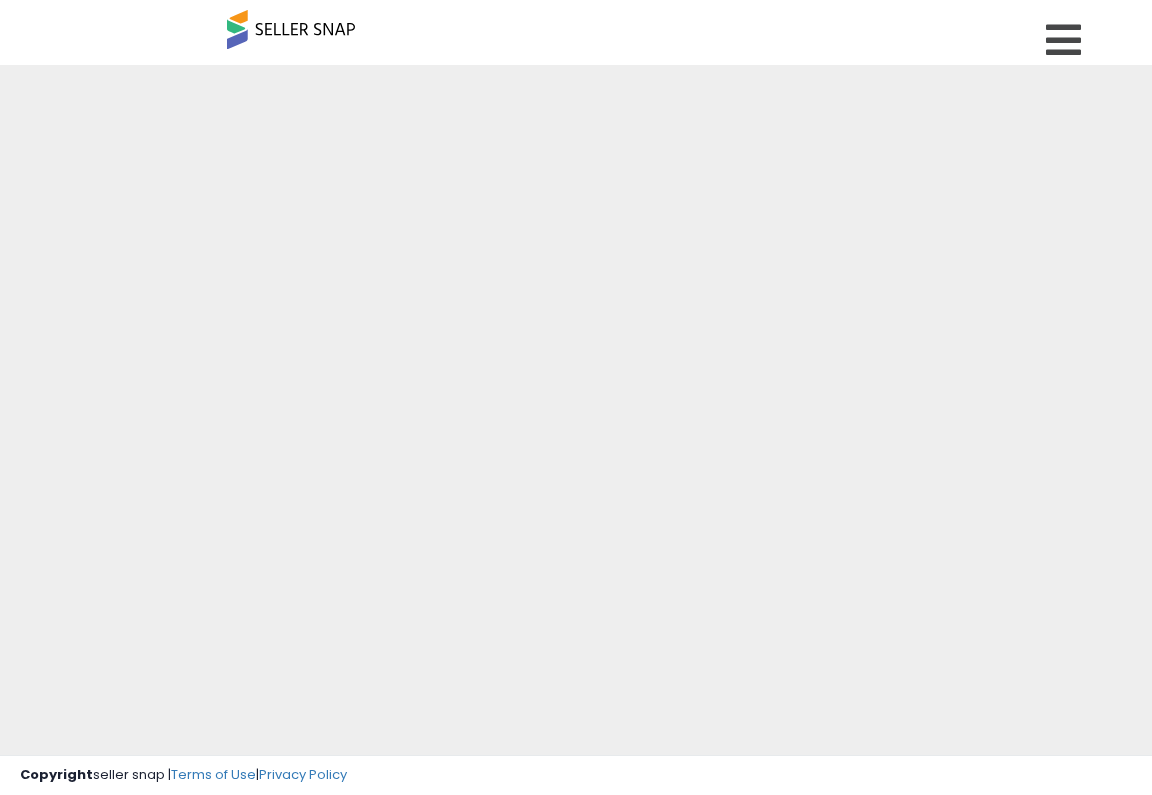 scroll, scrollTop: 0, scrollLeft: 0, axis: both 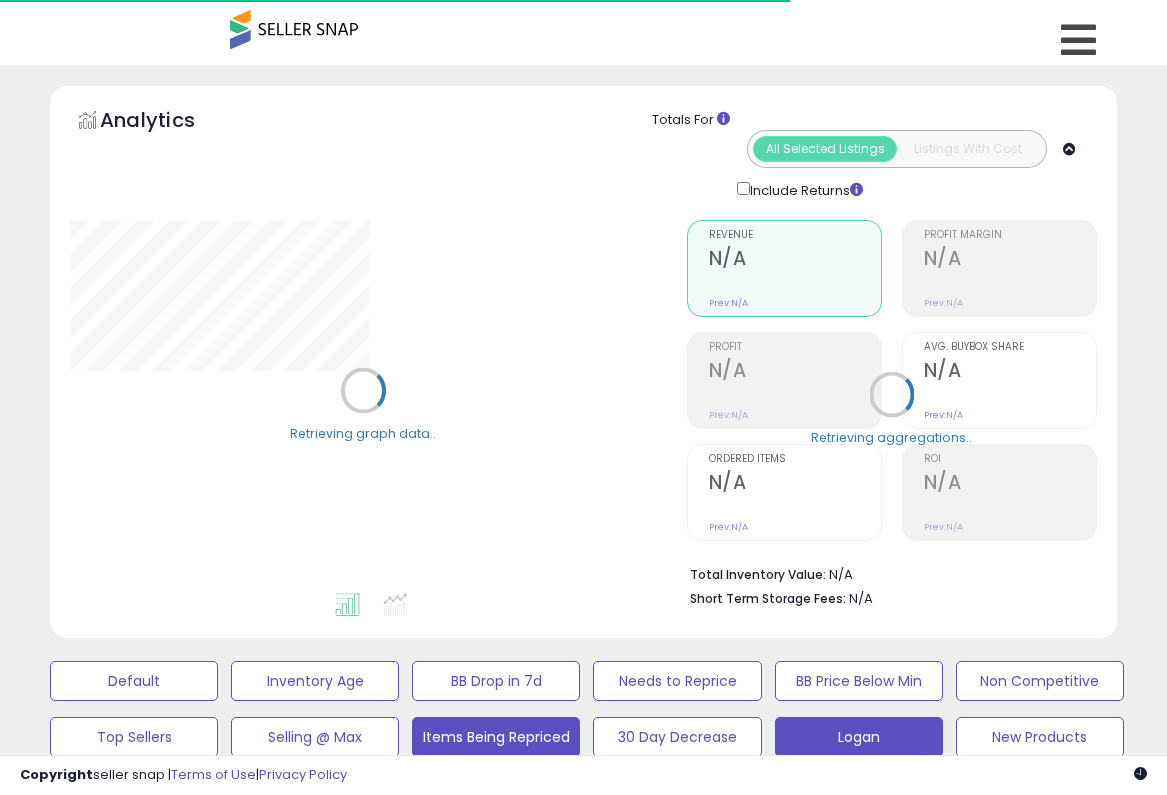 type on "******" 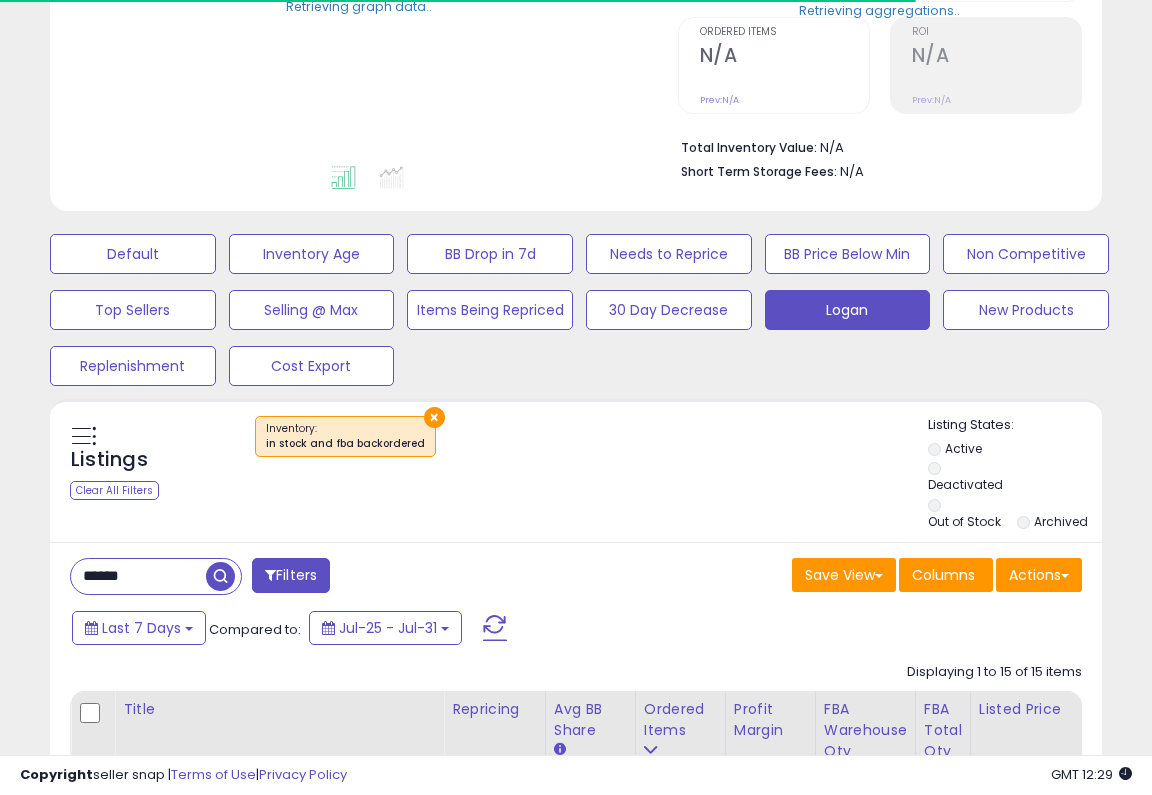 scroll, scrollTop: 475, scrollLeft: 0, axis: vertical 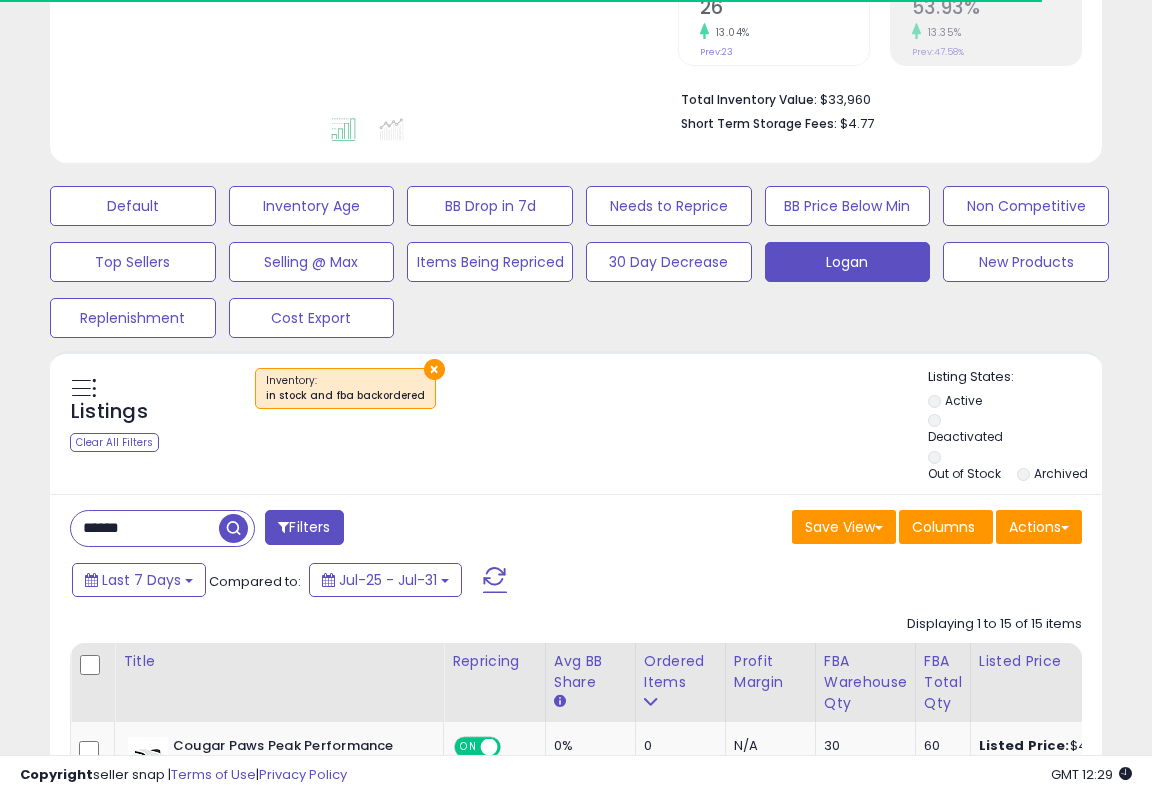 click on "******" at bounding box center (145, 528) 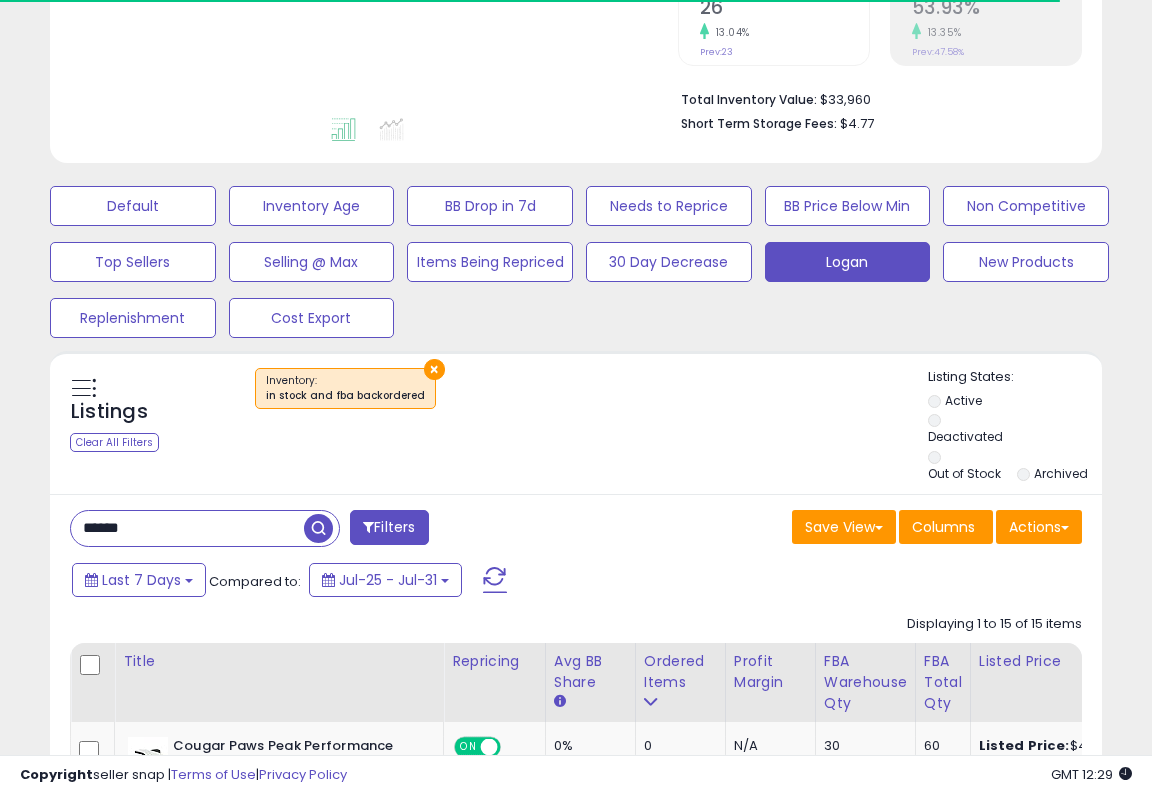 click on "******" at bounding box center [187, 528] 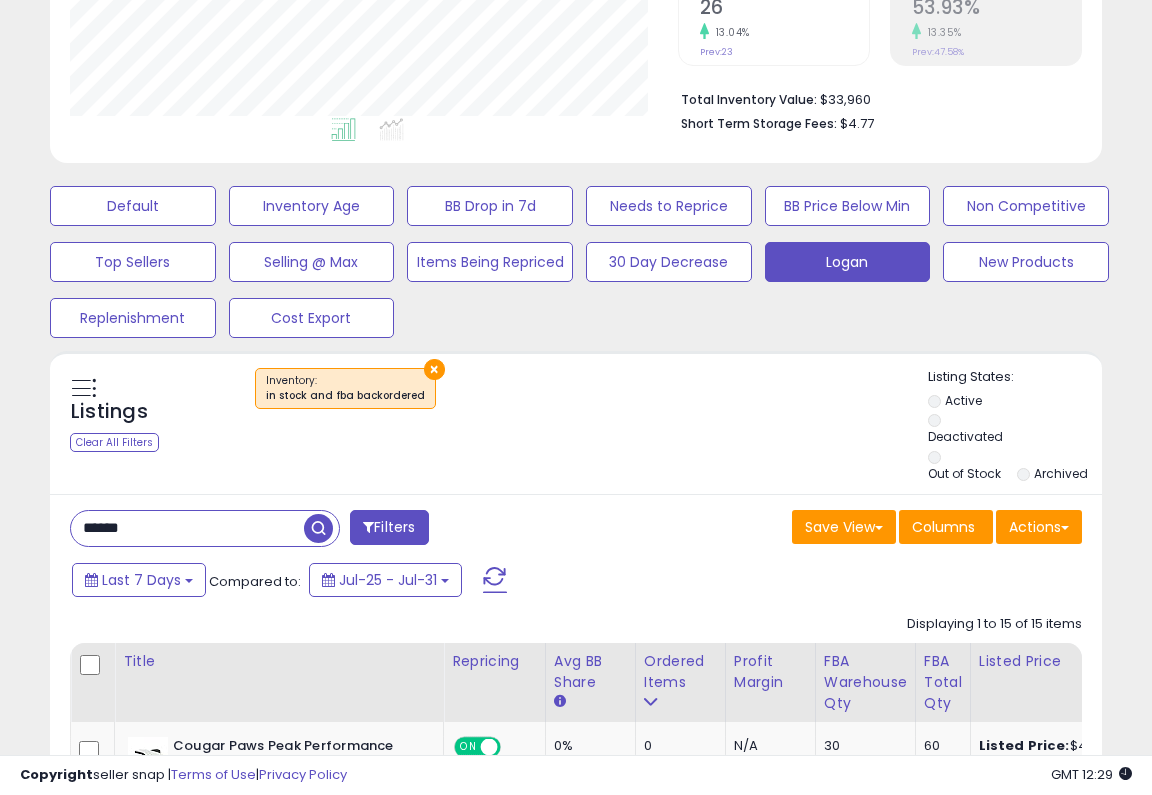 scroll, scrollTop: 999590, scrollLeft: 999392, axis: both 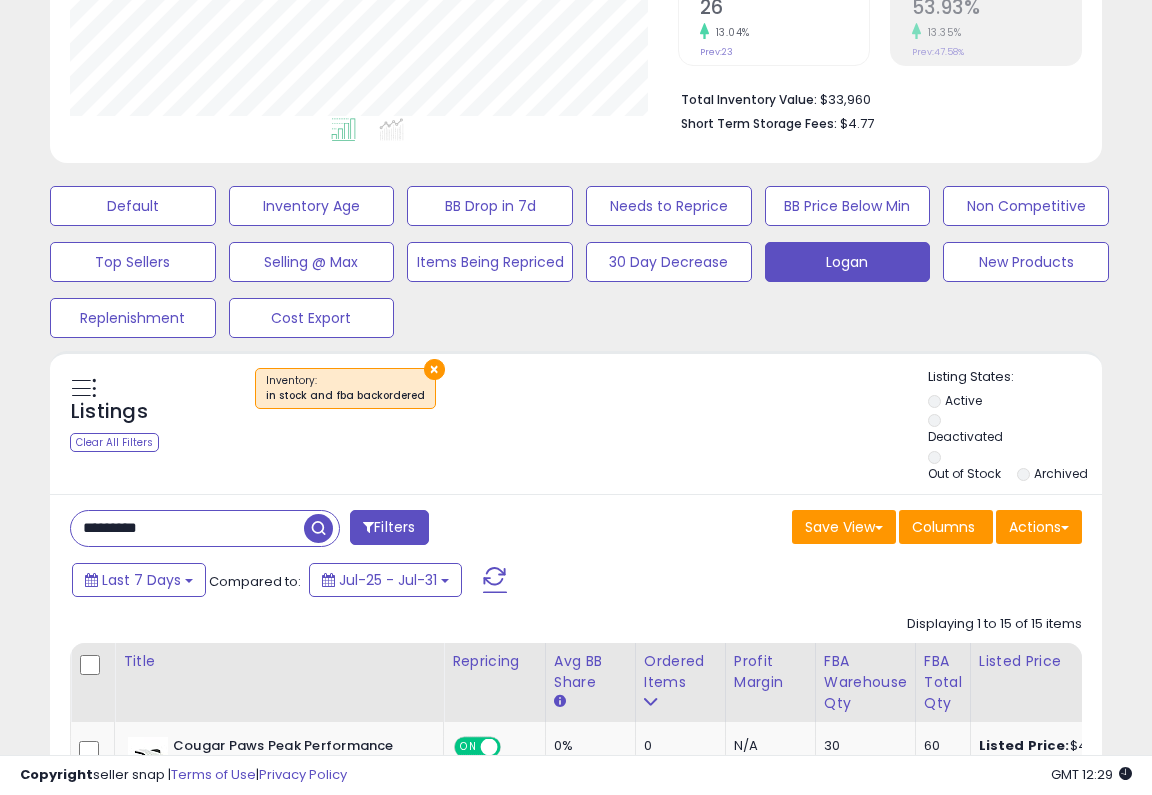 type on "*********" 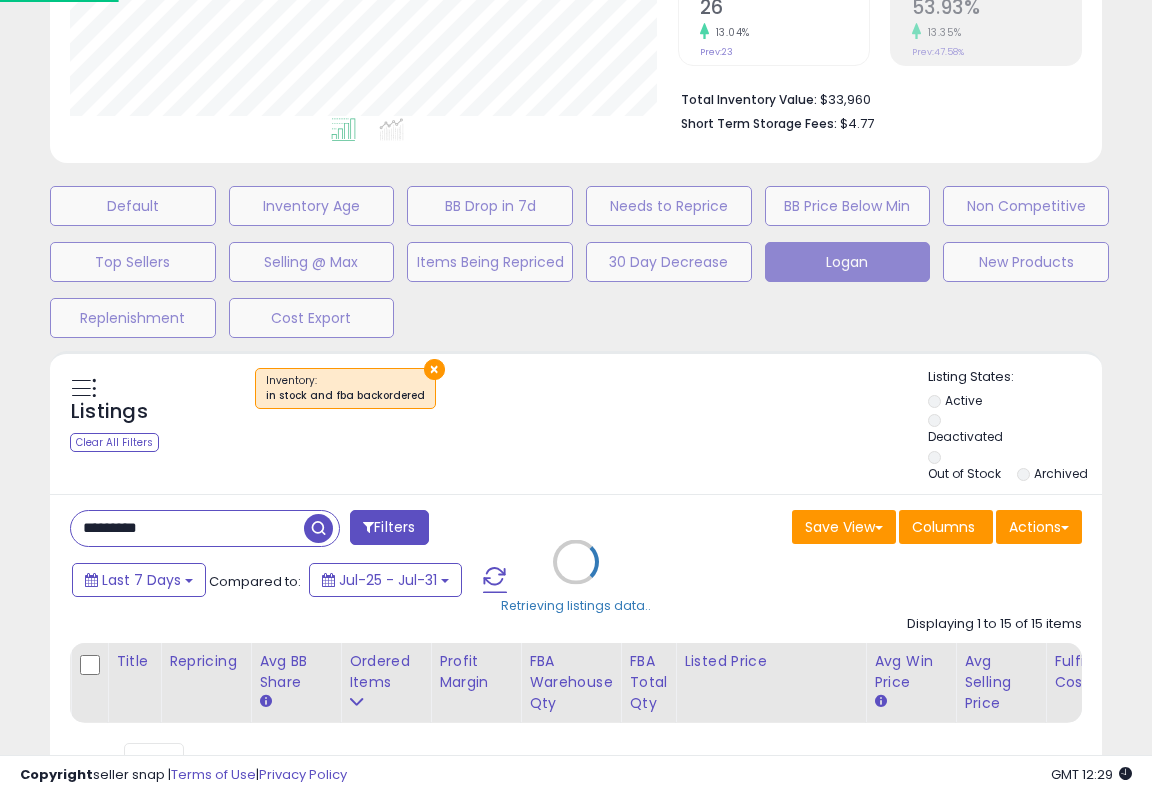 scroll, scrollTop: 999590, scrollLeft: 999383, axis: both 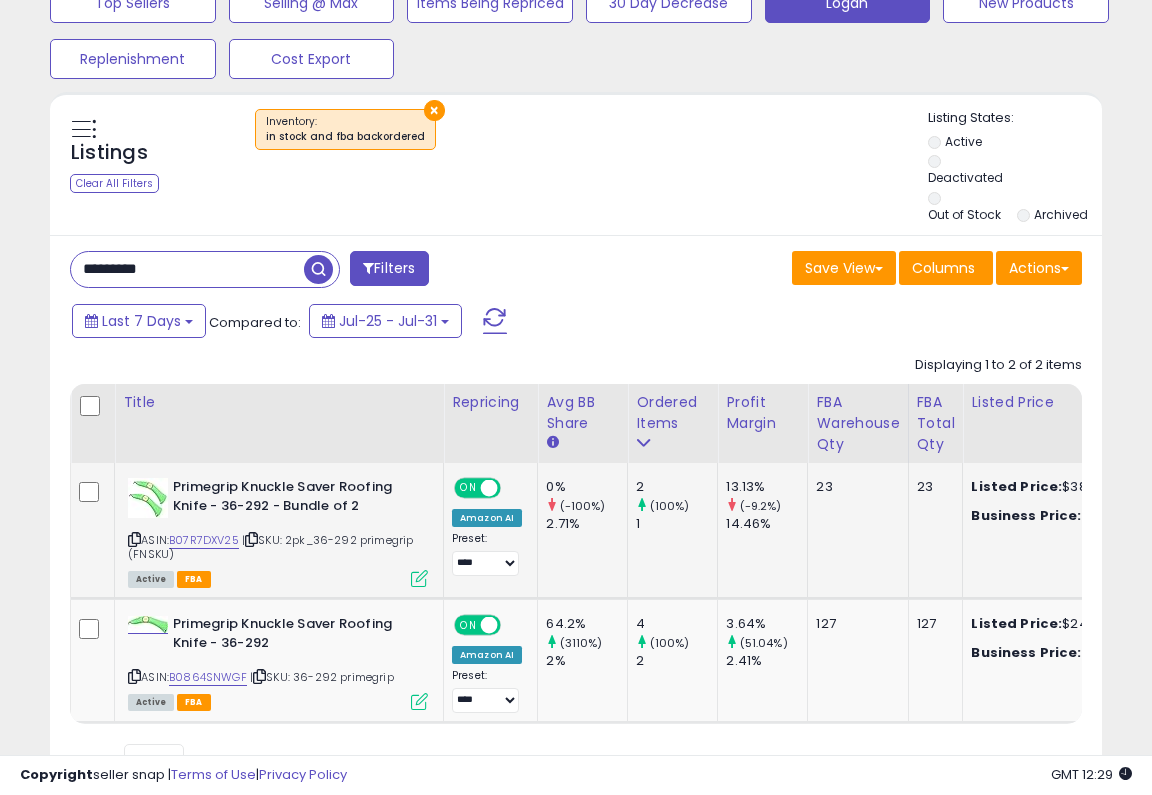 click at bounding box center [419, 578] 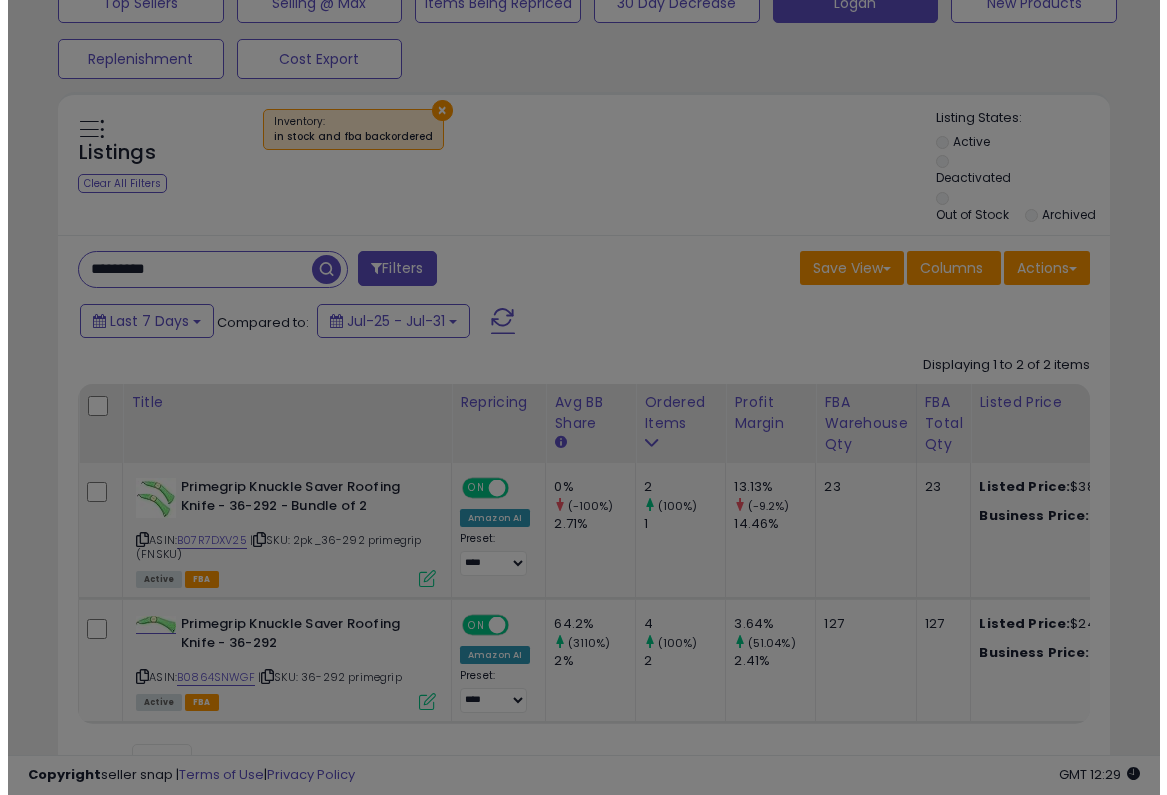 scroll, scrollTop: 999590, scrollLeft: 999383, axis: both 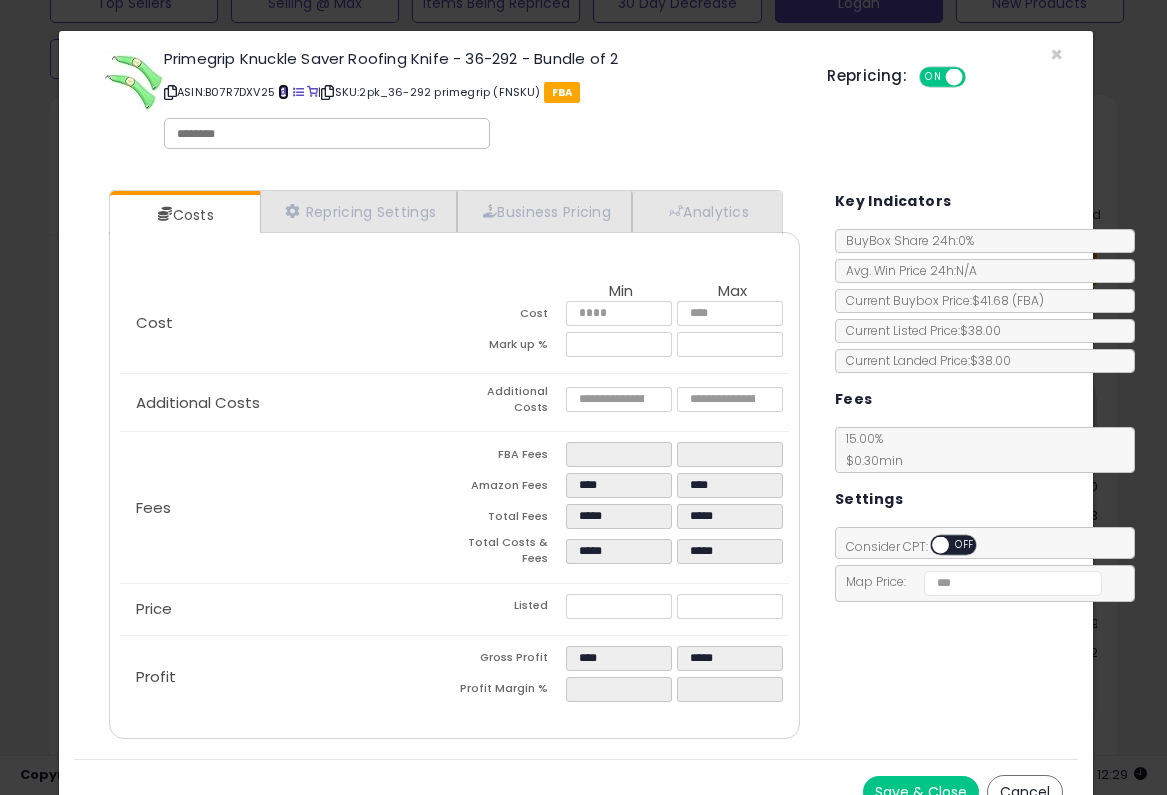 click at bounding box center [283, 92] 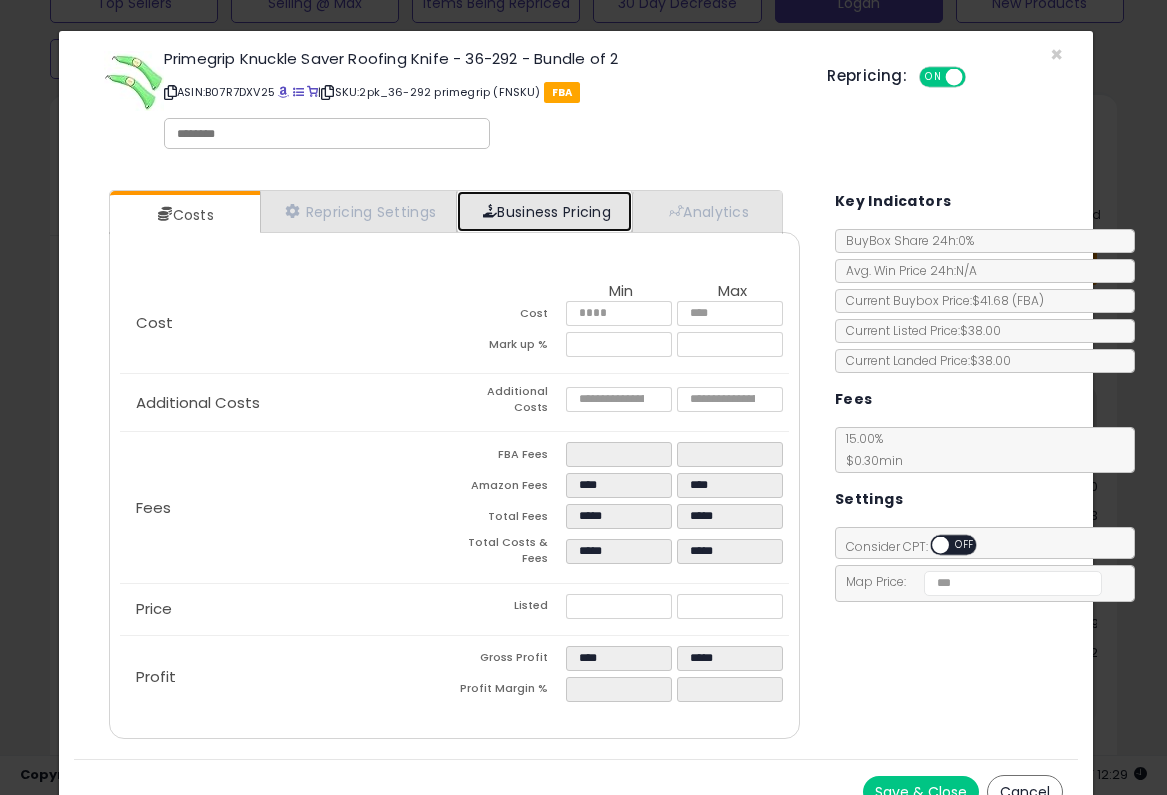 click on "Business Pricing" at bounding box center [544, 211] 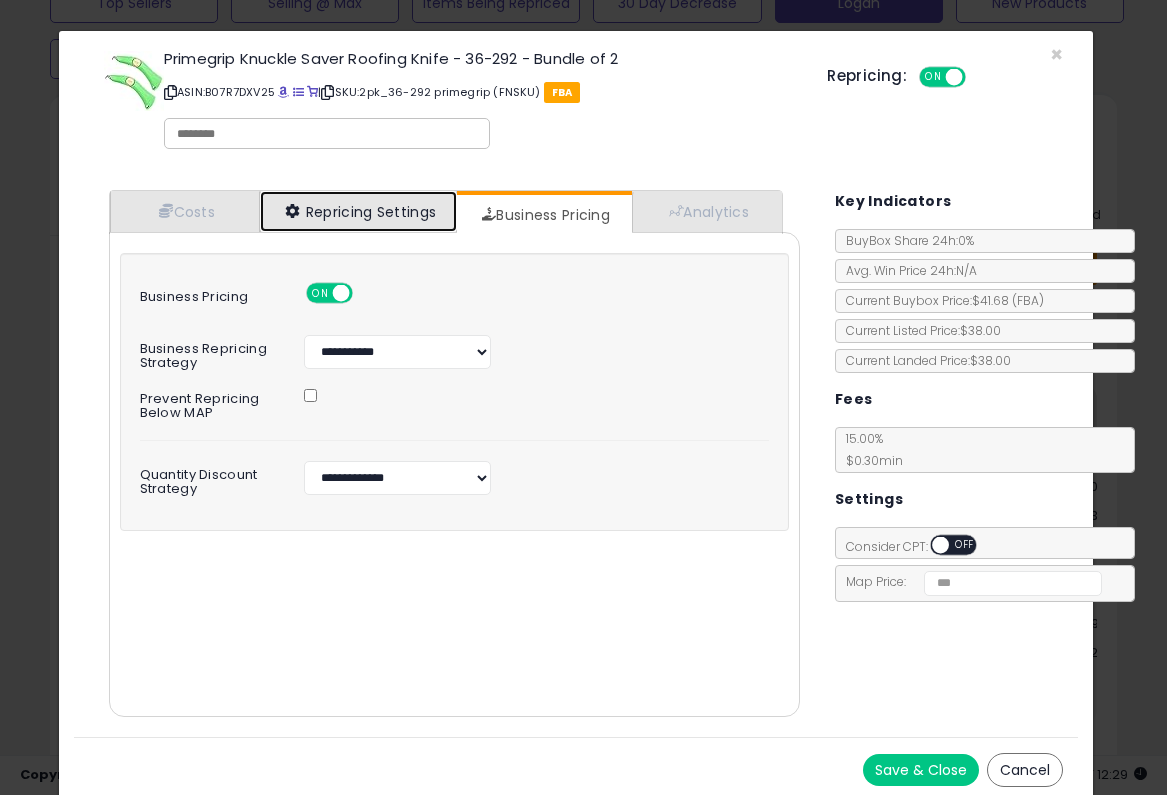 click on "Repricing Settings" at bounding box center (359, 211) 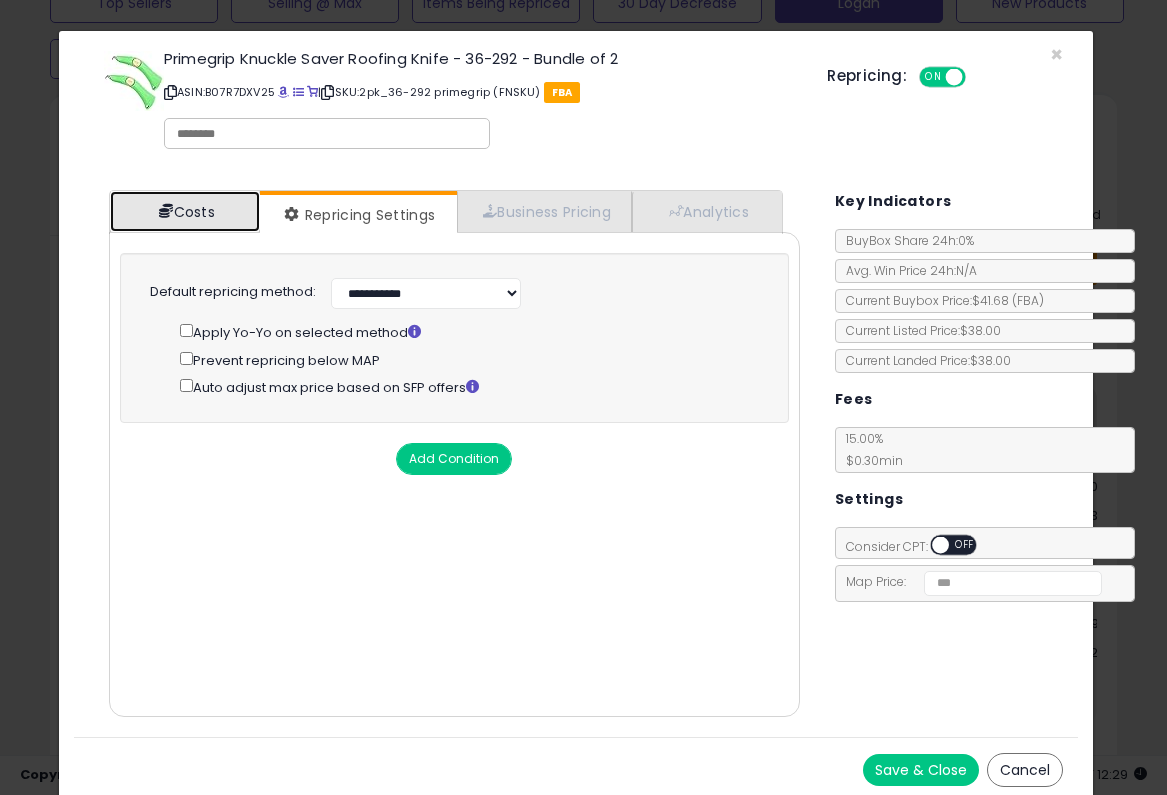 click on "Costs" at bounding box center (185, 211) 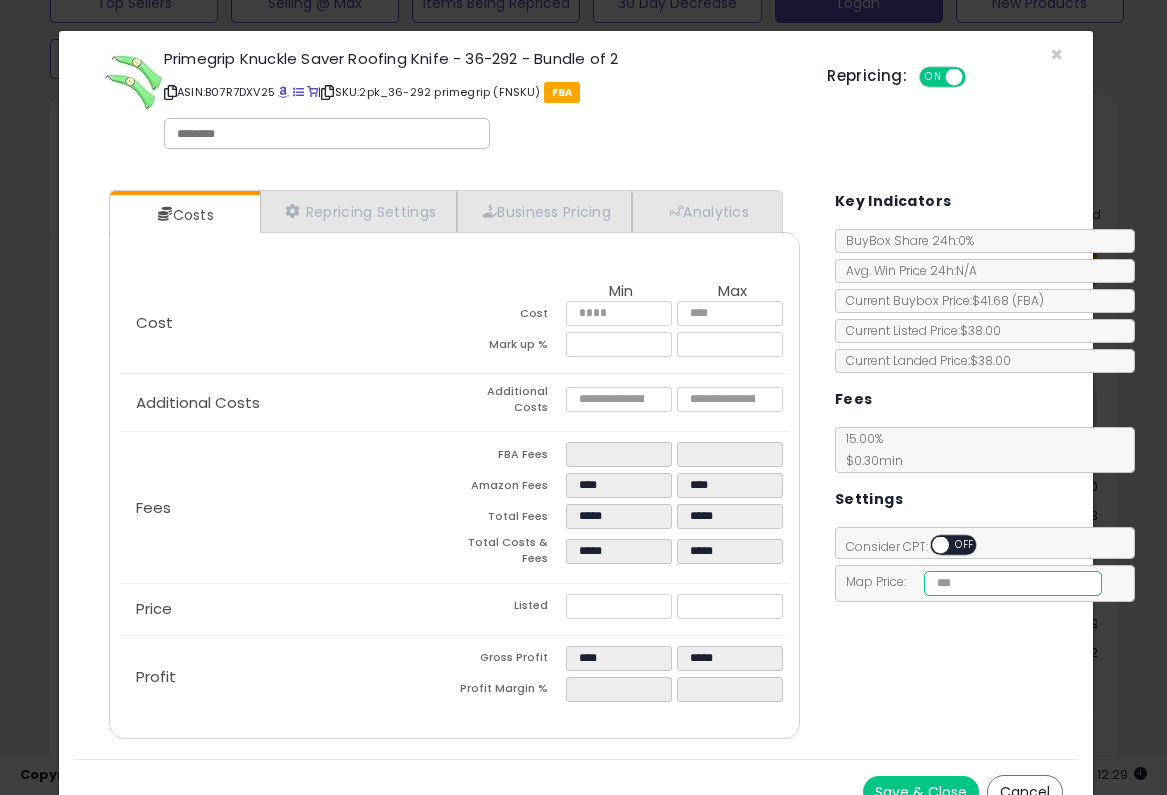 click on "*****" at bounding box center (1013, 583) 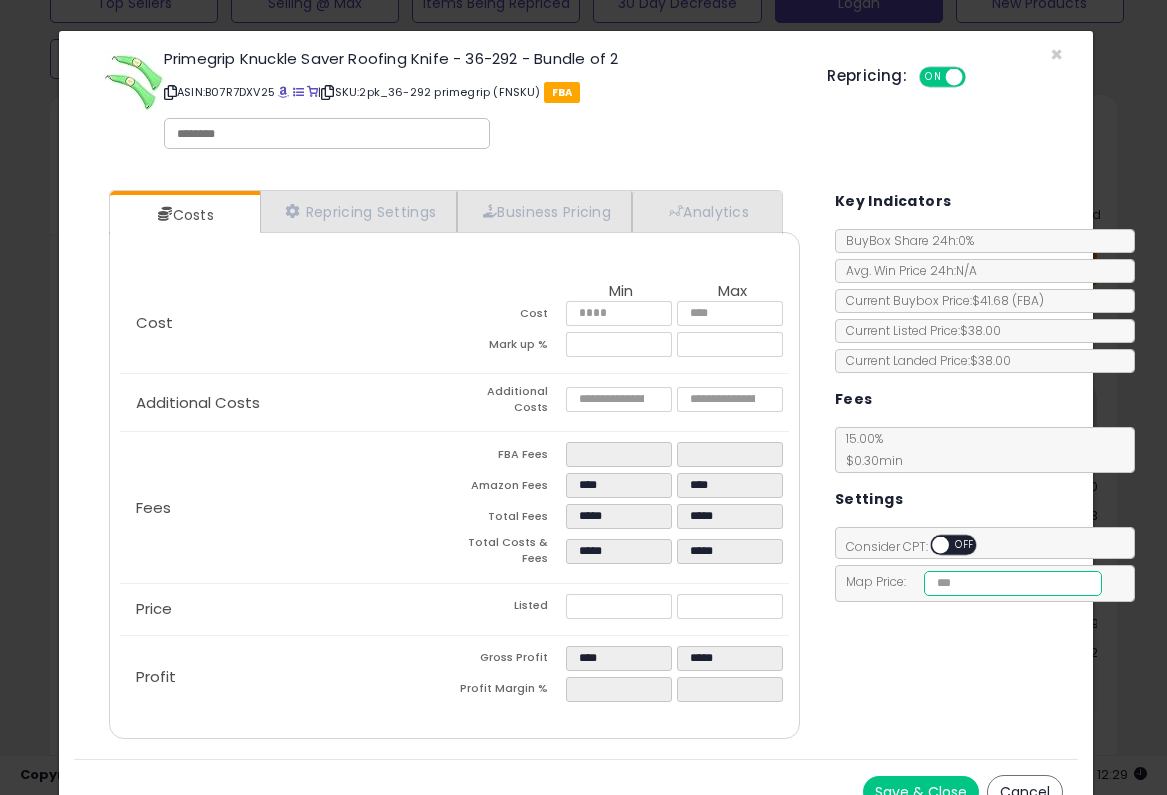 type 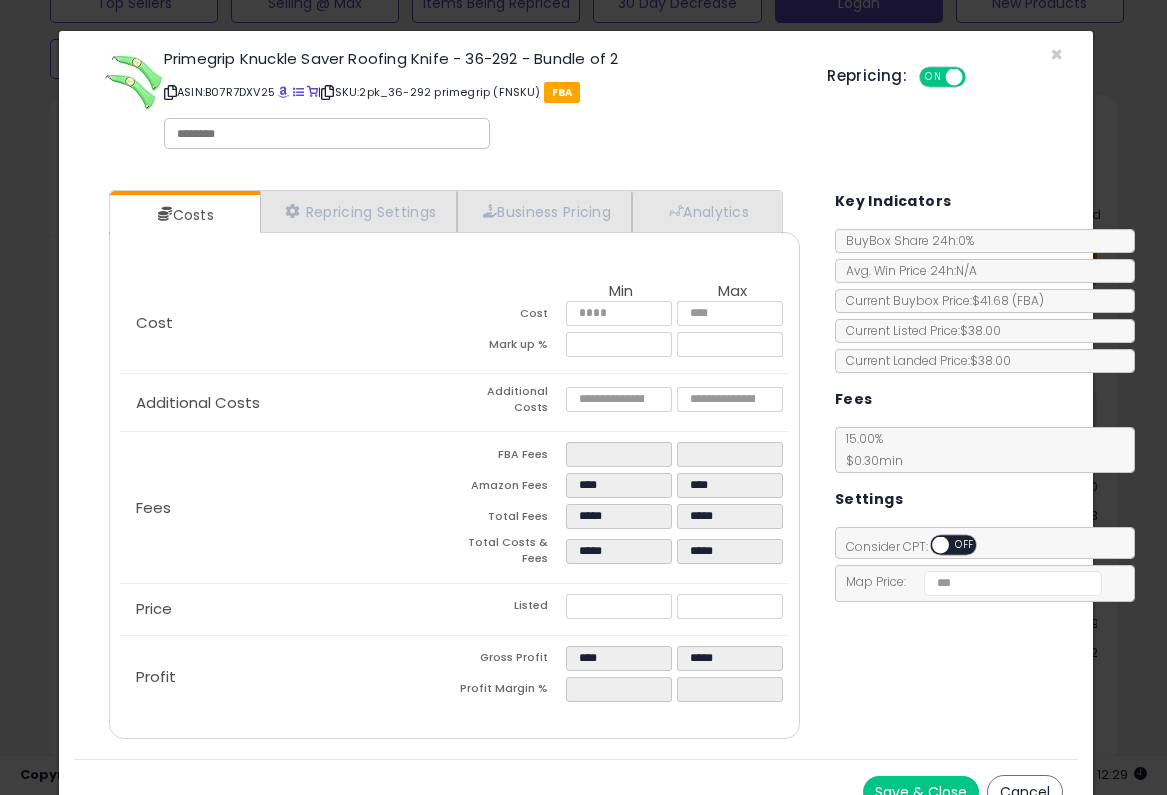 click on "Costs
Repricing Settings
Business Pricing
Analytics
Cost" at bounding box center [576, 467] 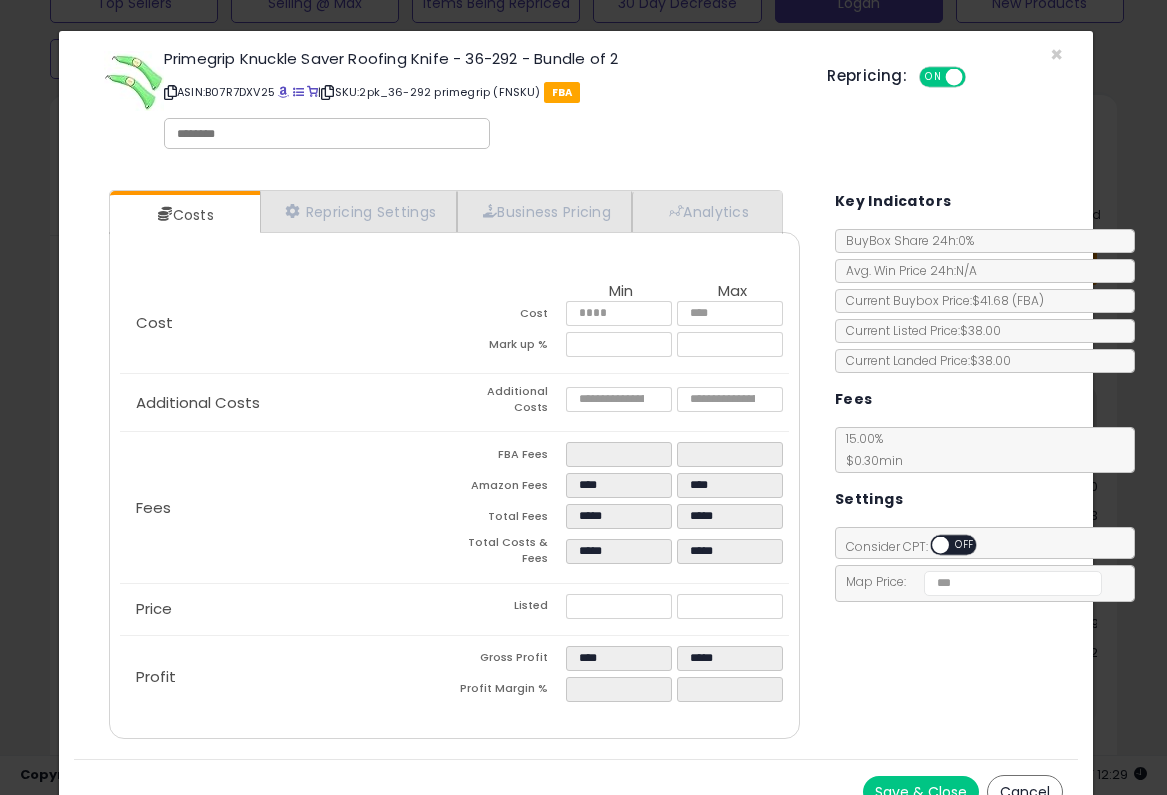 scroll, scrollTop: 58, scrollLeft: 0, axis: vertical 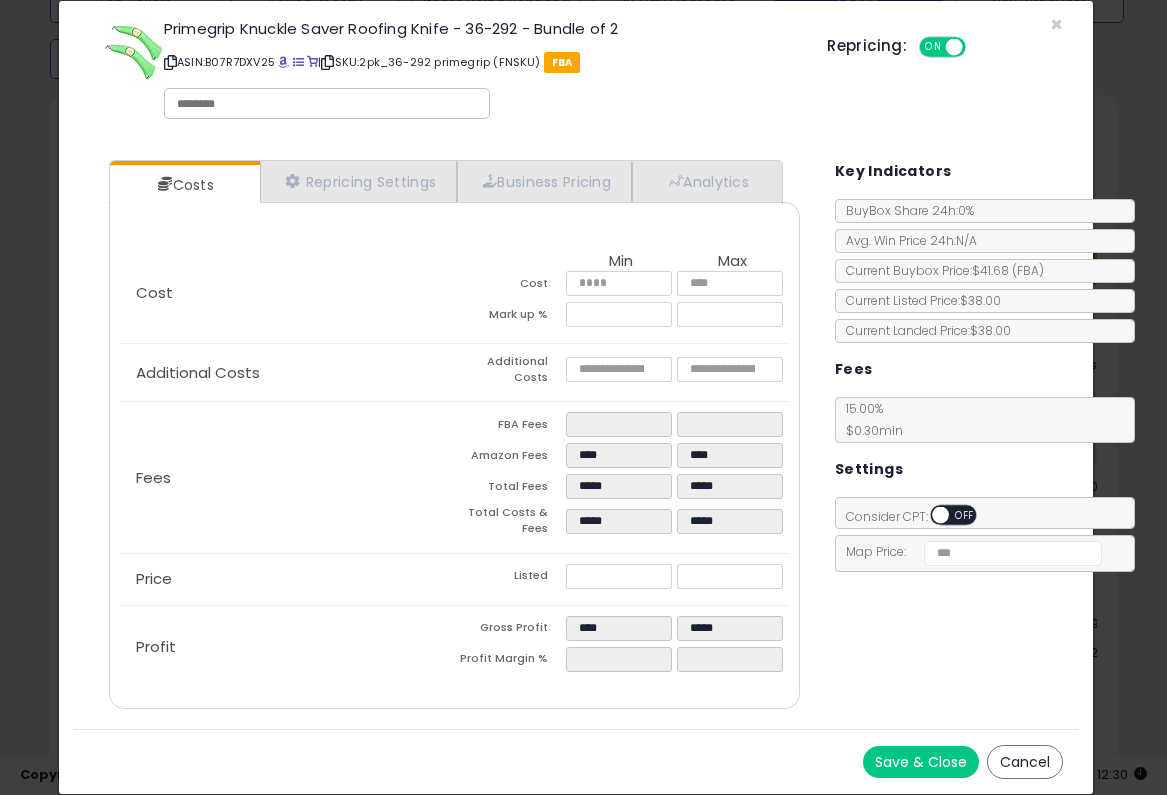 click on "Save & Close" at bounding box center (921, 762) 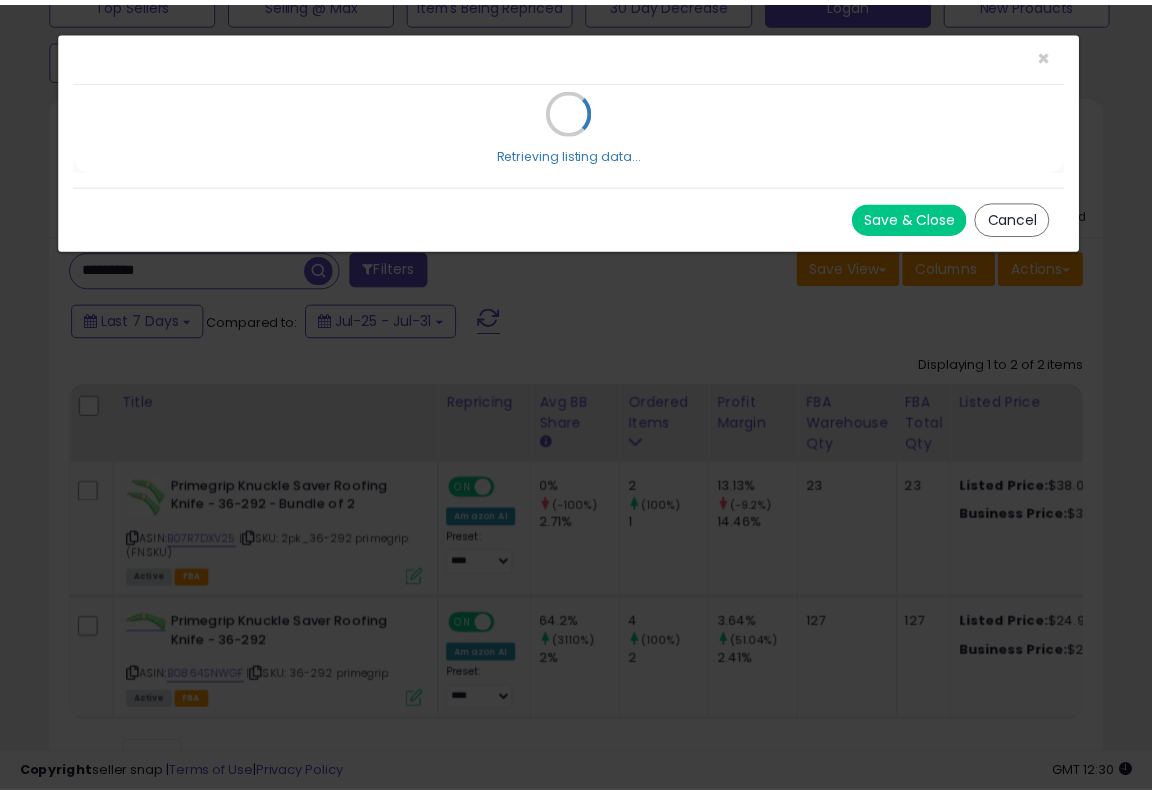 scroll, scrollTop: 0, scrollLeft: 0, axis: both 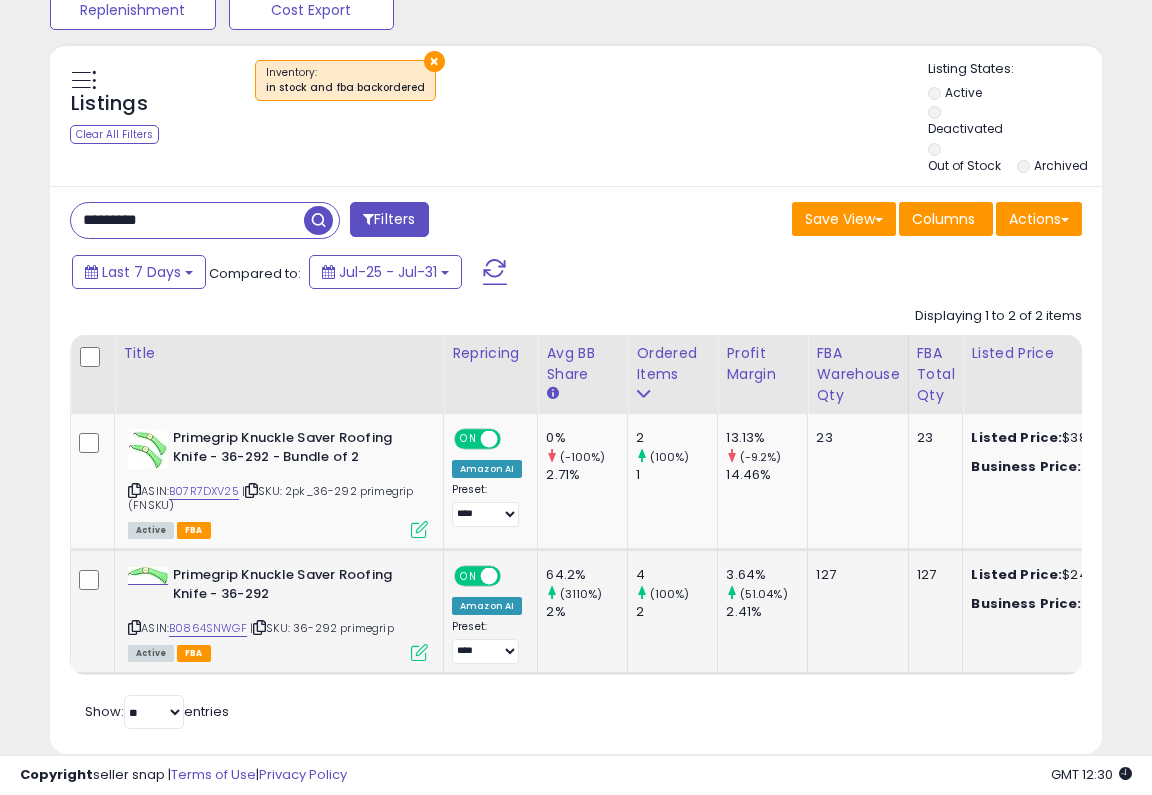 click at bounding box center [419, 652] 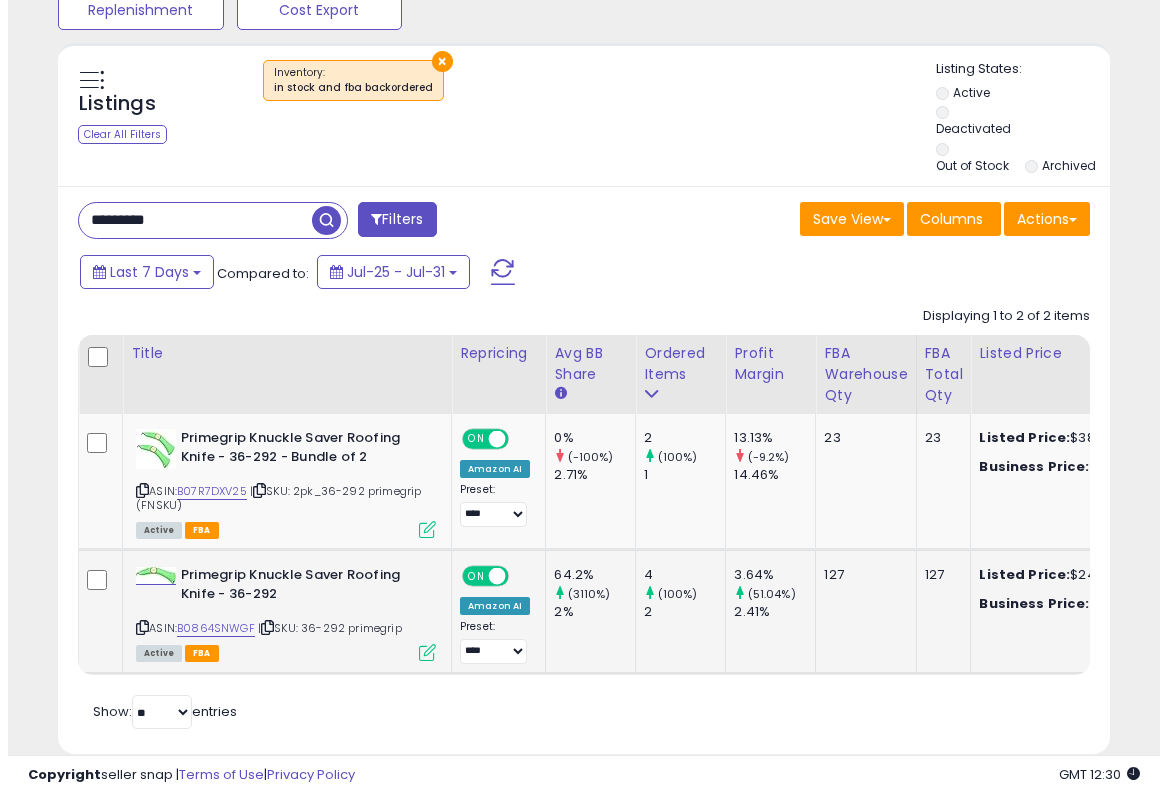 scroll, scrollTop: 999590, scrollLeft: 999383, axis: both 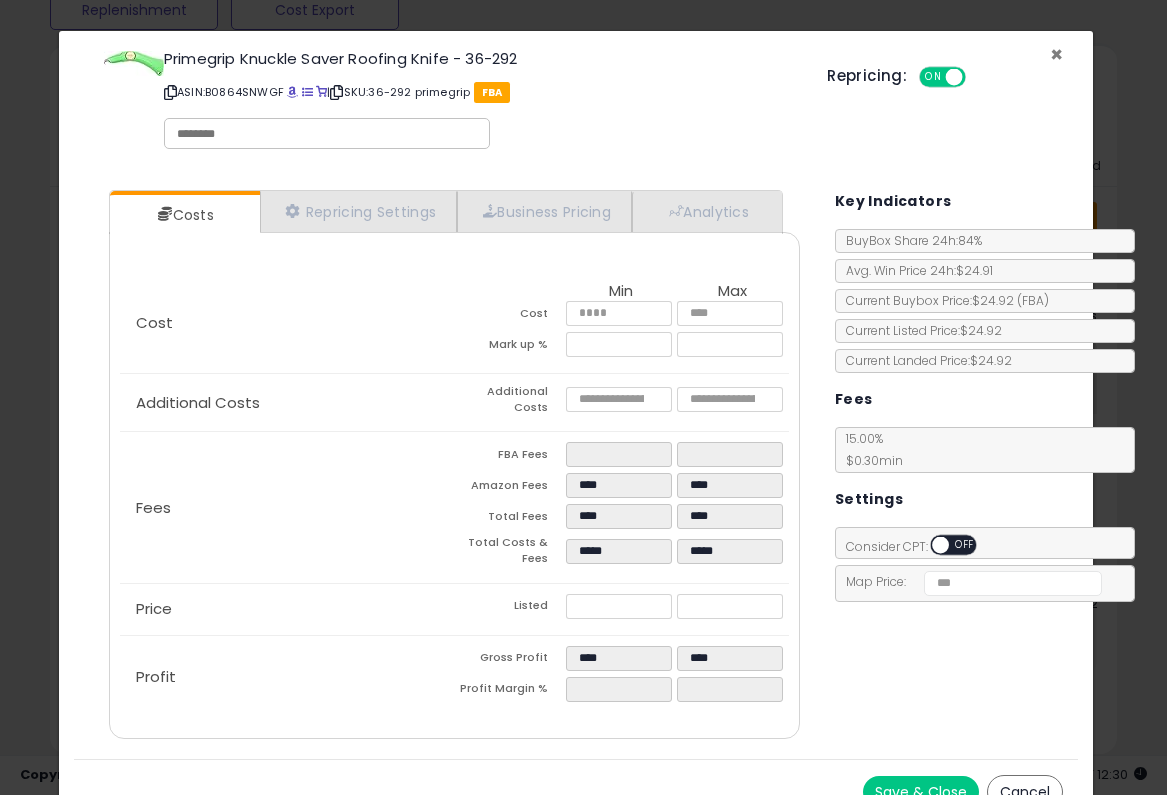 click on "×" at bounding box center [1056, 54] 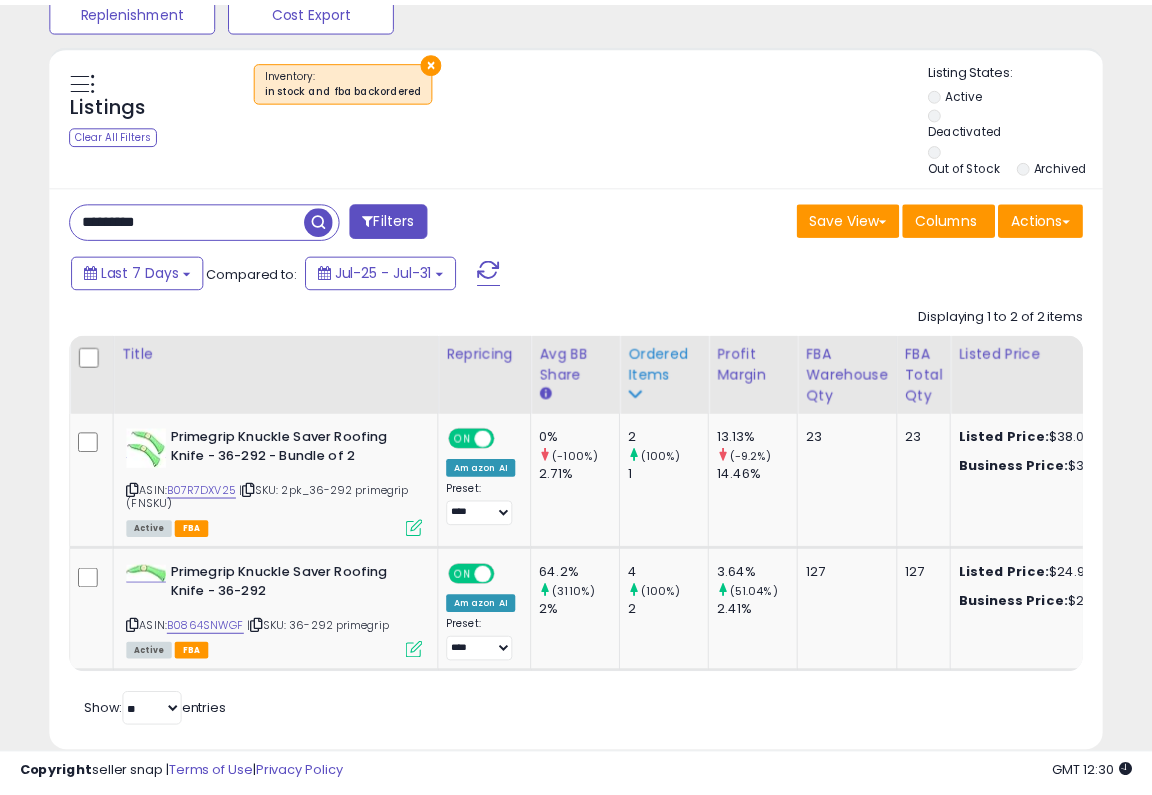 scroll, scrollTop: 410, scrollLeft: 607, axis: both 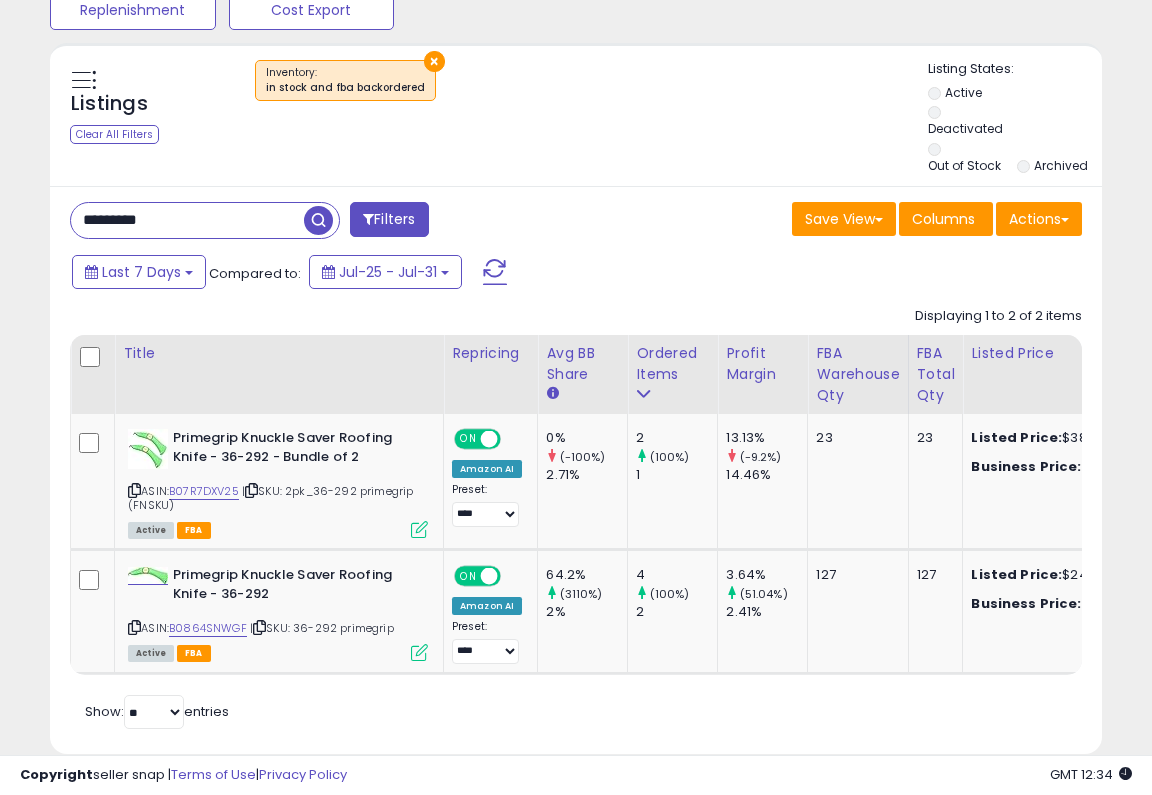 click on "*********" at bounding box center [187, 220] 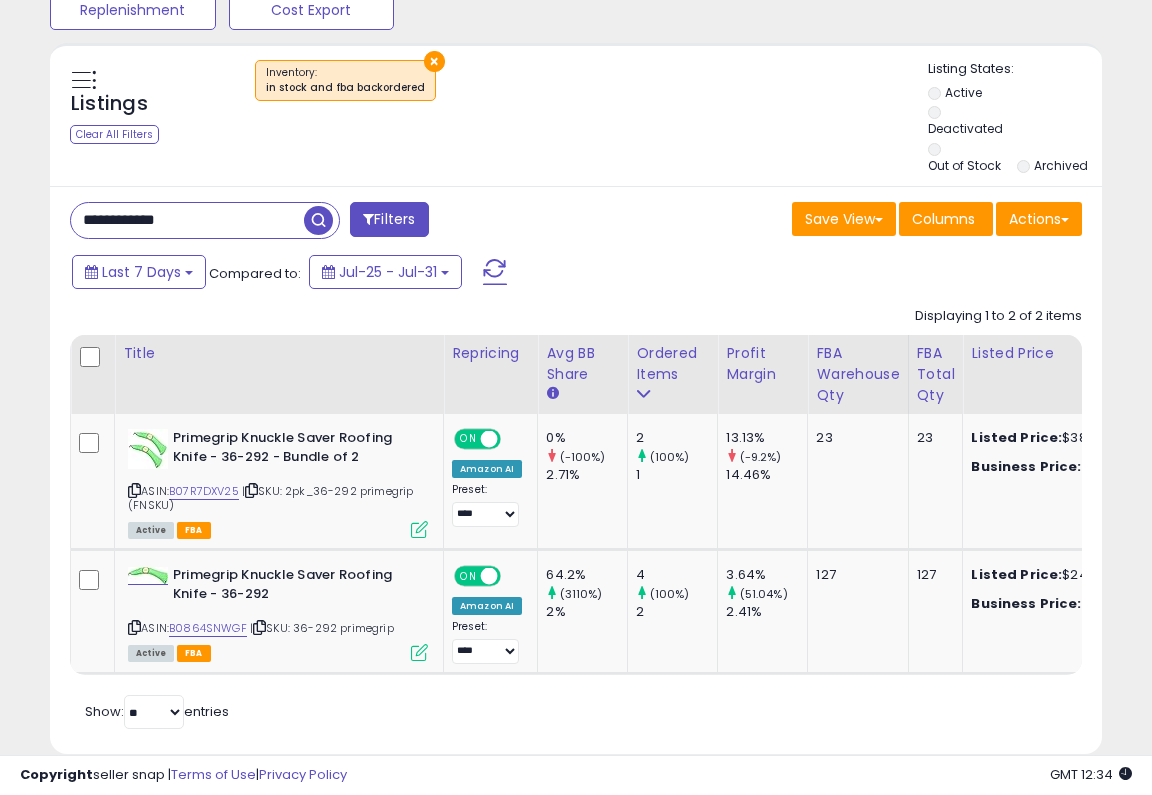 scroll, scrollTop: 999590, scrollLeft: 999383, axis: both 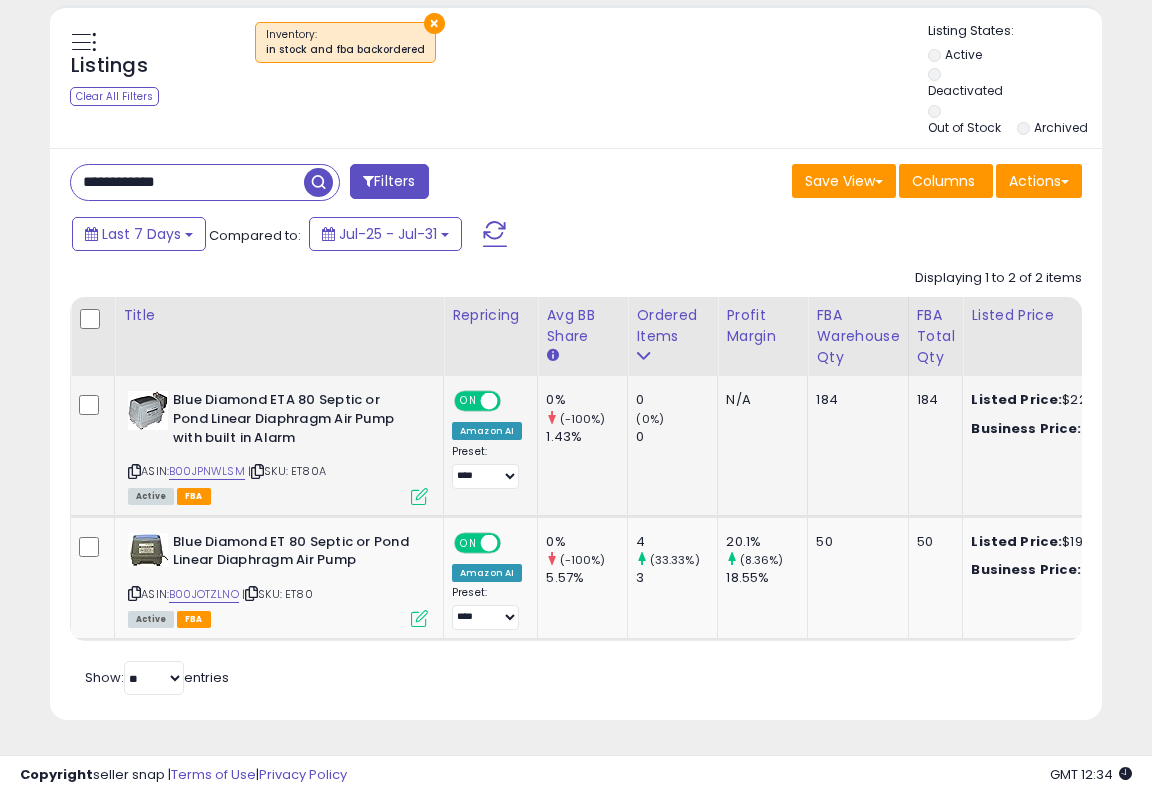 click at bounding box center (419, 496) 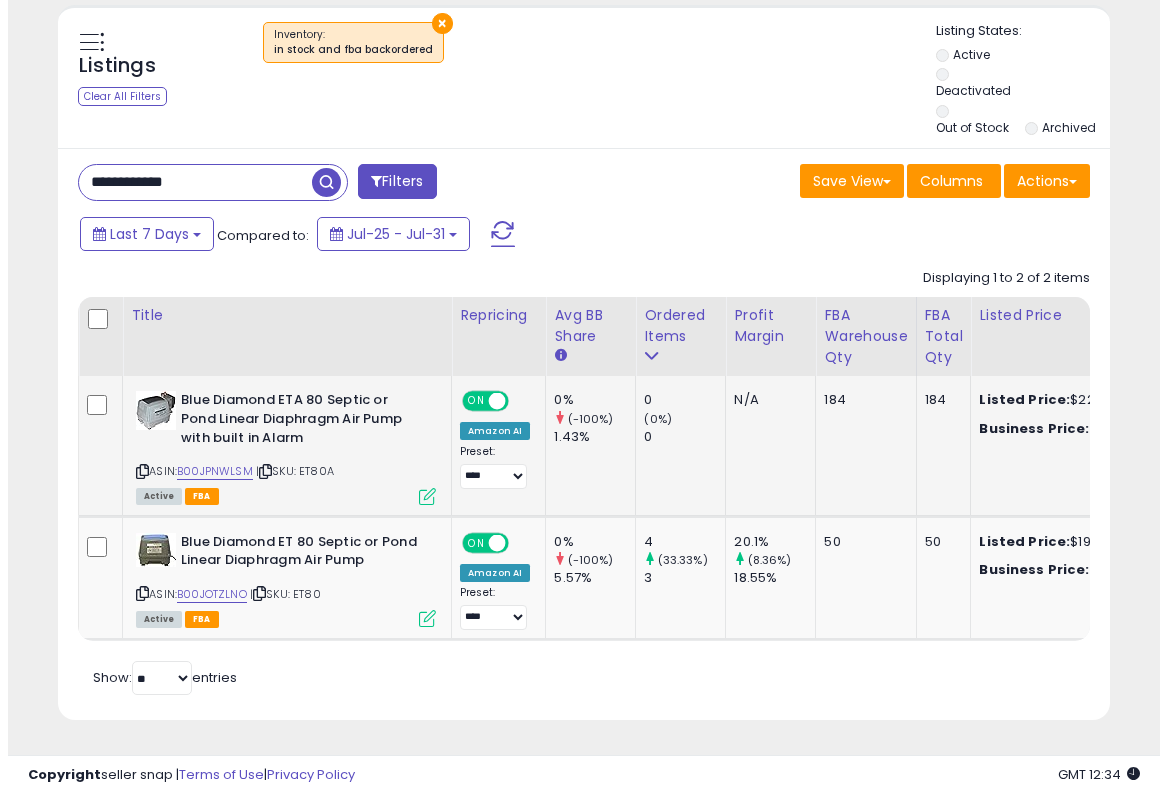 scroll, scrollTop: 813, scrollLeft: 0, axis: vertical 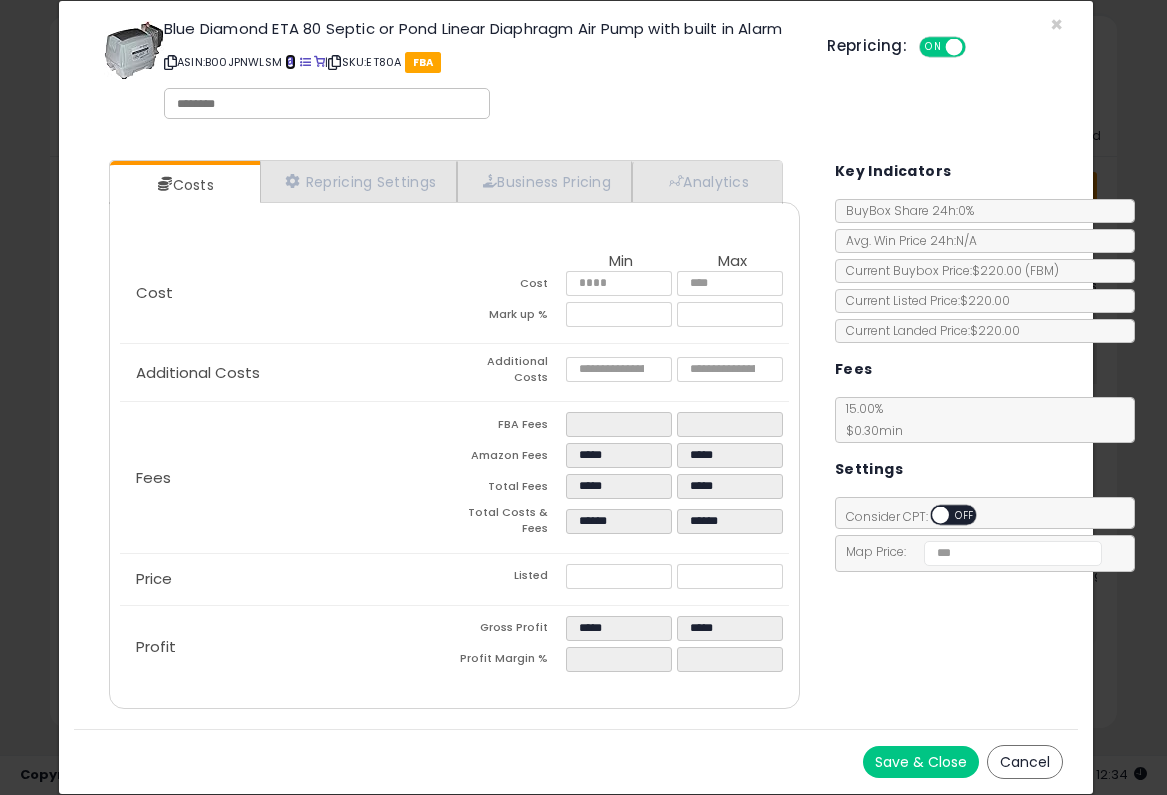 click at bounding box center (290, 62) 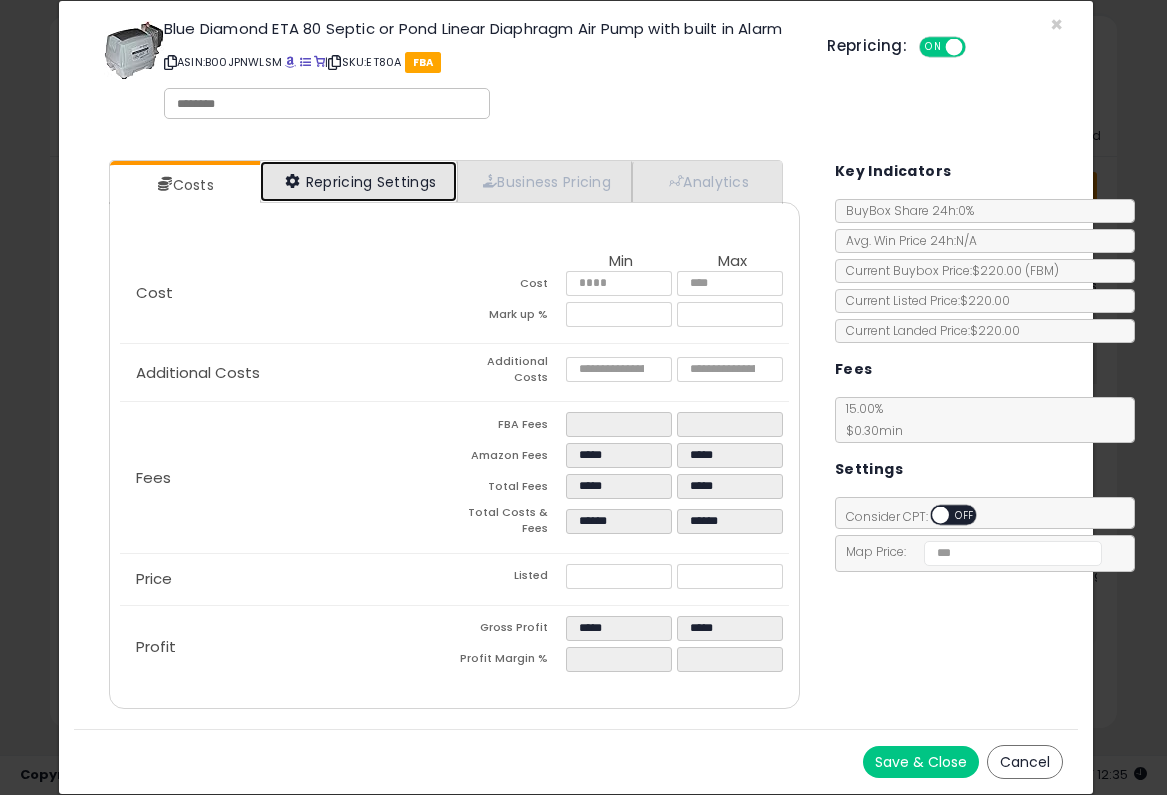 click on "Repricing Settings" at bounding box center [359, 181] 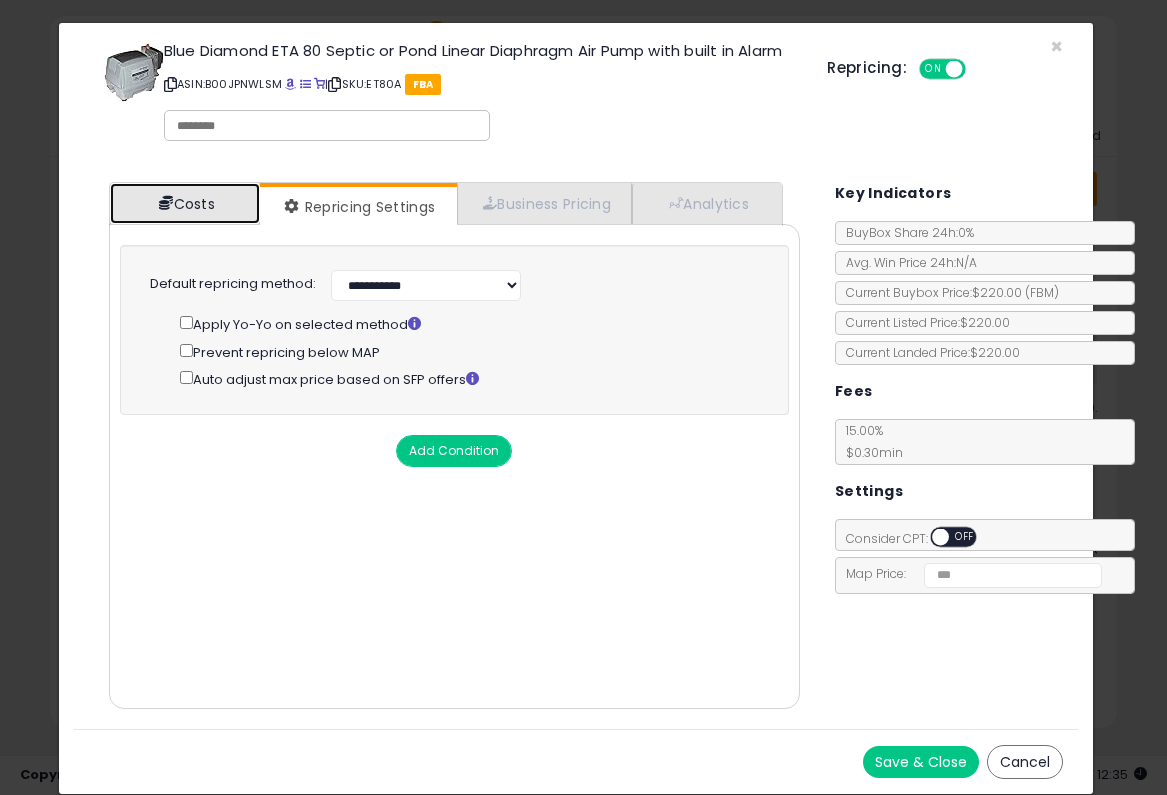 click on "Costs" at bounding box center (185, 203) 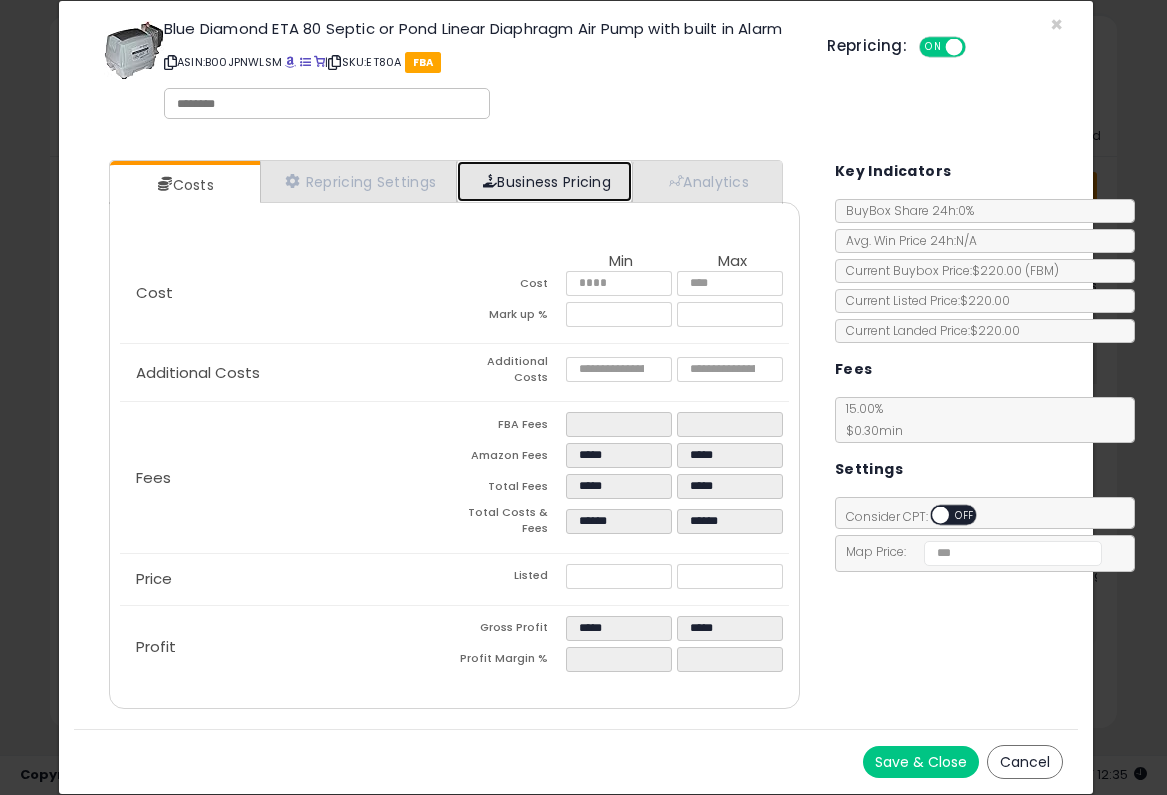 click on "Business Pricing" at bounding box center (544, 181) 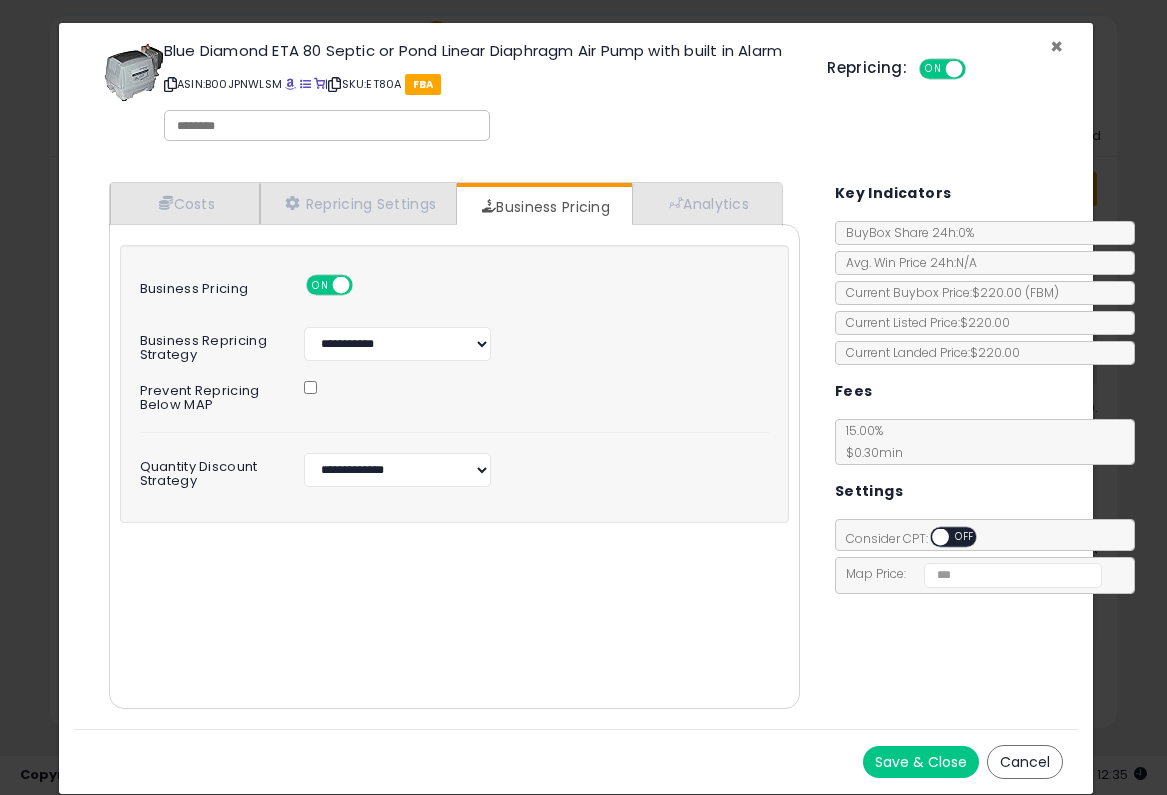 click on "×" at bounding box center [1056, 46] 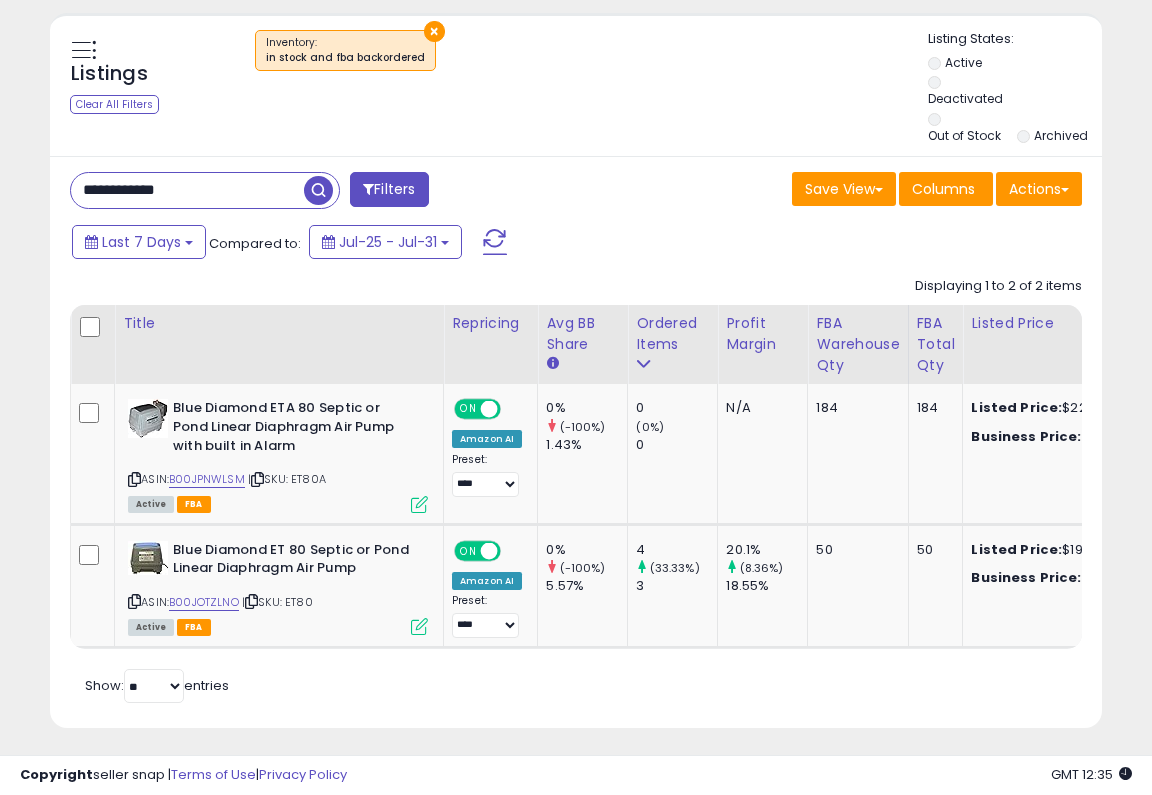 scroll, scrollTop: 410, scrollLeft: 607, axis: both 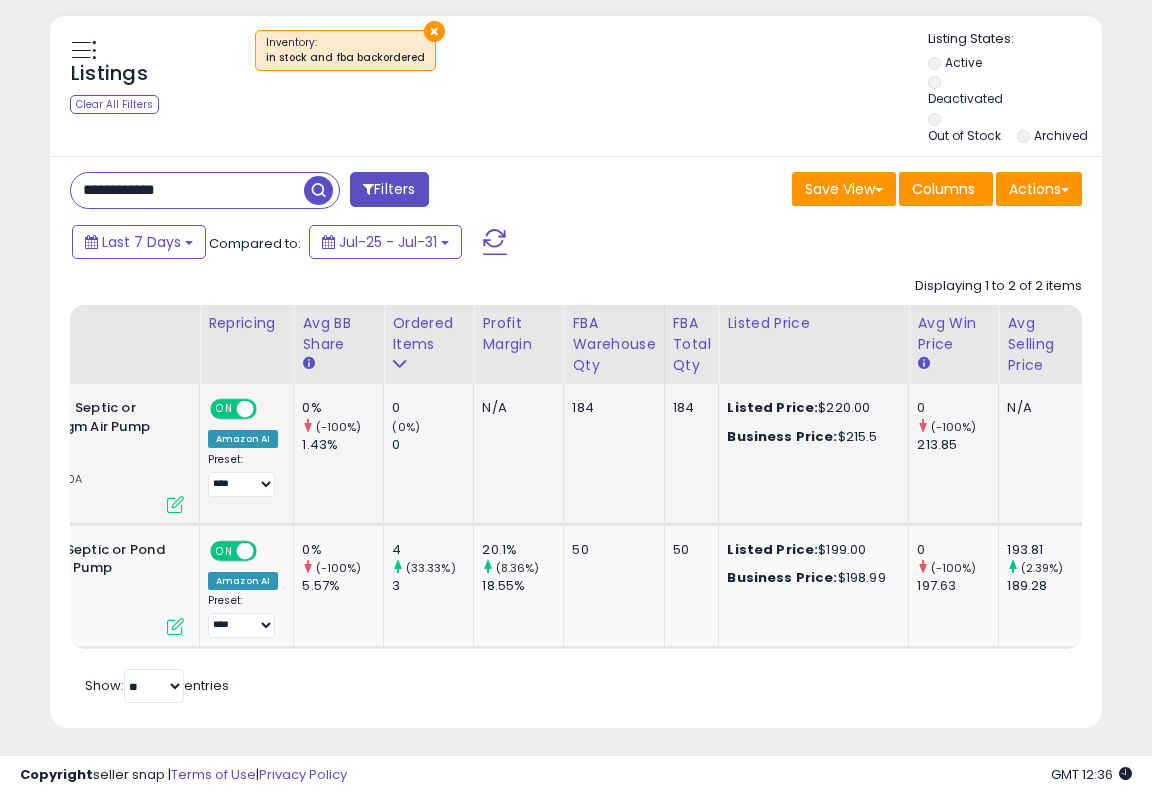 click at bounding box center (175, 504) 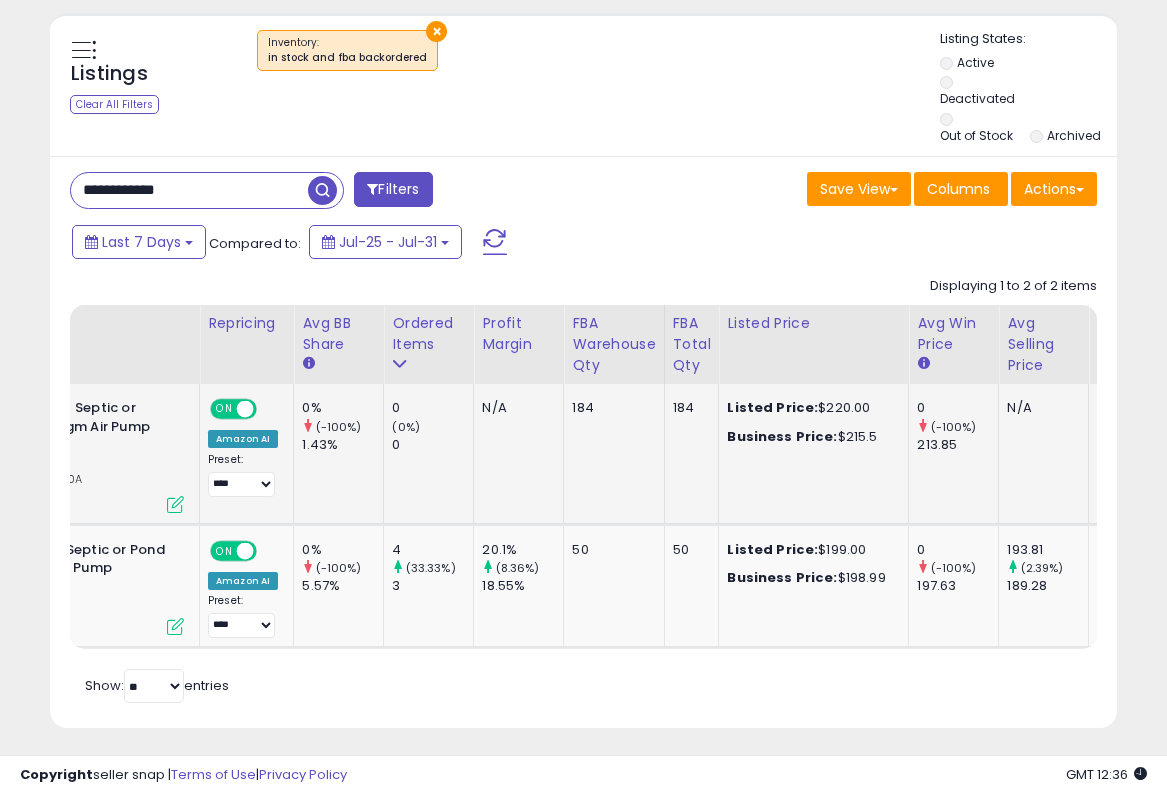 scroll, scrollTop: 999590, scrollLeft: 999383, axis: both 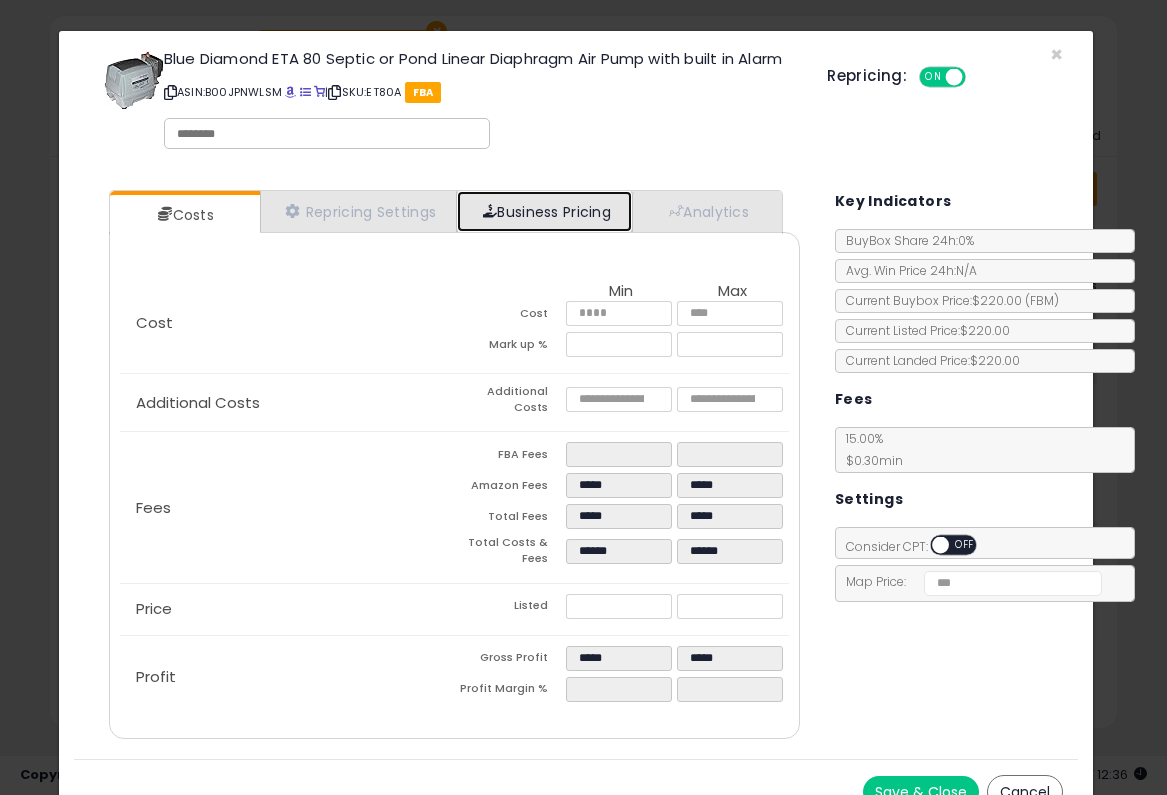 click on "Business Pricing" at bounding box center (544, 211) 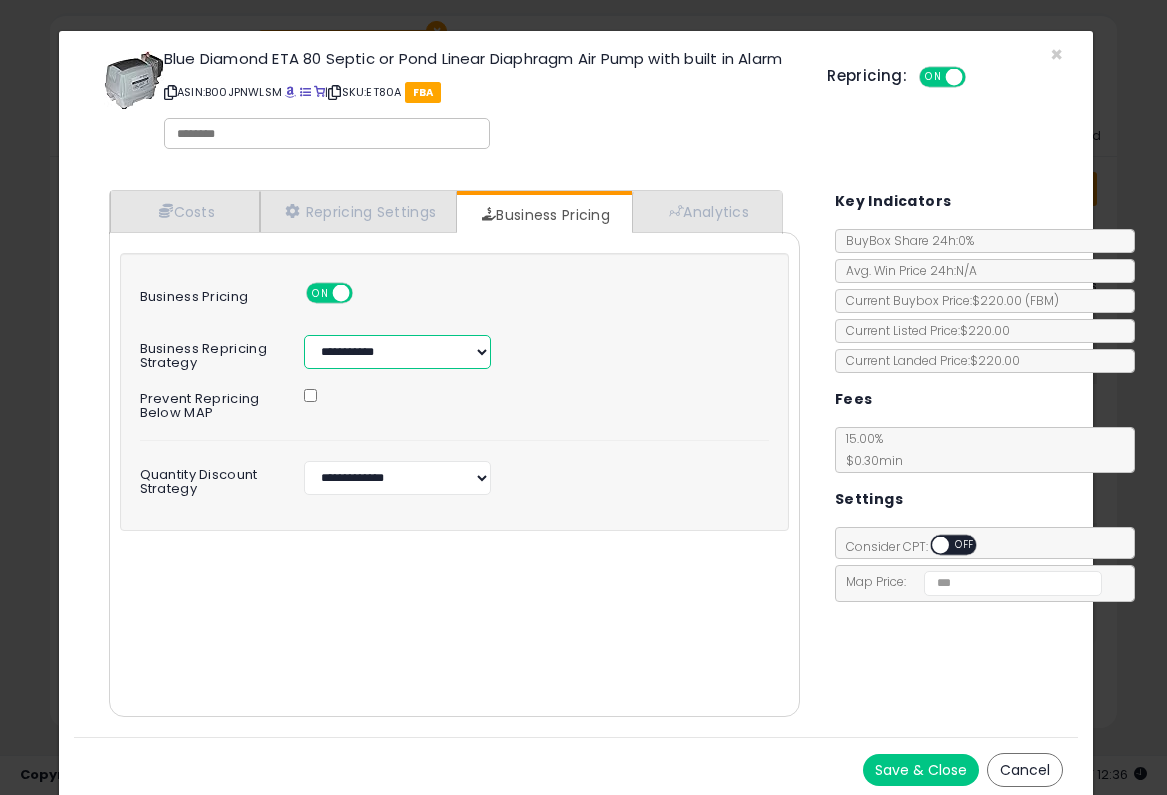 click on "**********" at bounding box center [397, 352] 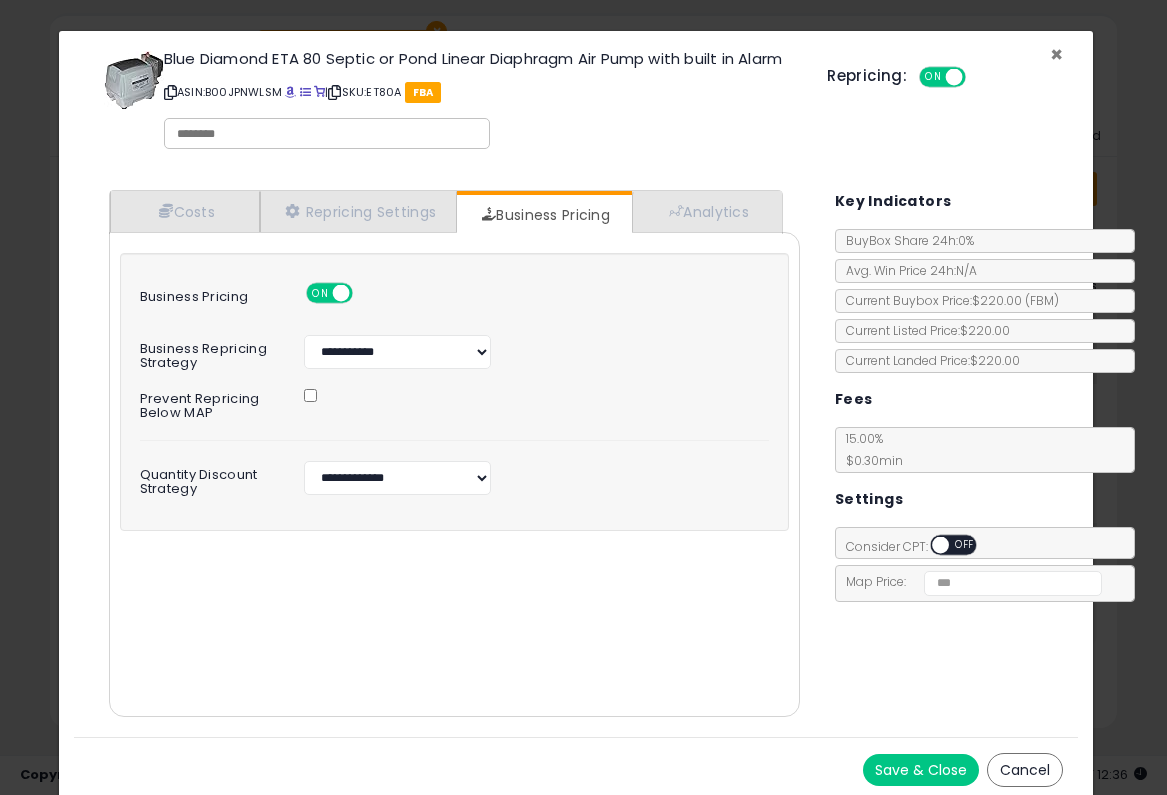click on "×" at bounding box center [1056, 54] 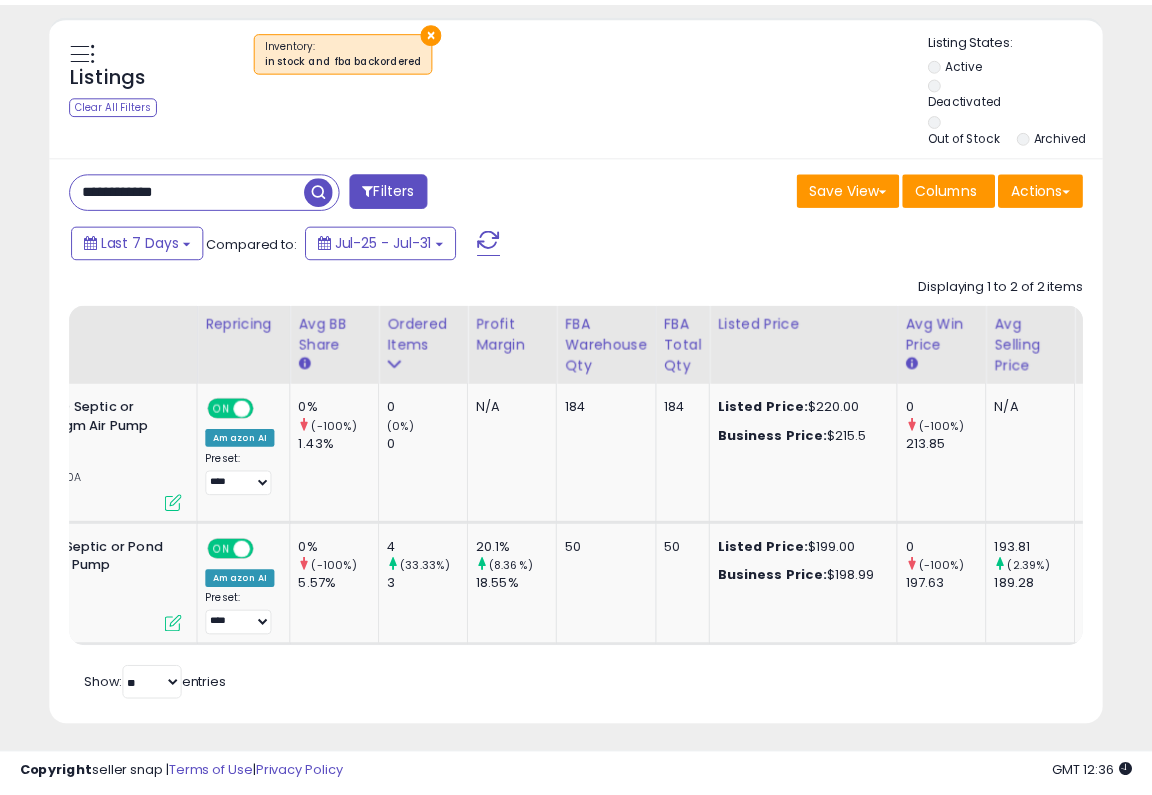 scroll, scrollTop: 410, scrollLeft: 607, axis: both 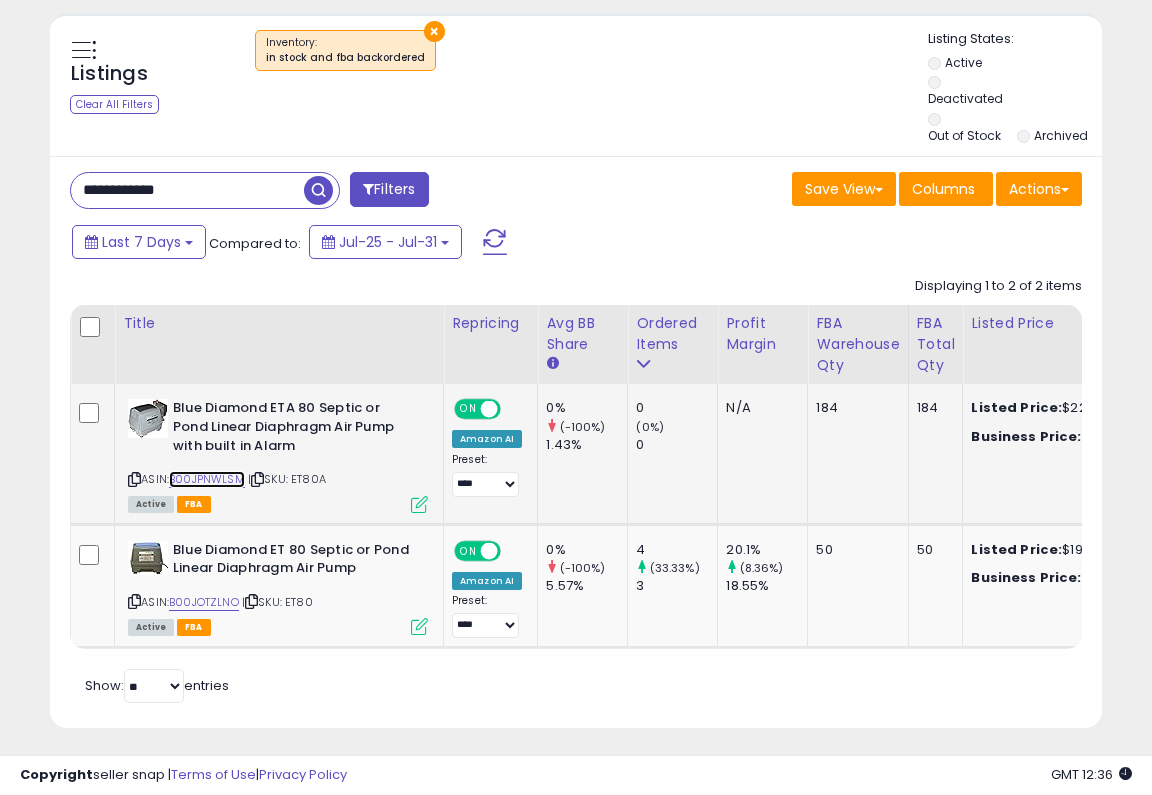 click on "B00JPNWLSM" at bounding box center [207, 479] 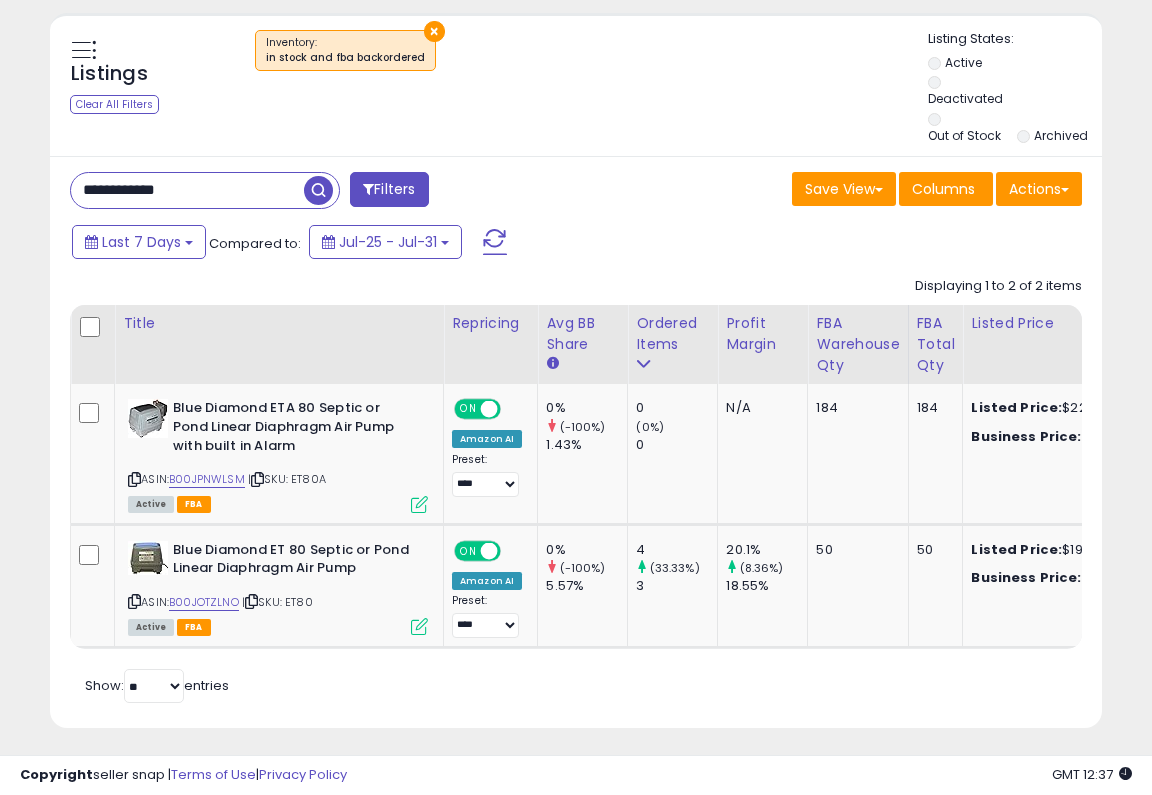 click on "**********" at bounding box center [187, 190] 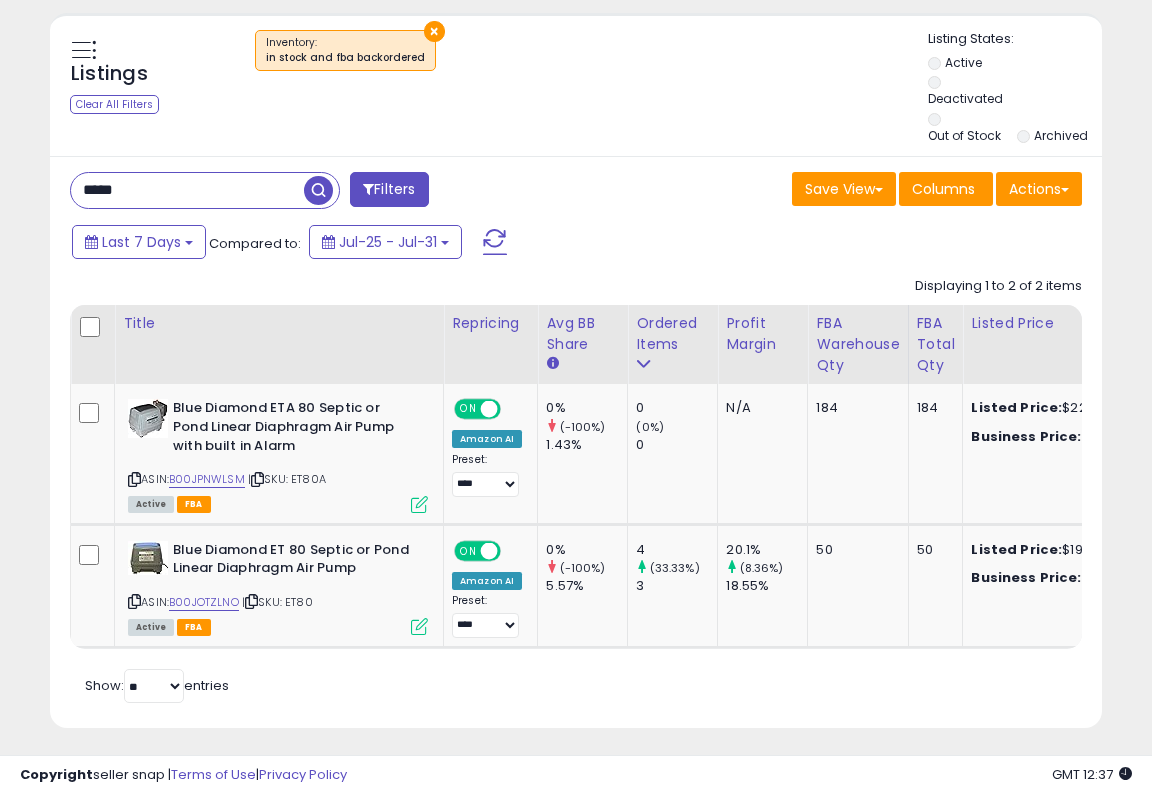 type on "*****" 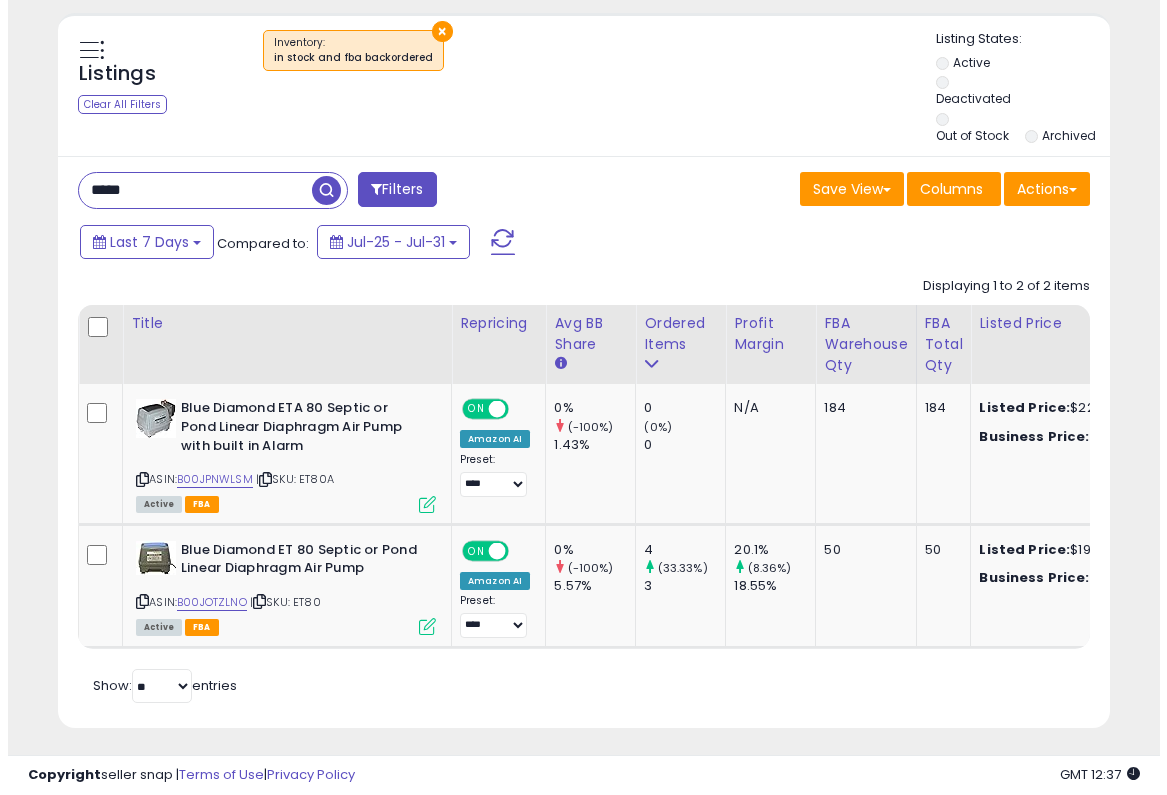 scroll, scrollTop: 549, scrollLeft: 0, axis: vertical 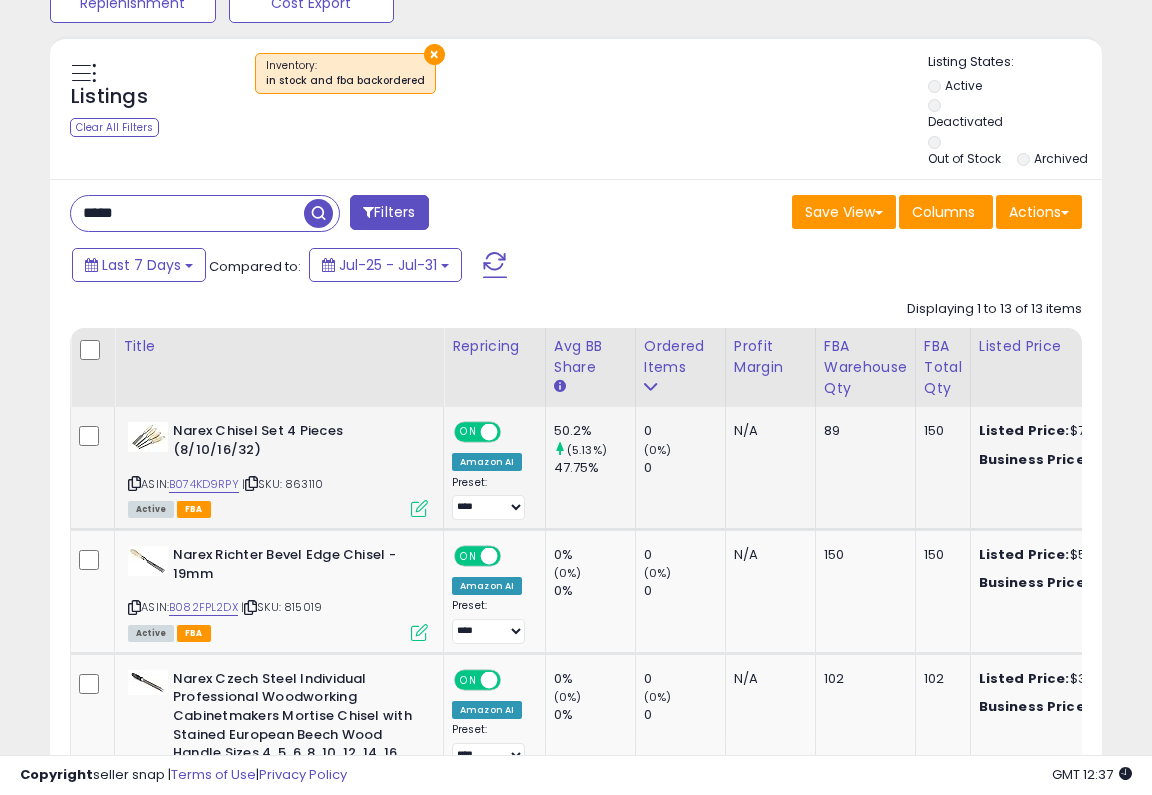 click at bounding box center (419, 508) 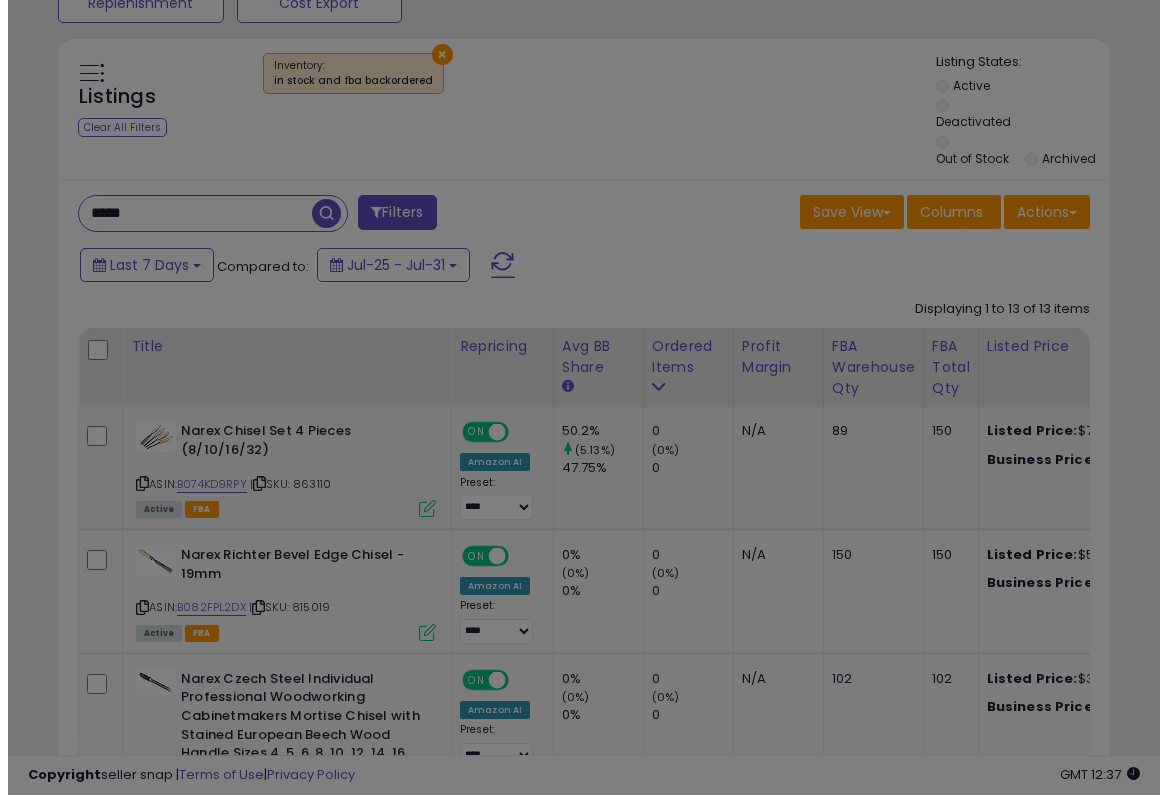 scroll, scrollTop: 999590, scrollLeft: 999383, axis: both 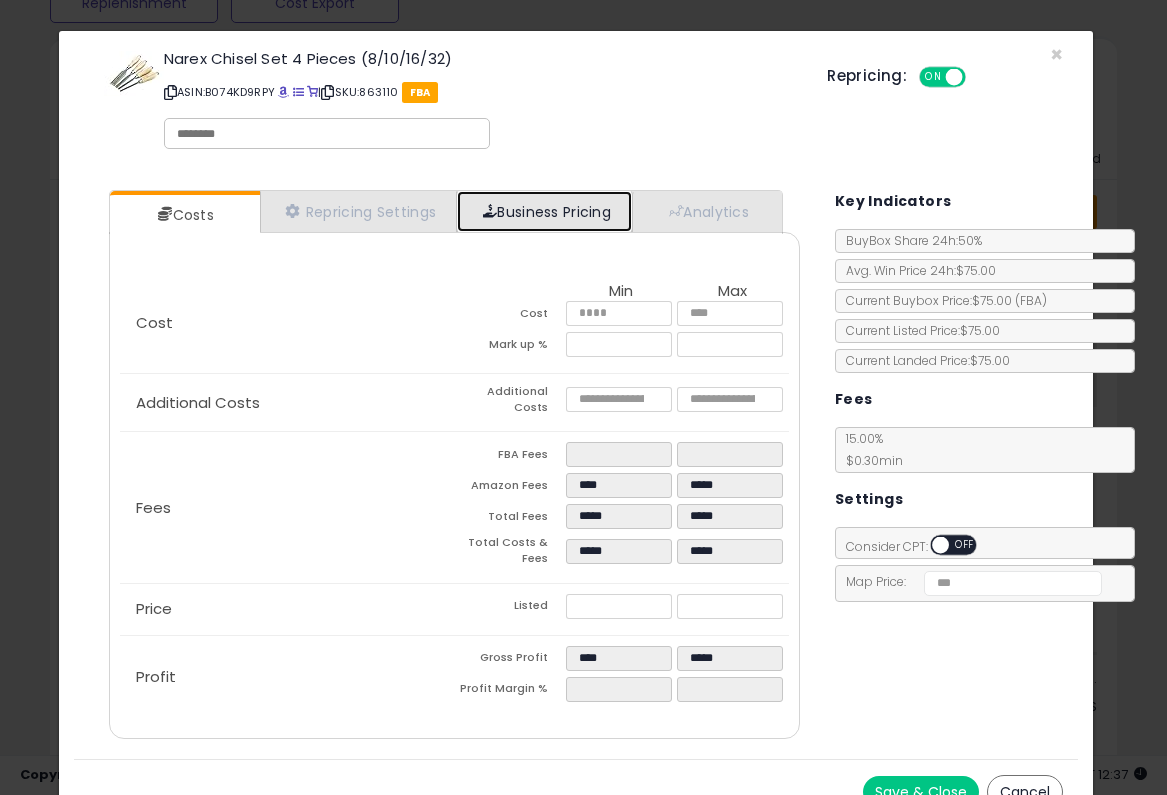 click on "Business Pricing" at bounding box center (544, 211) 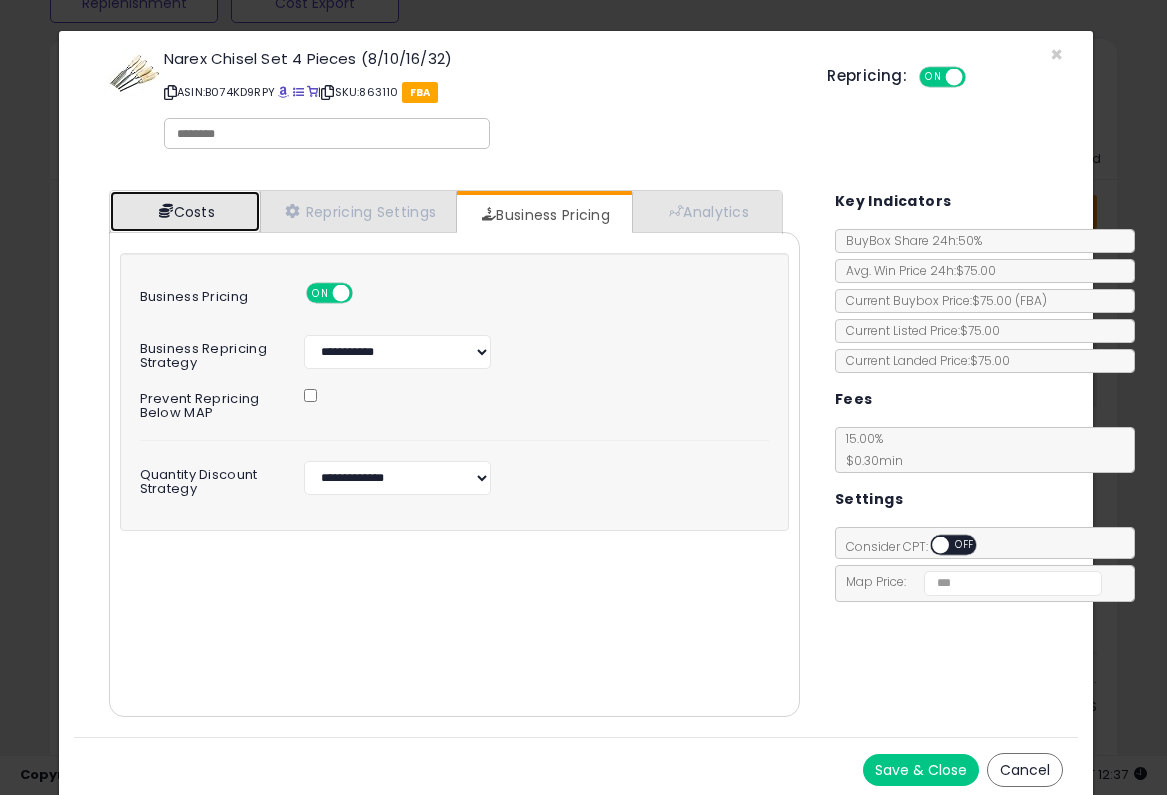 click on "Costs" at bounding box center (185, 211) 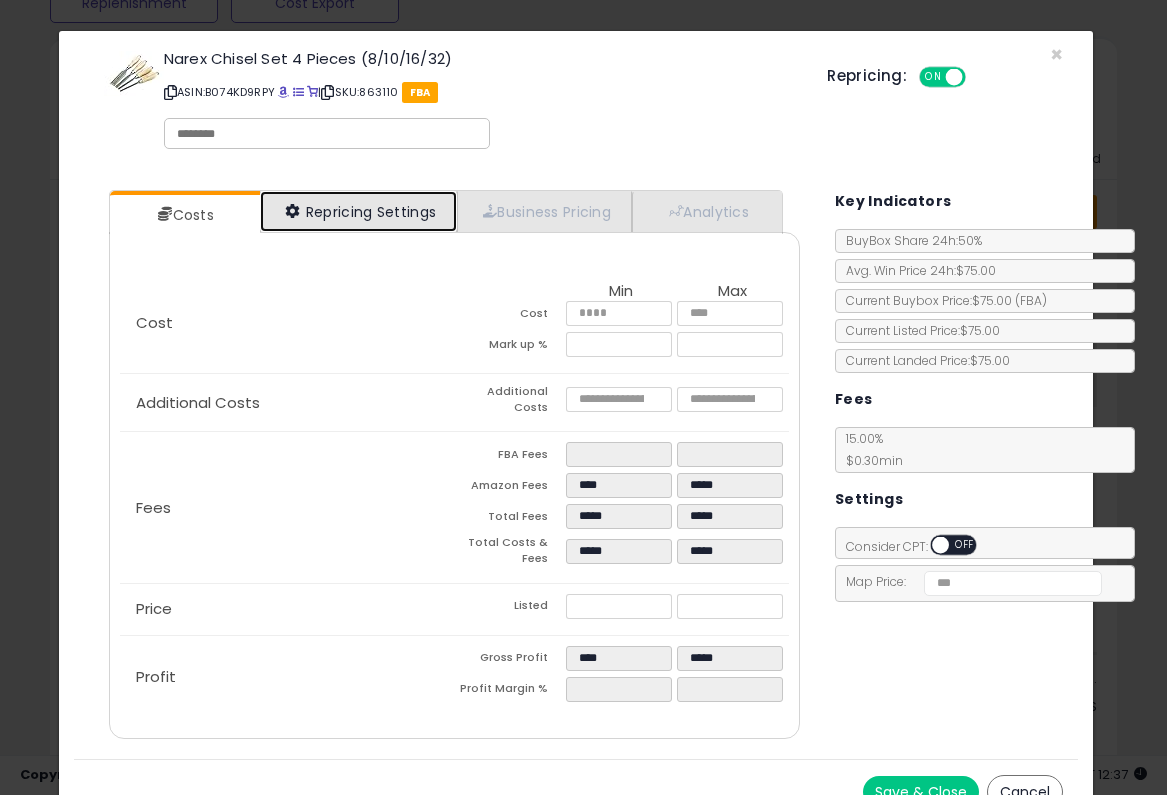 click on "Repricing Settings" at bounding box center (359, 211) 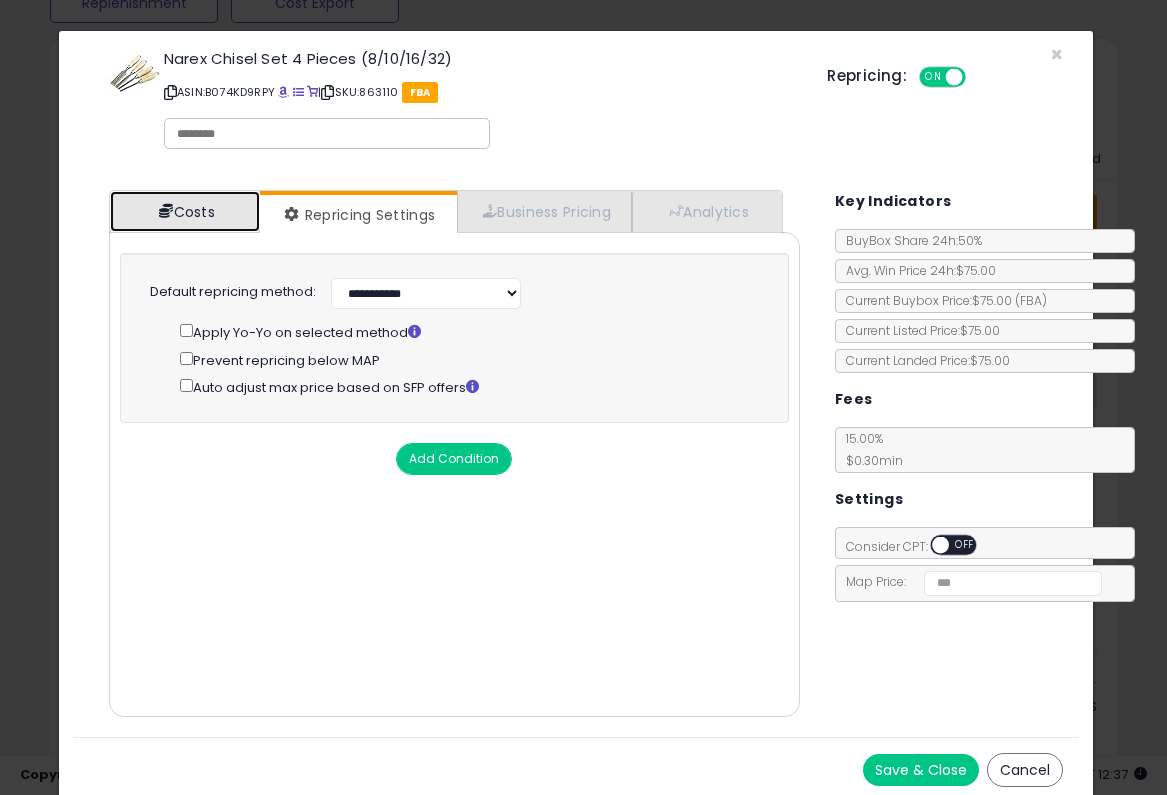 click on "Costs" at bounding box center (185, 211) 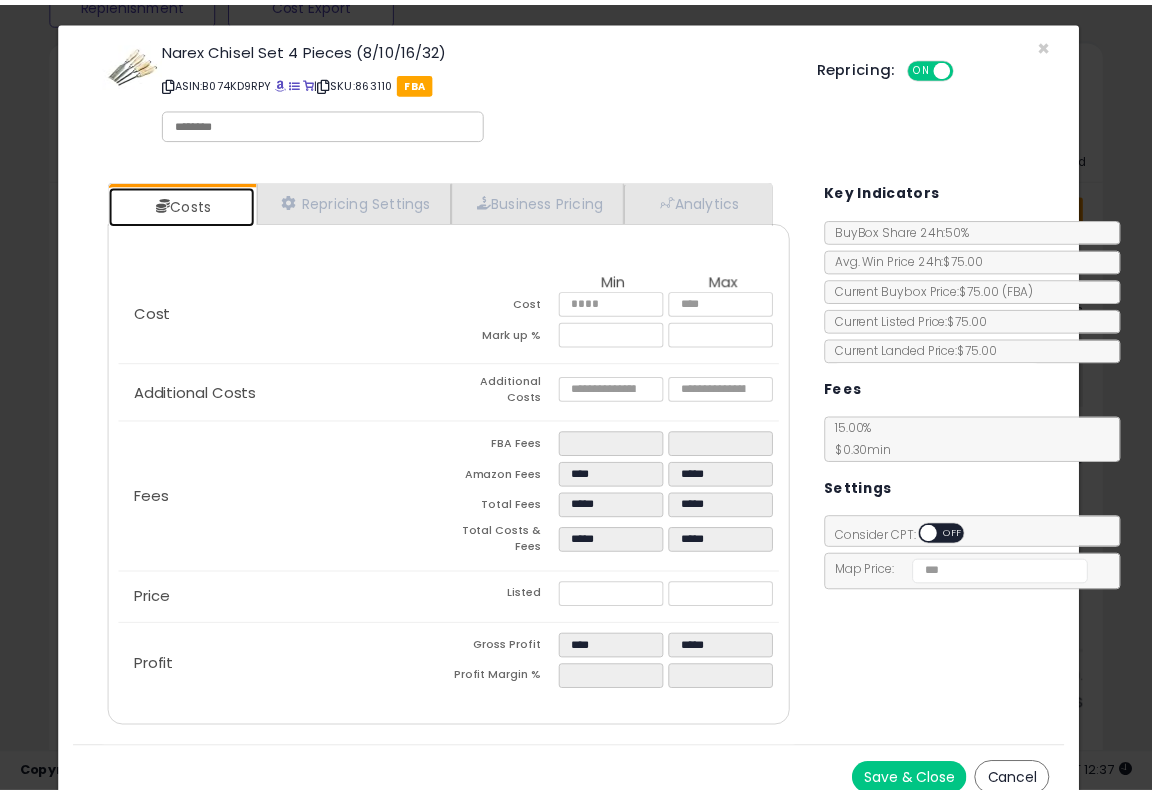 scroll, scrollTop: 13, scrollLeft: 0, axis: vertical 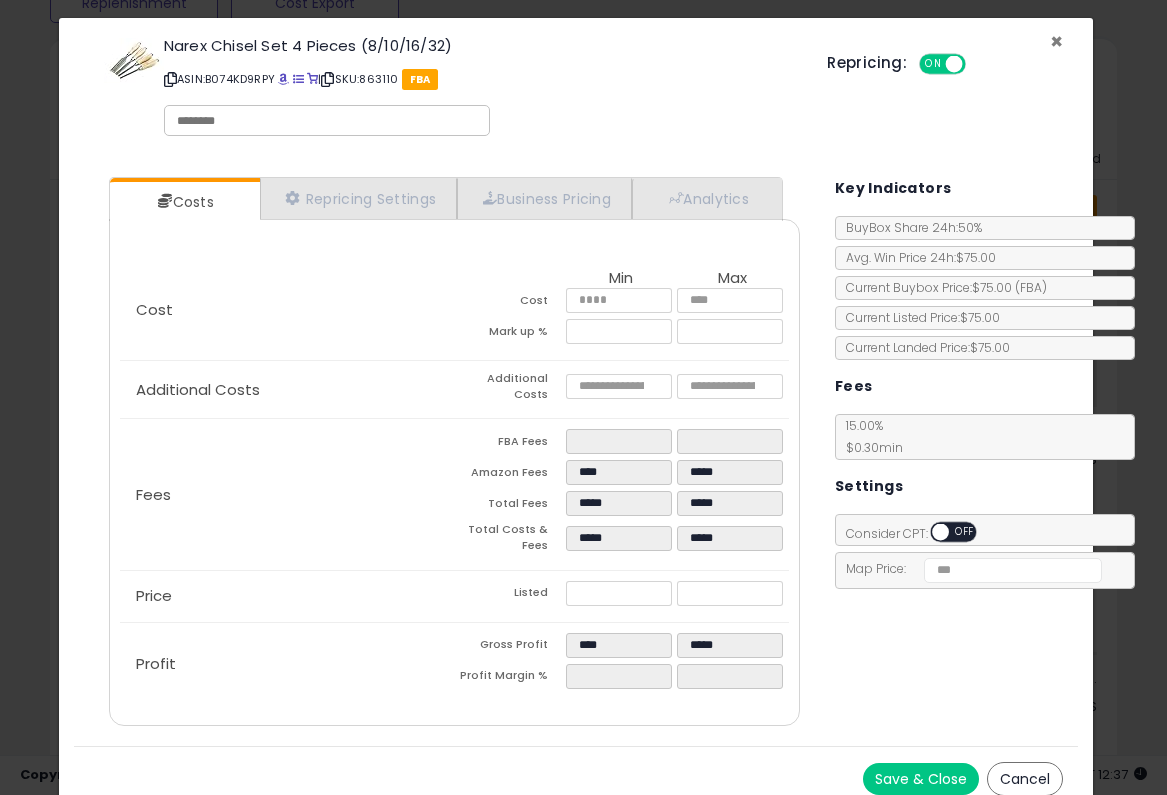 click on "×" at bounding box center [1056, 41] 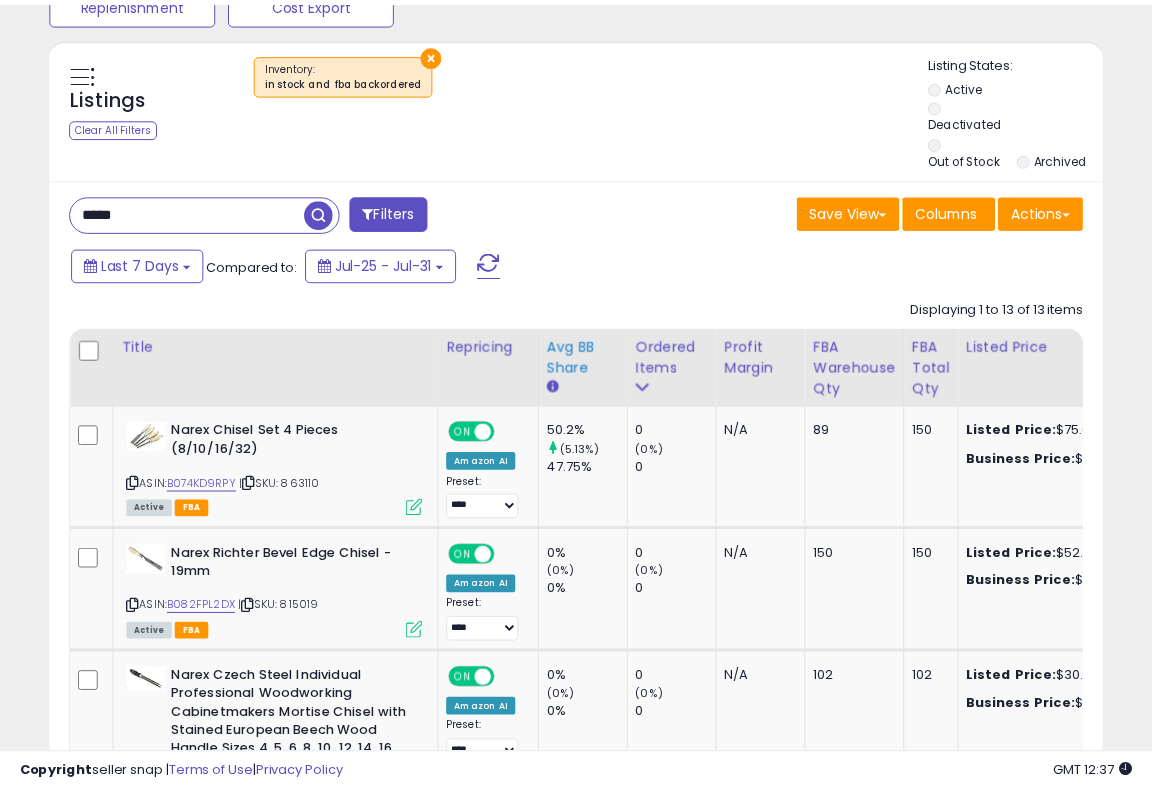 scroll, scrollTop: 410, scrollLeft: 607, axis: both 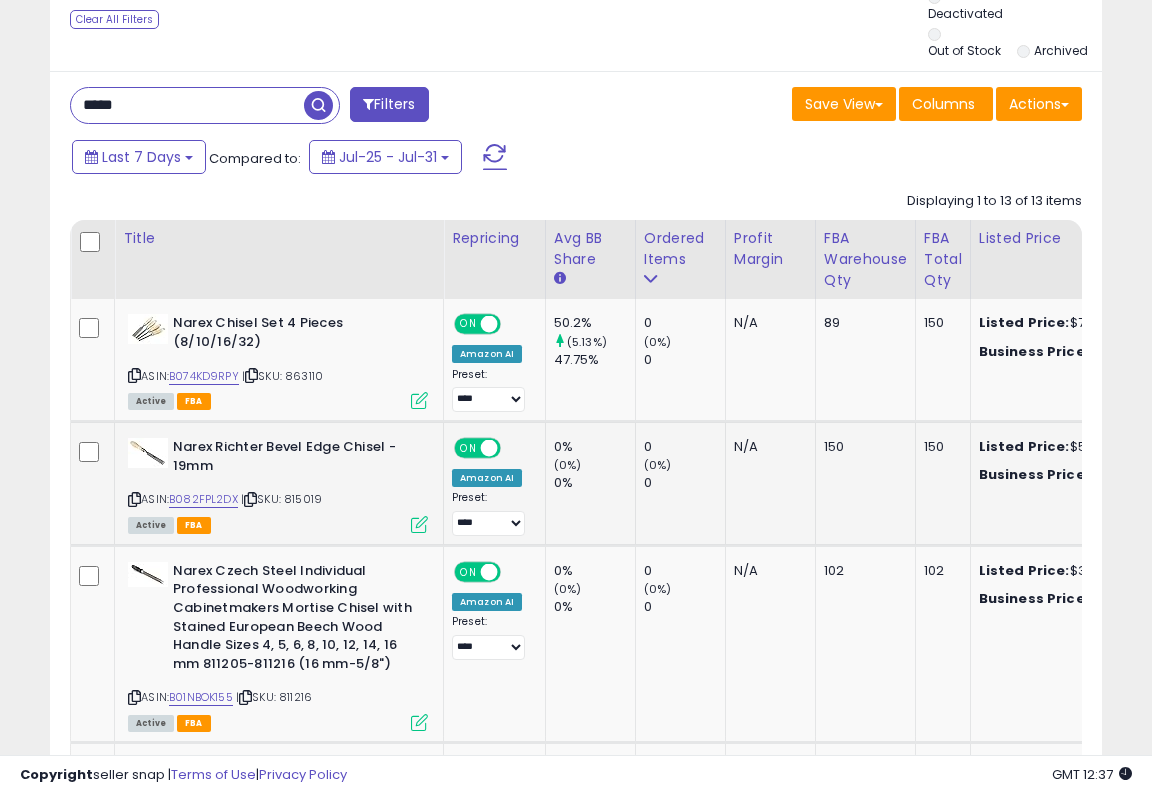 click at bounding box center (419, 524) 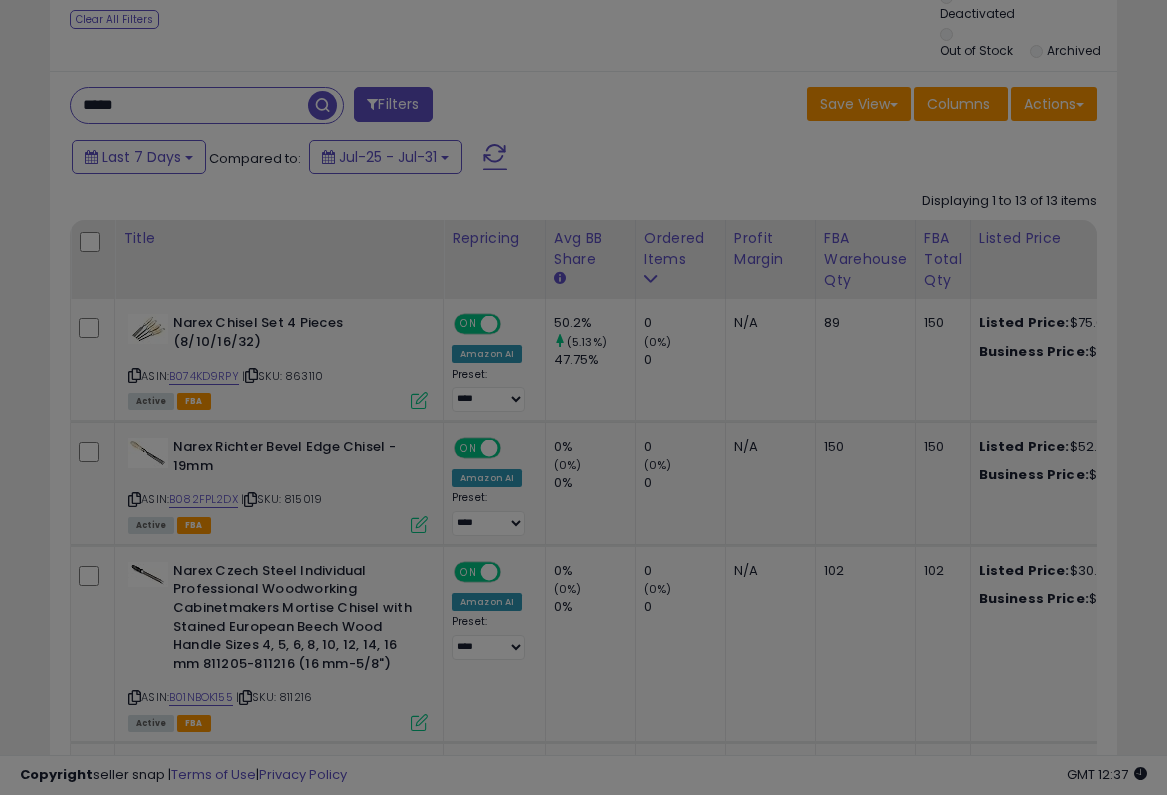 scroll, scrollTop: 999590, scrollLeft: 999383, axis: both 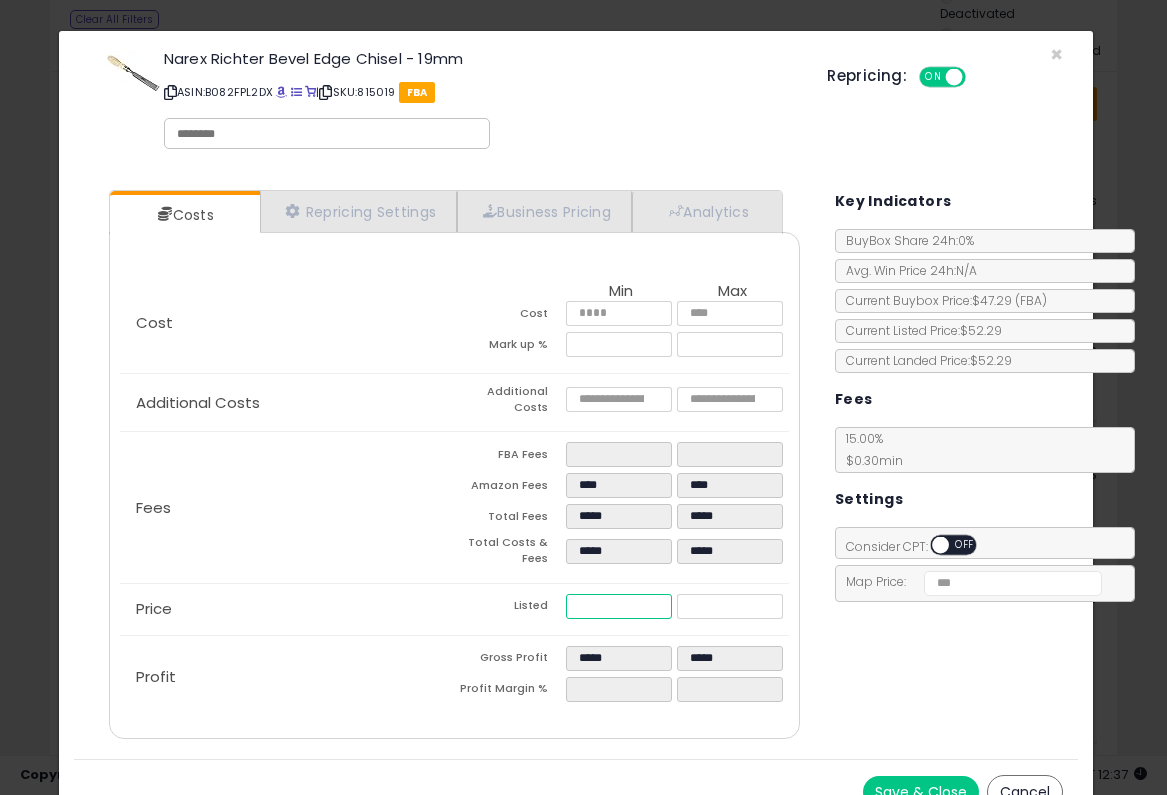 click on "*****" at bounding box center (619, 606) 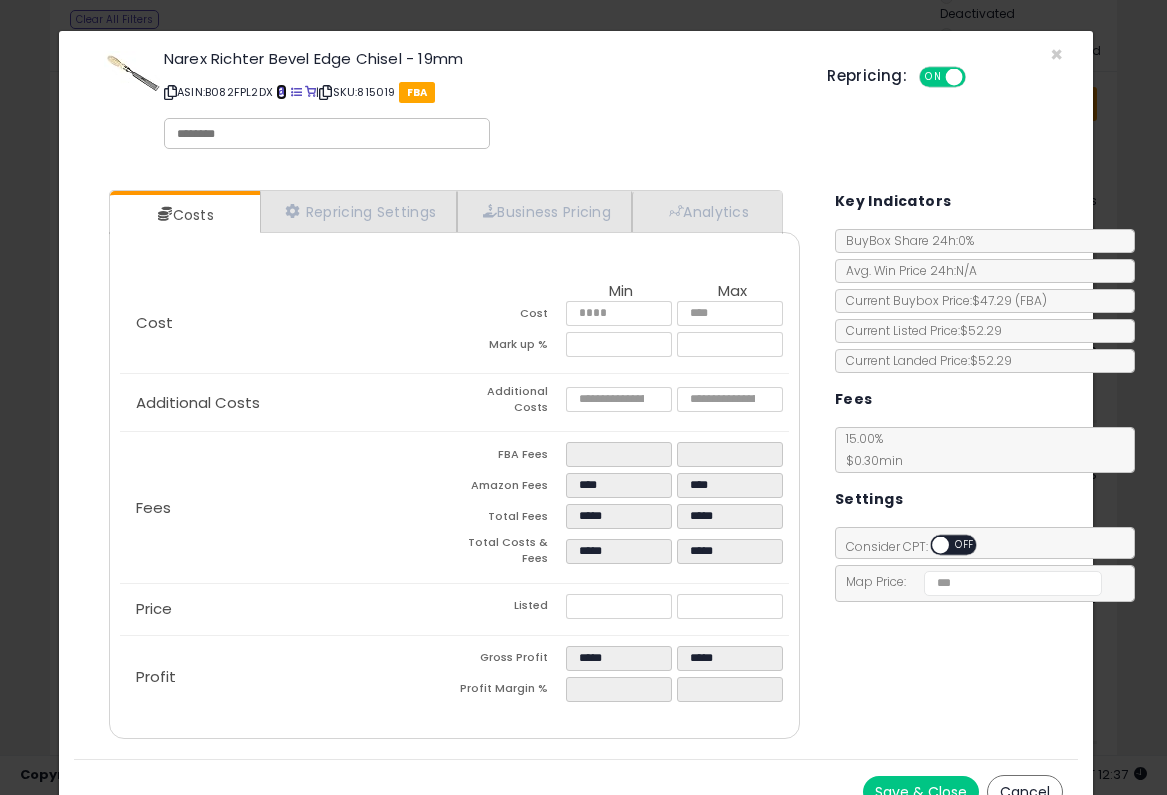 click at bounding box center (281, 92) 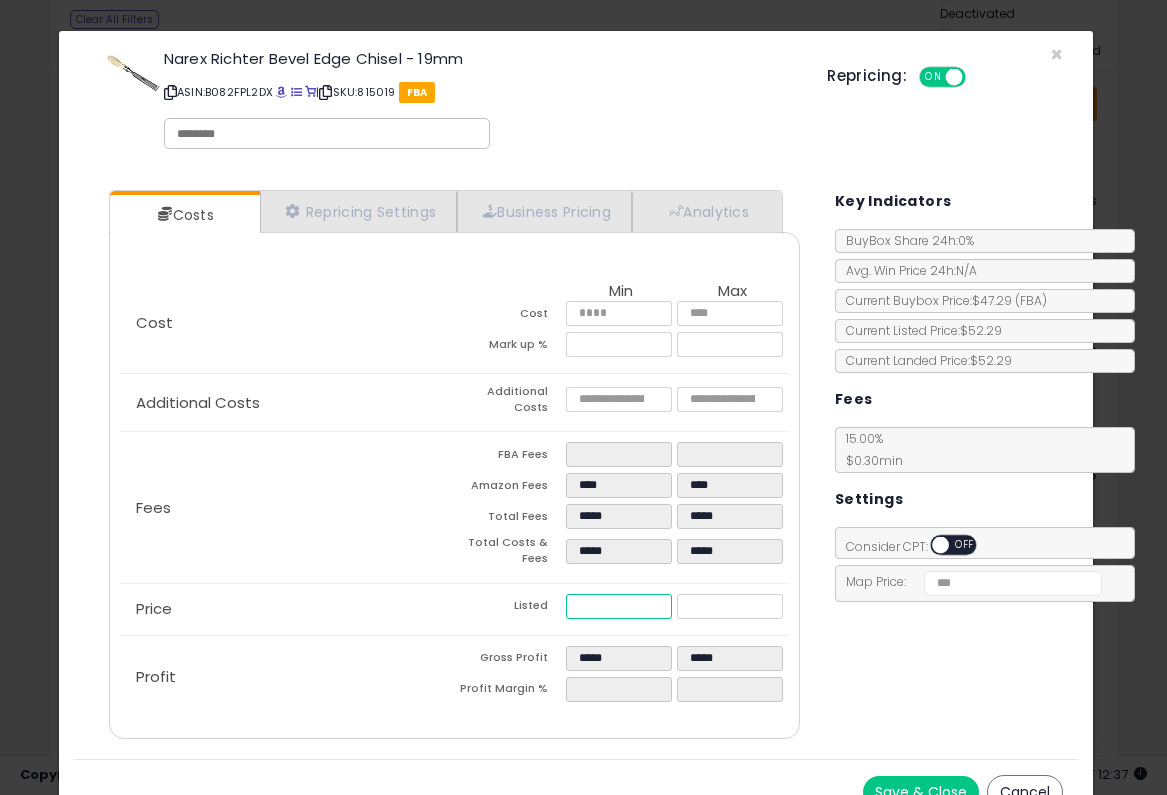 click on "*****" at bounding box center [619, 606] 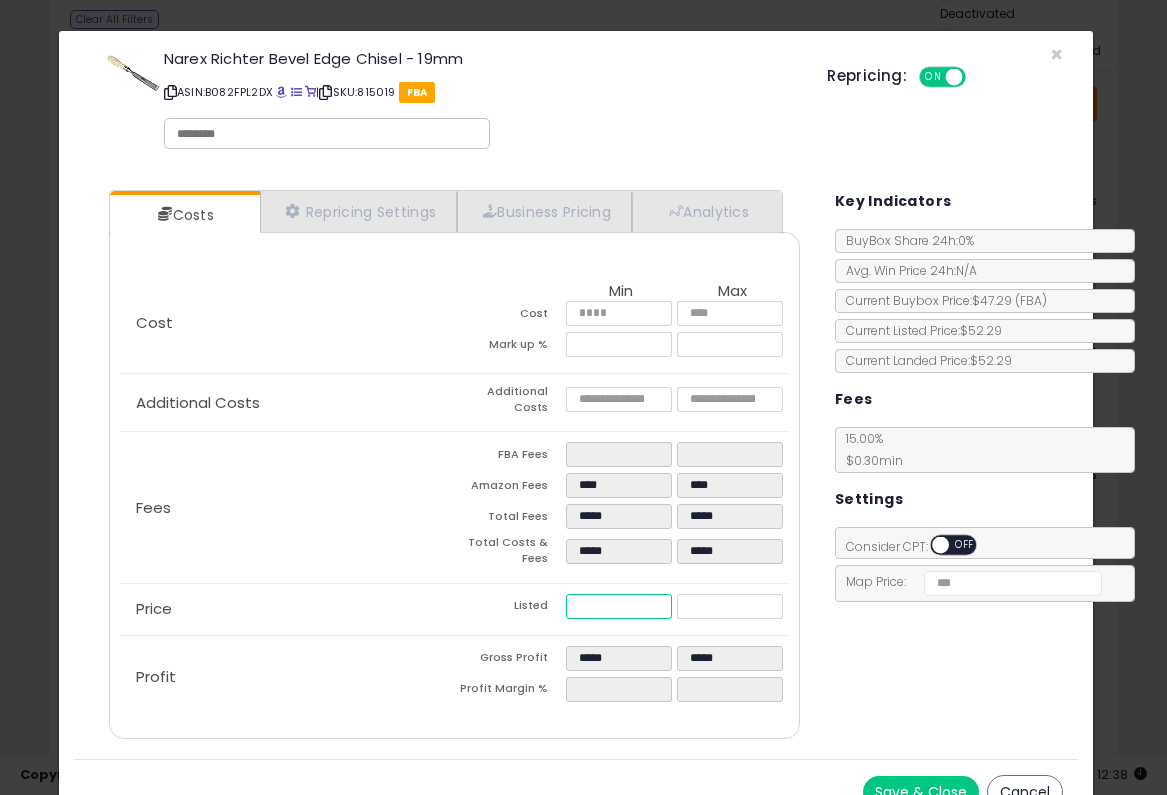 type on "****" 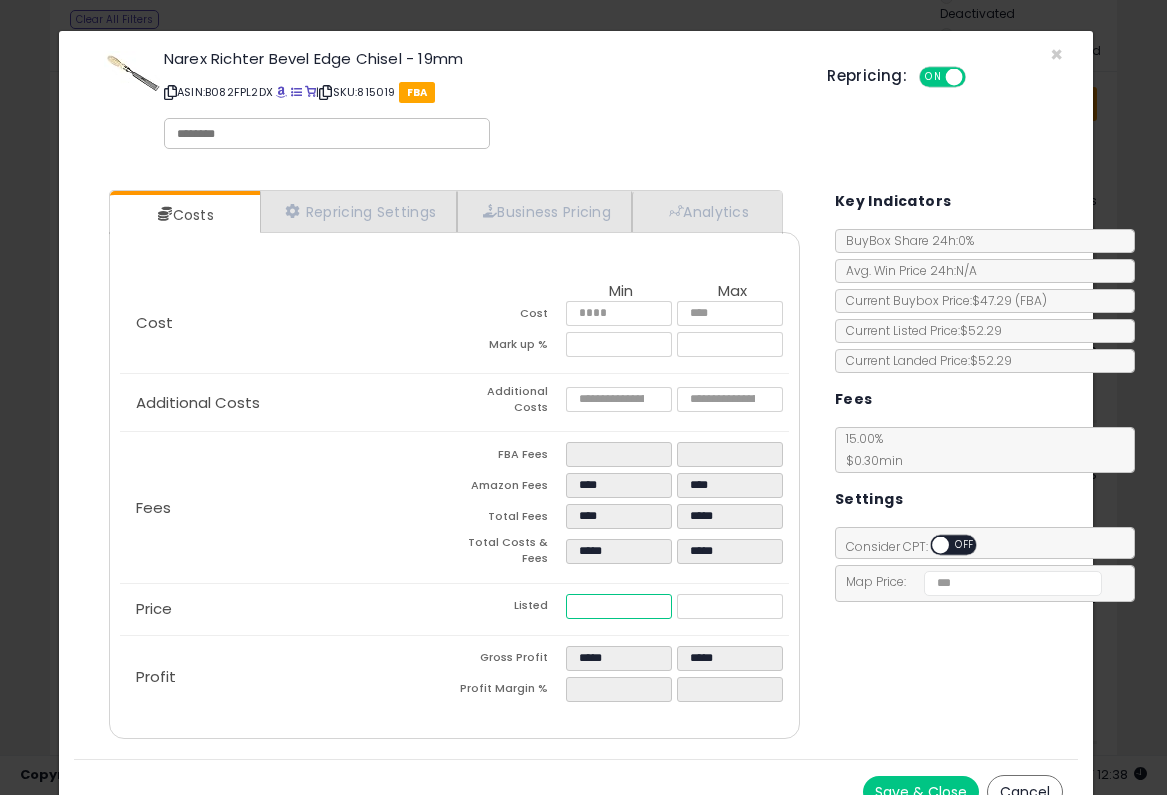 type on "****" 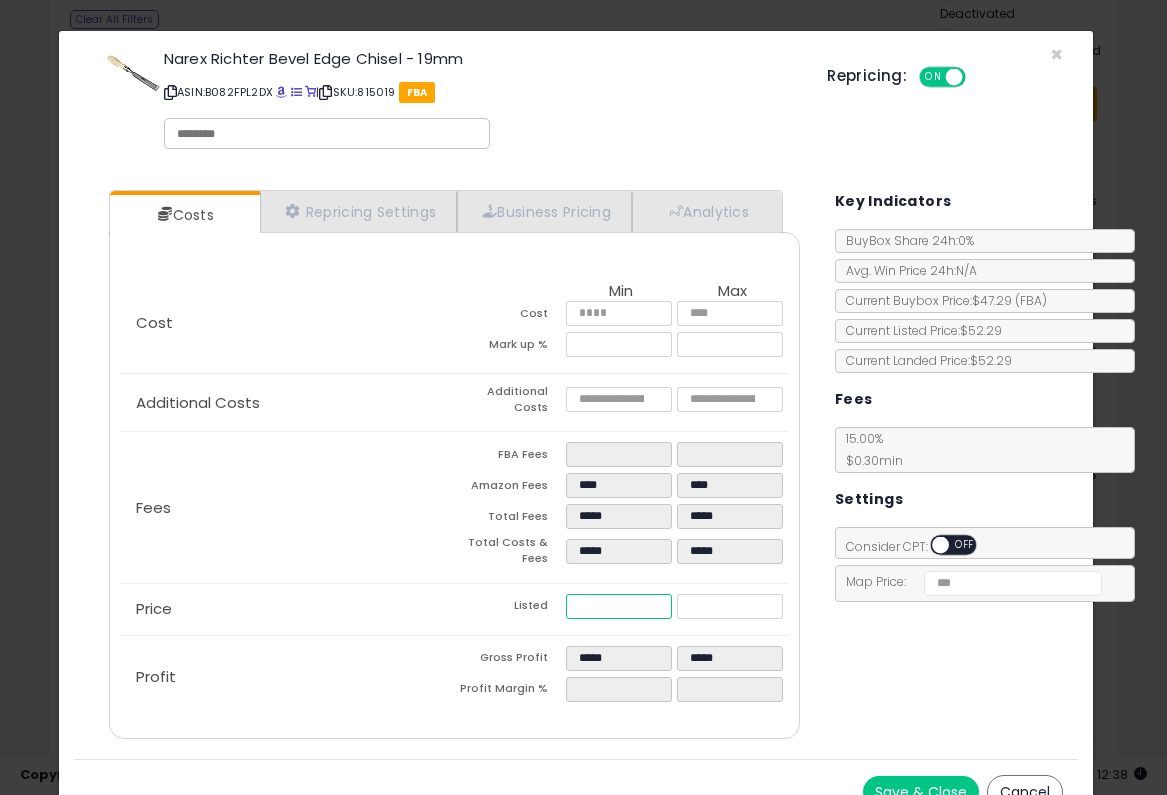 type on "**" 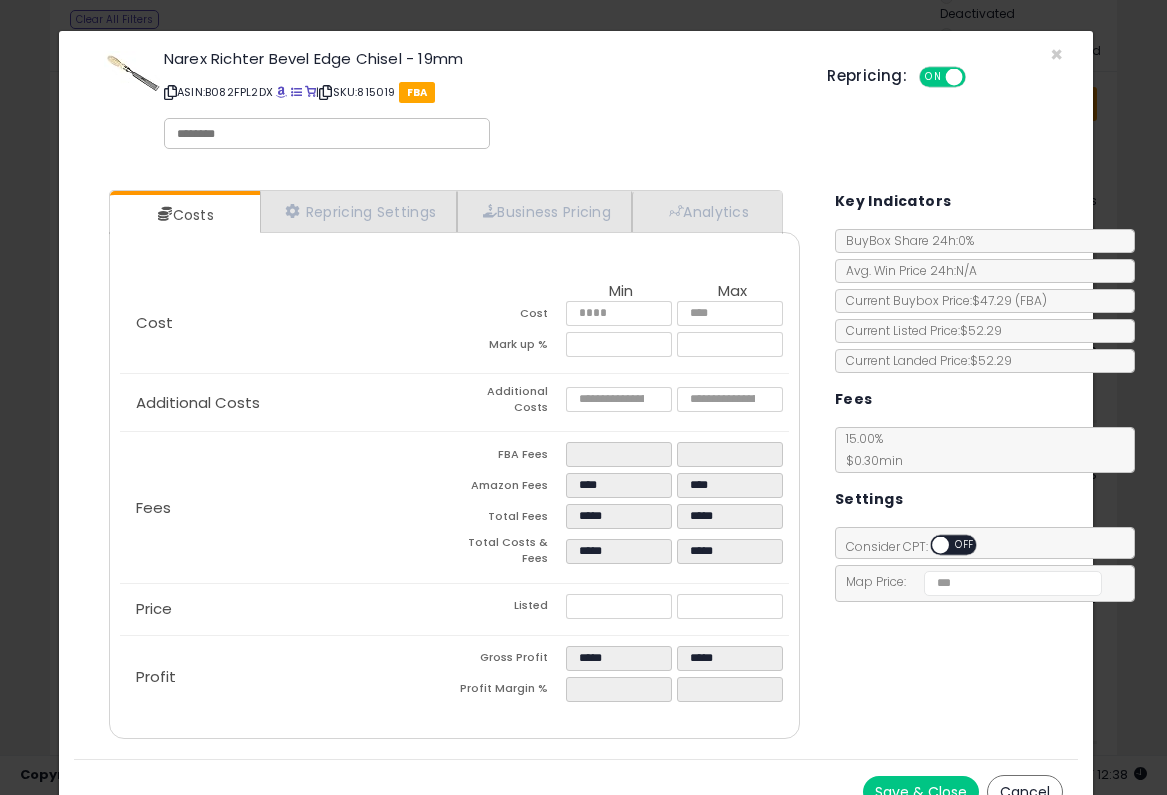 type on "*****" 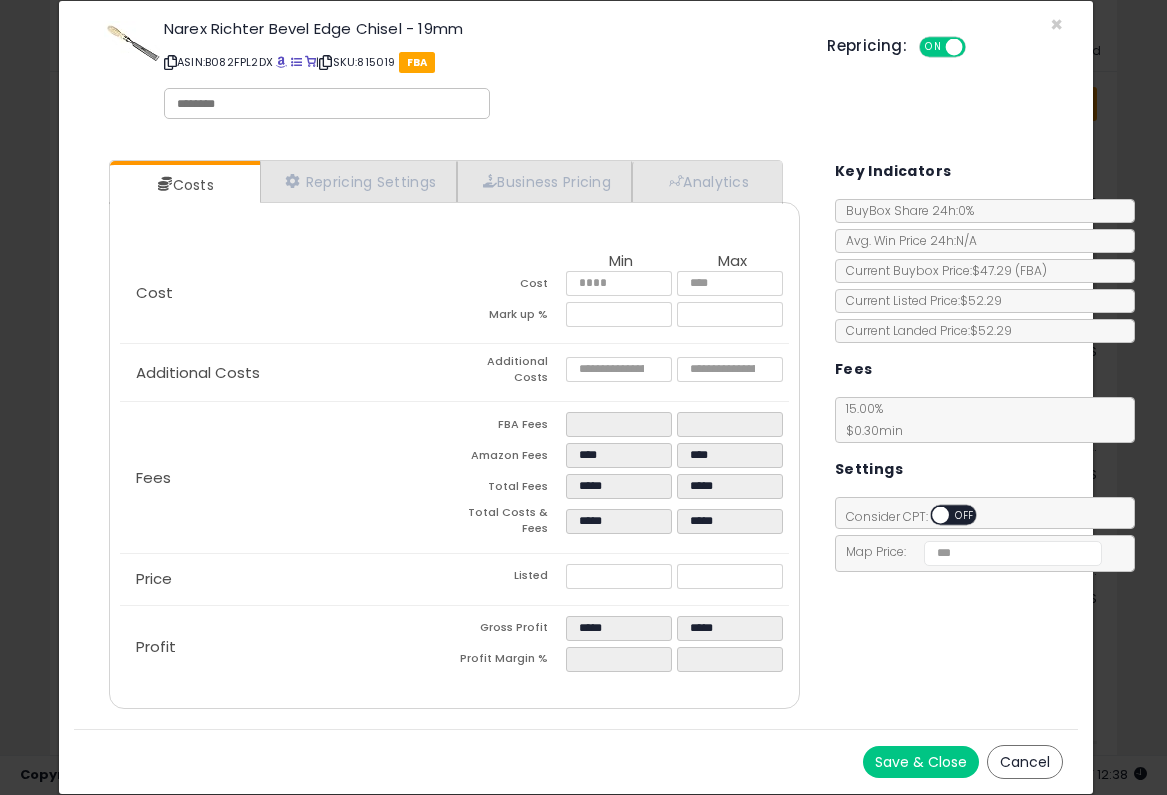 click on "Save & Close" at bounding box center (921, 762) 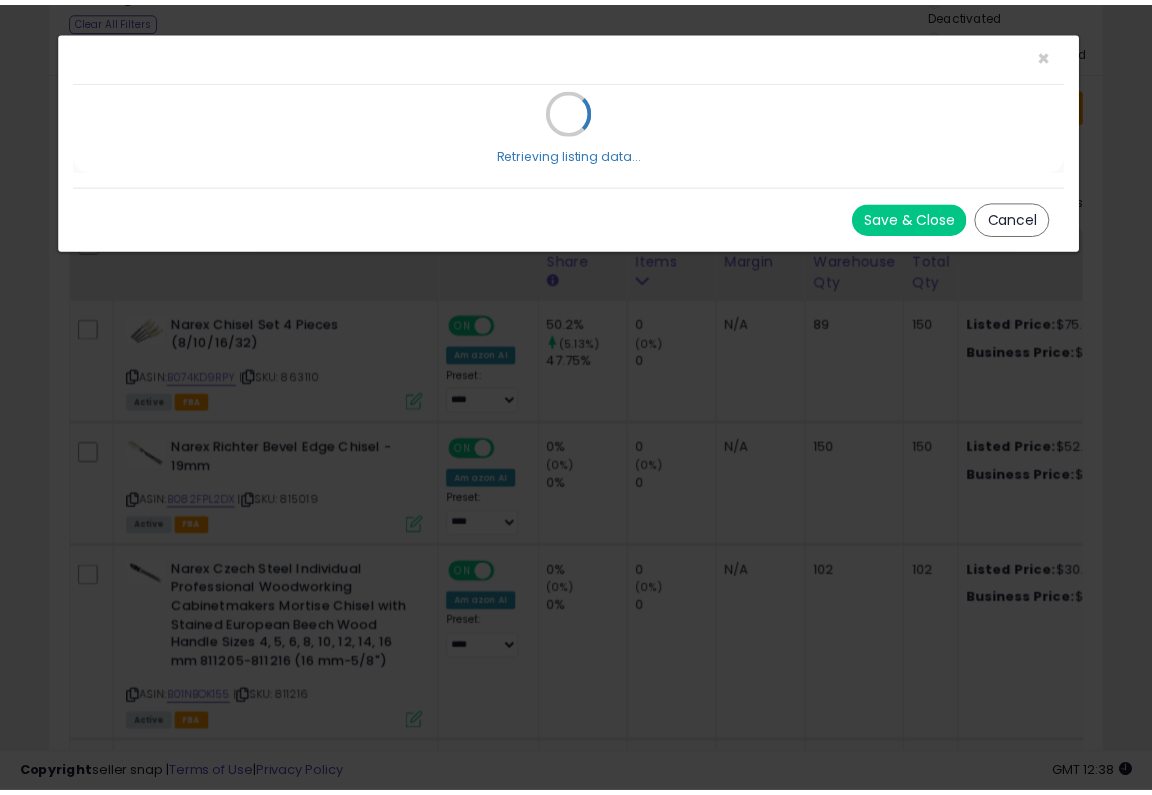 scroll, scrollTop: 0, scrollLeft: 0, axis: both 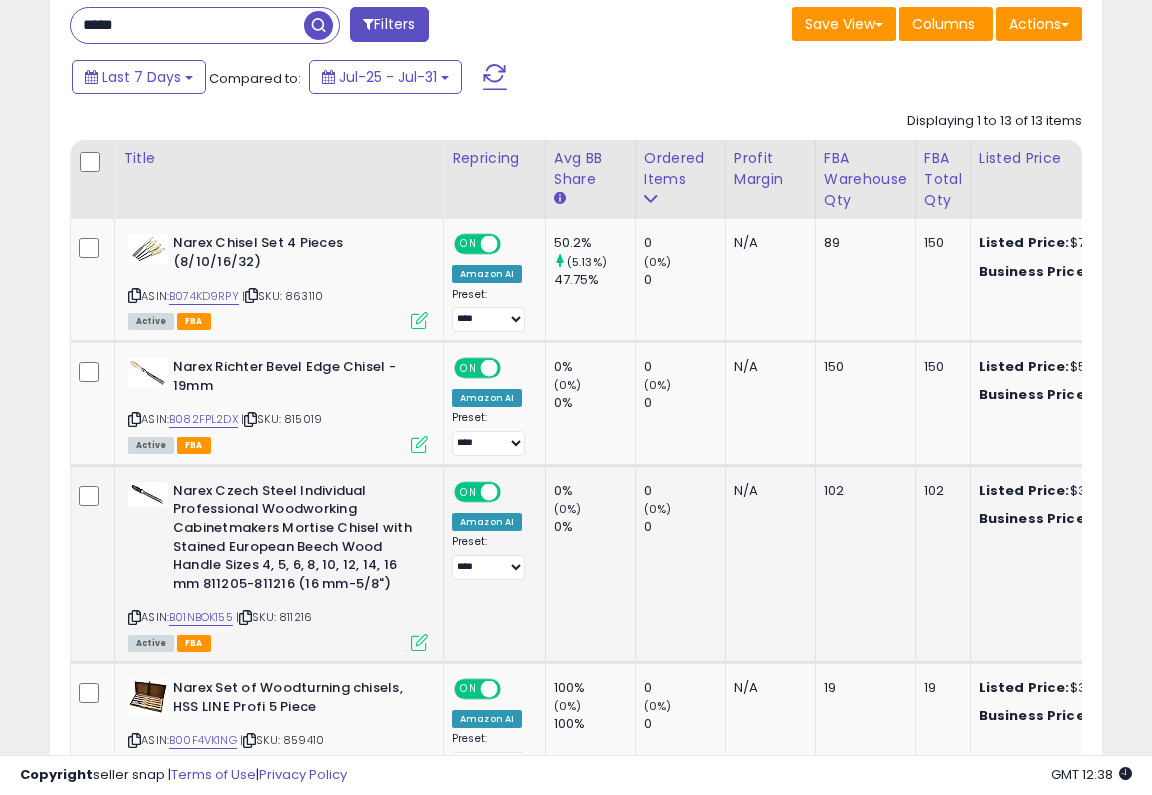 click at bounding box center [419, 642] 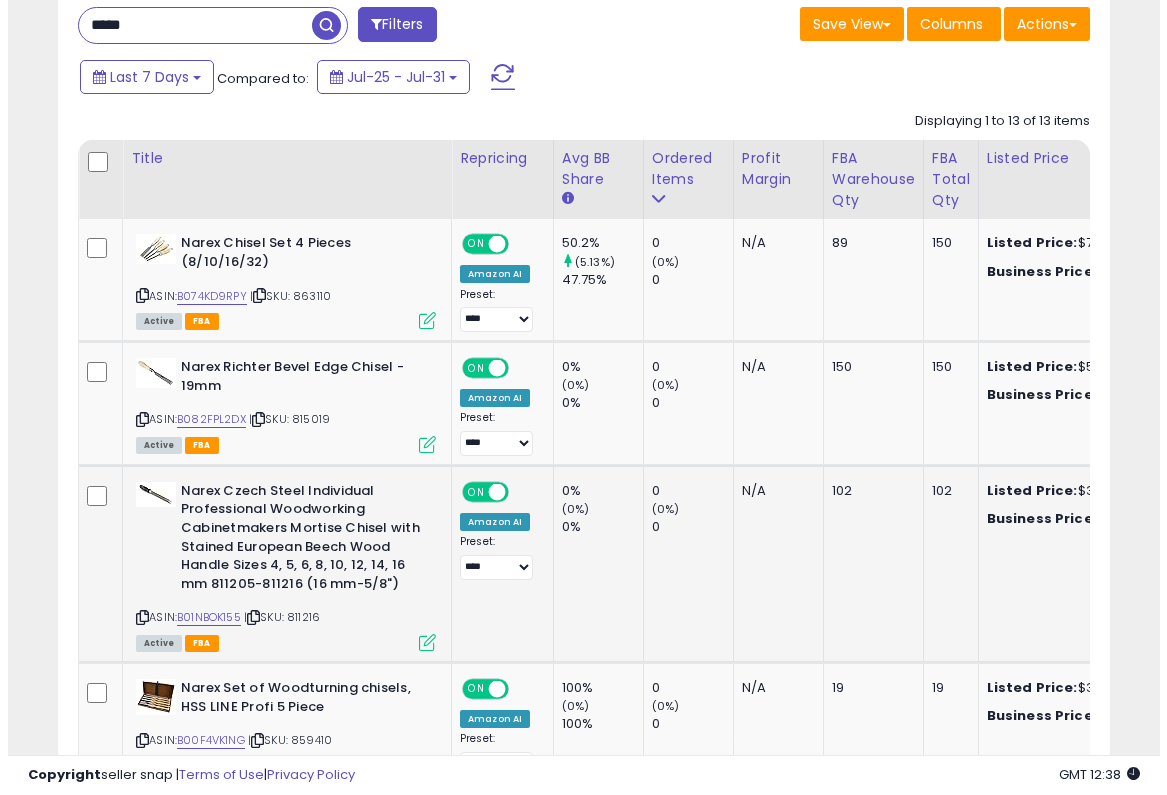 scroll, scrollTop: 954, scrollLeft: 0, axis: vertical 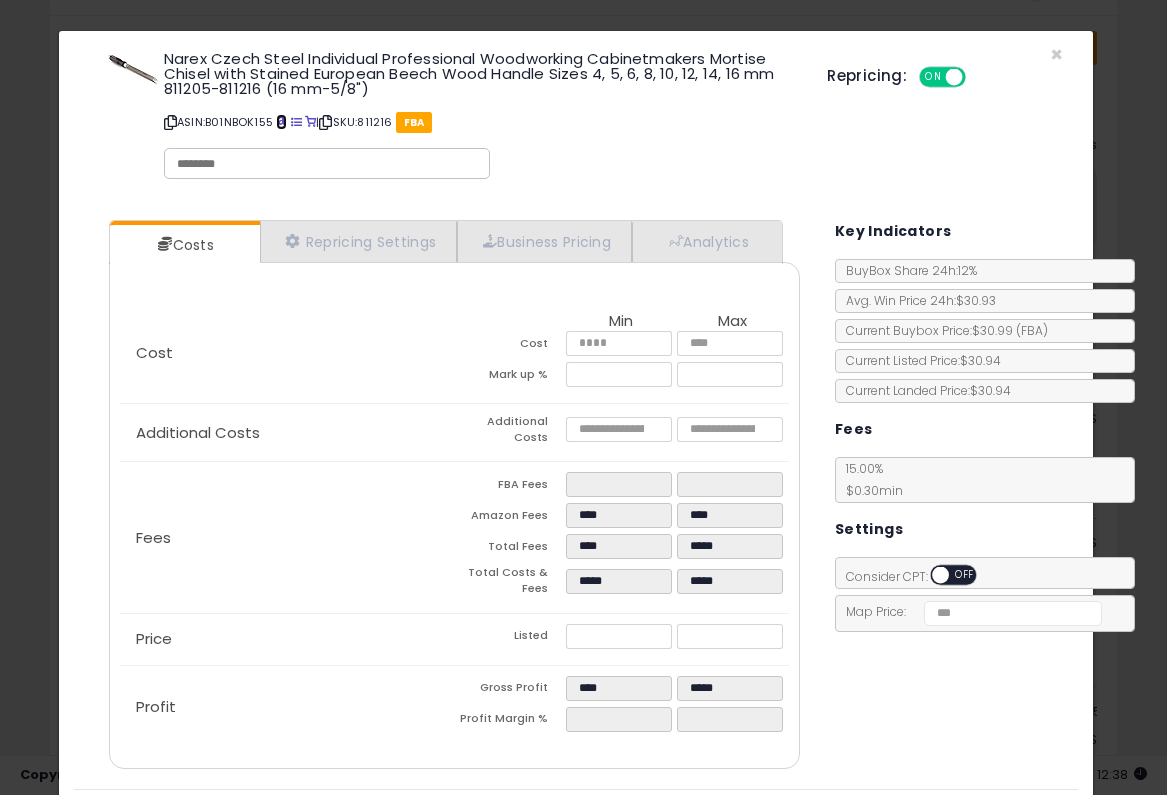 click at bounding box center [281, 122] 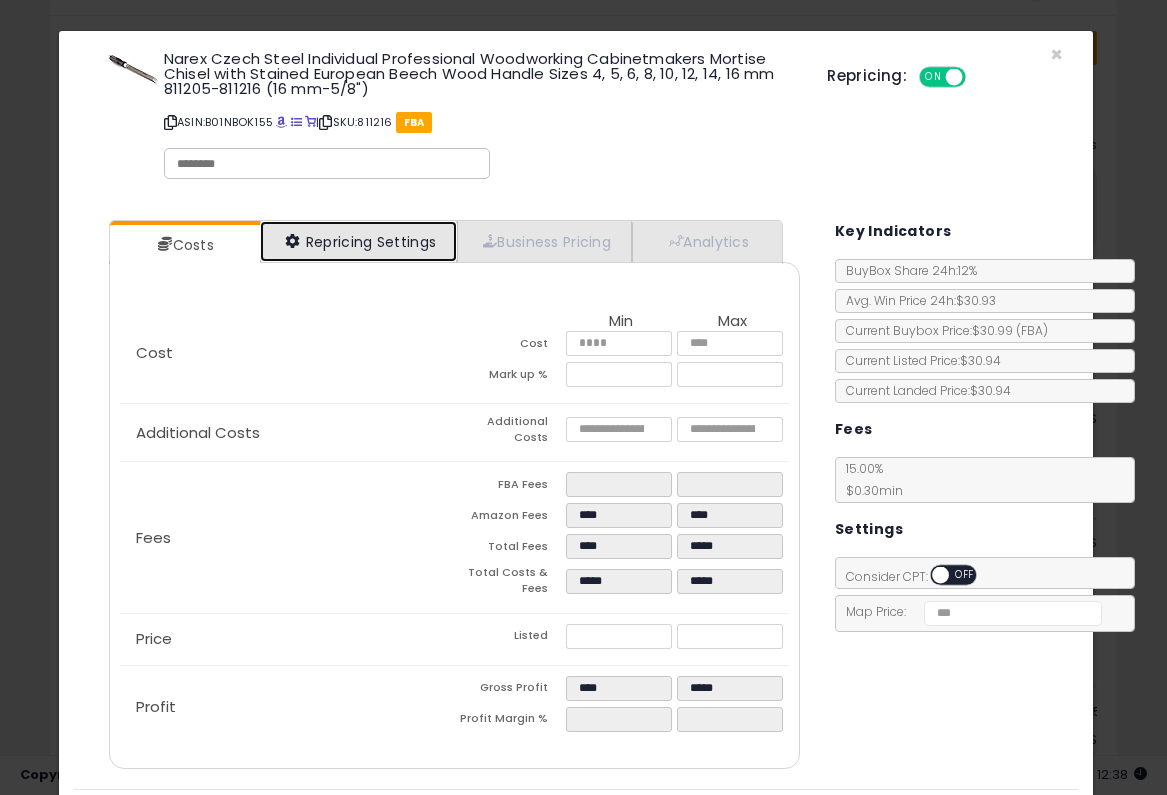 click on "Repricing Settings" at bounding box center (359, 241) 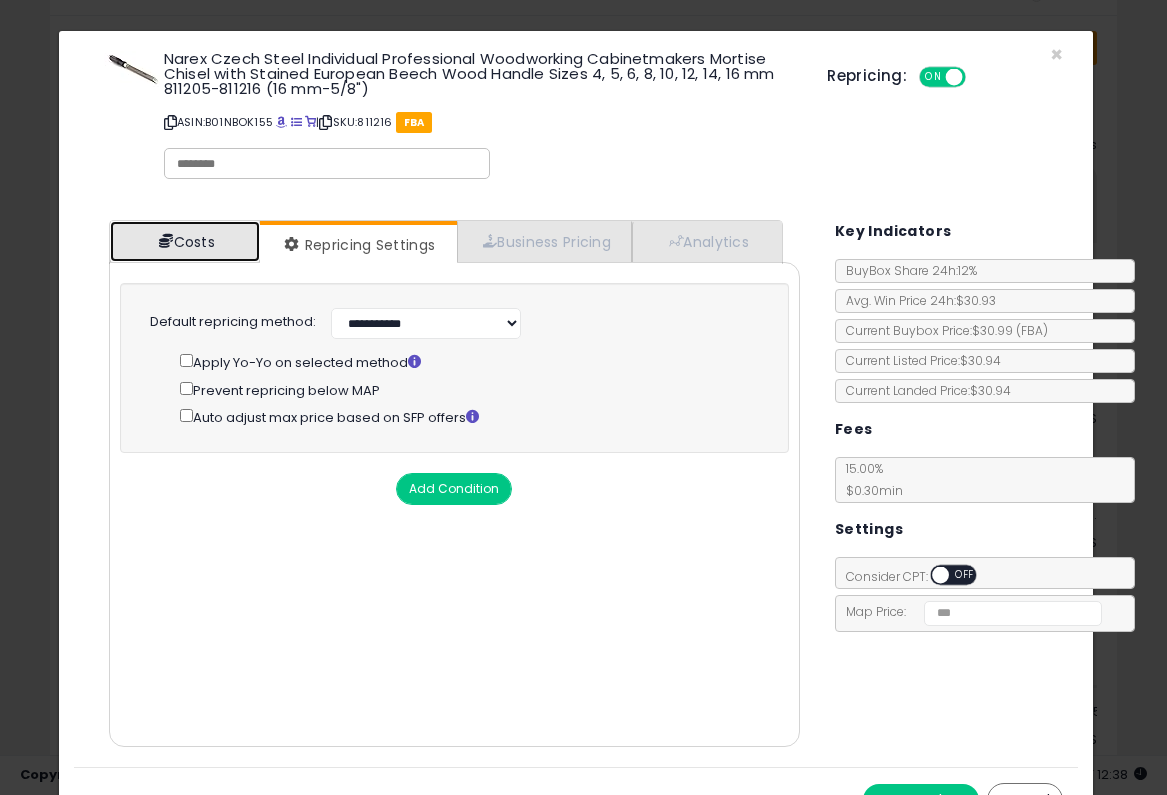 click on "Costs" at bounding box center (185, 241) 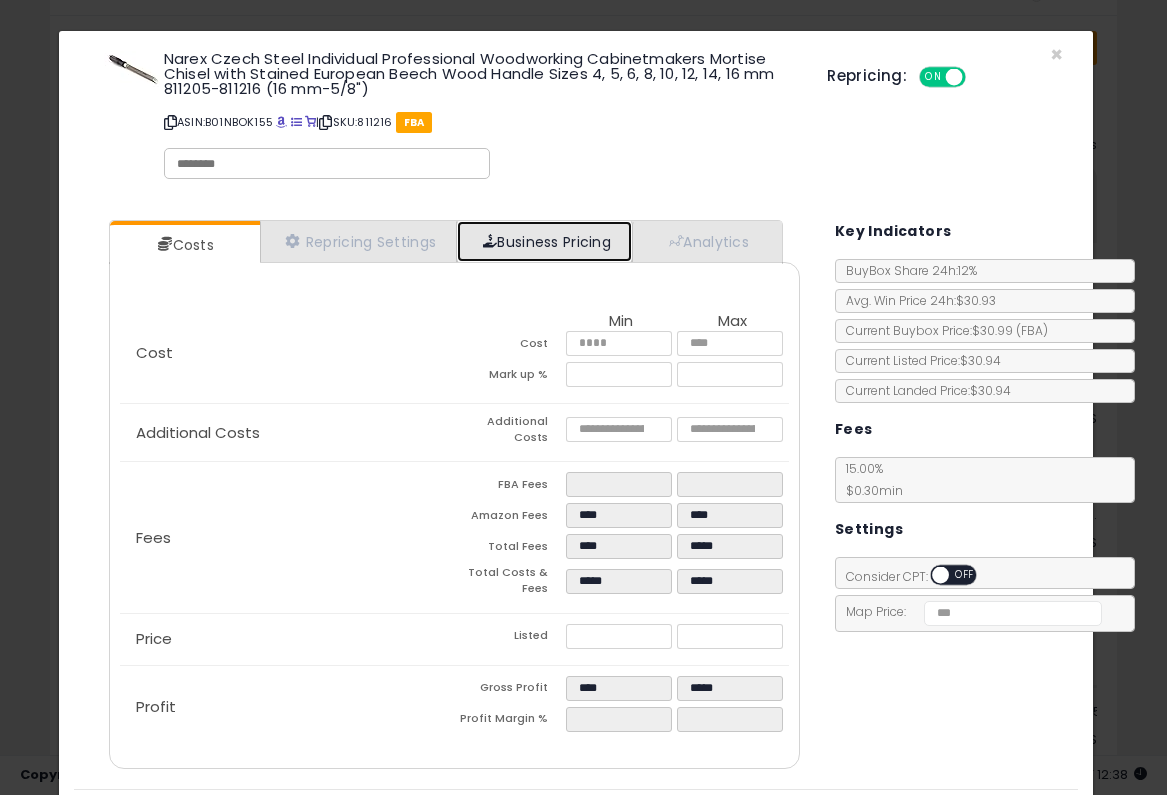 click on "Business Pricing" at bounding box center (544, 241) 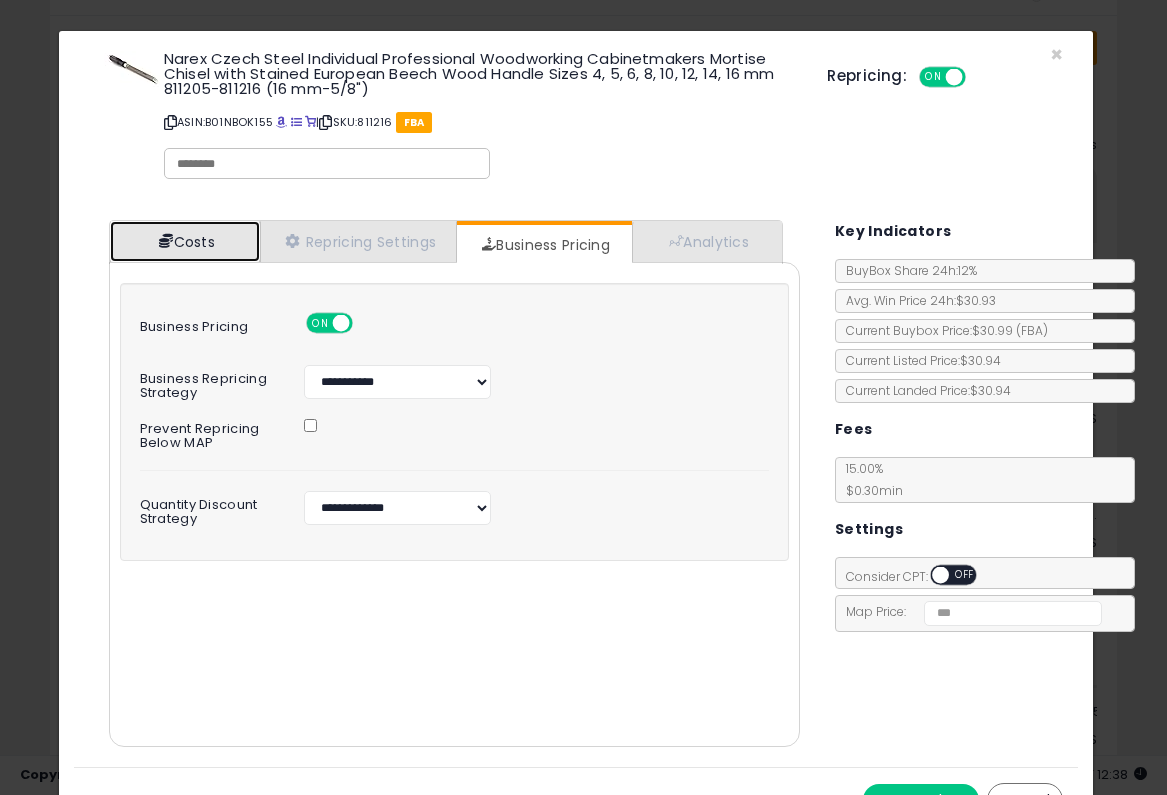 click on "Costs" at bounding box center [185, 241] 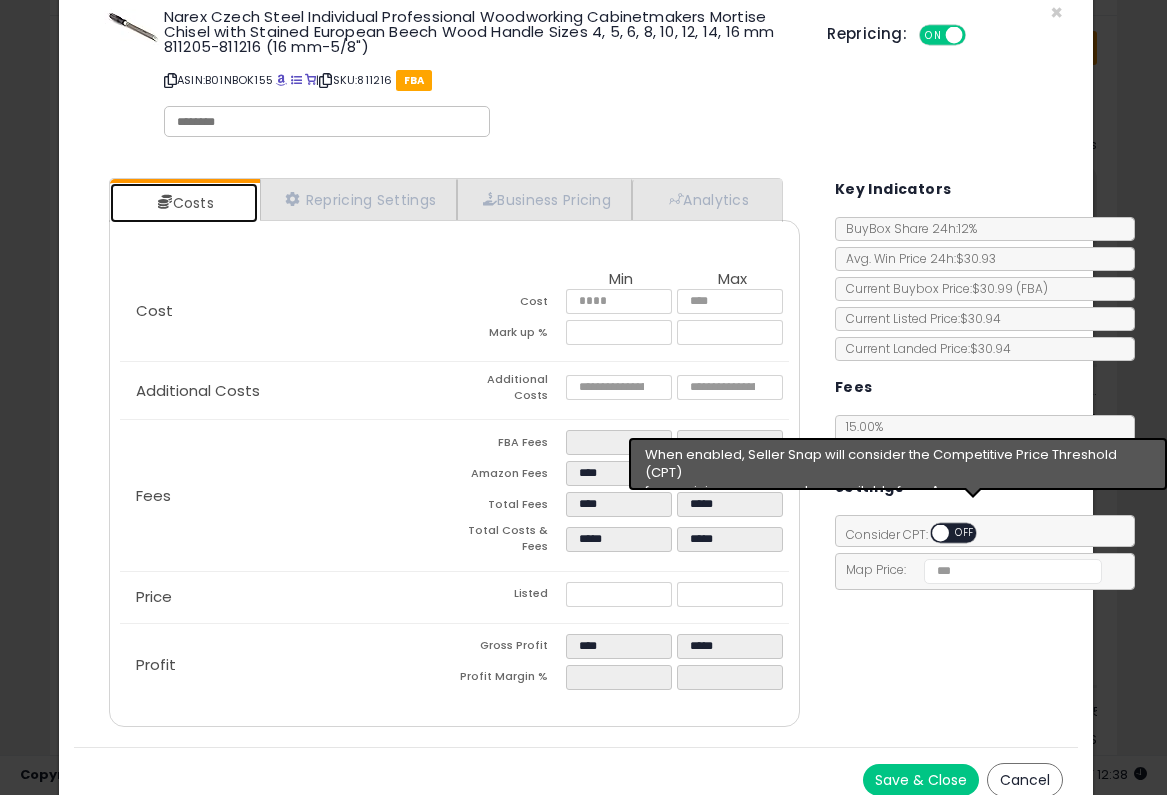 scroll, scrollTop: 52, scrollLeft: 0, axis: vertical 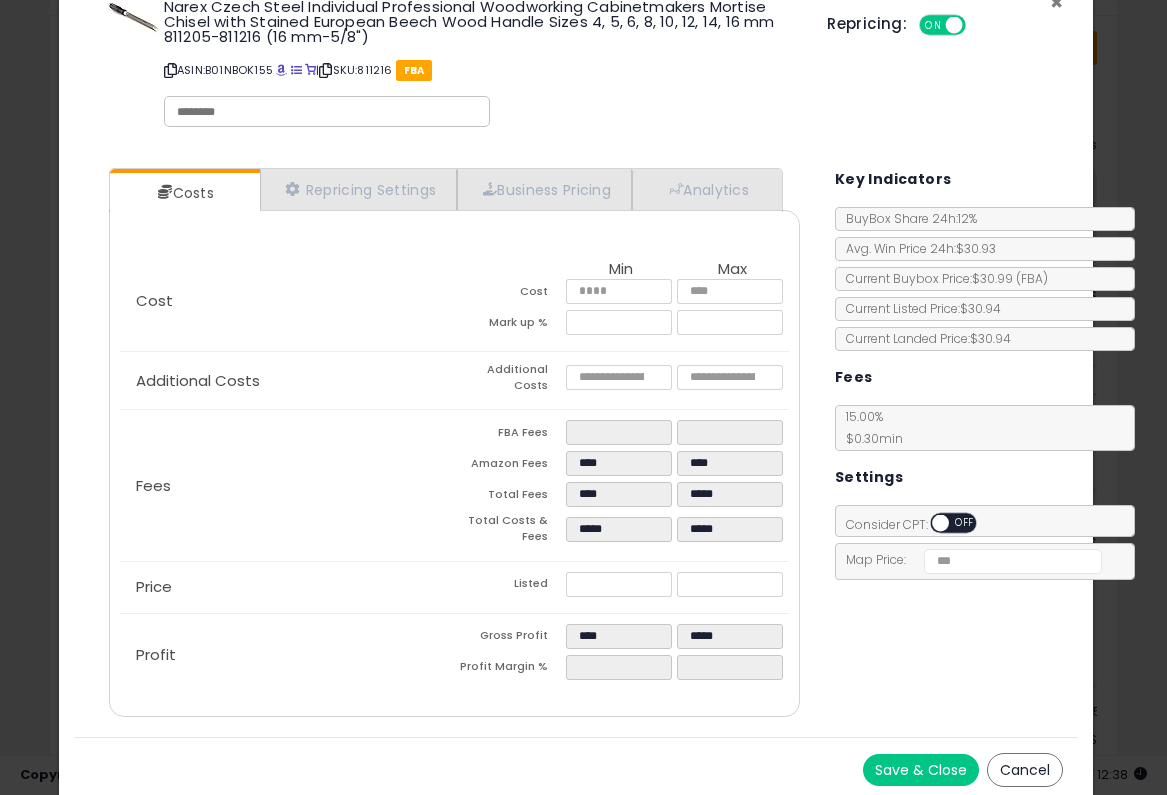click on "×" at bounding box center [1056, 2] 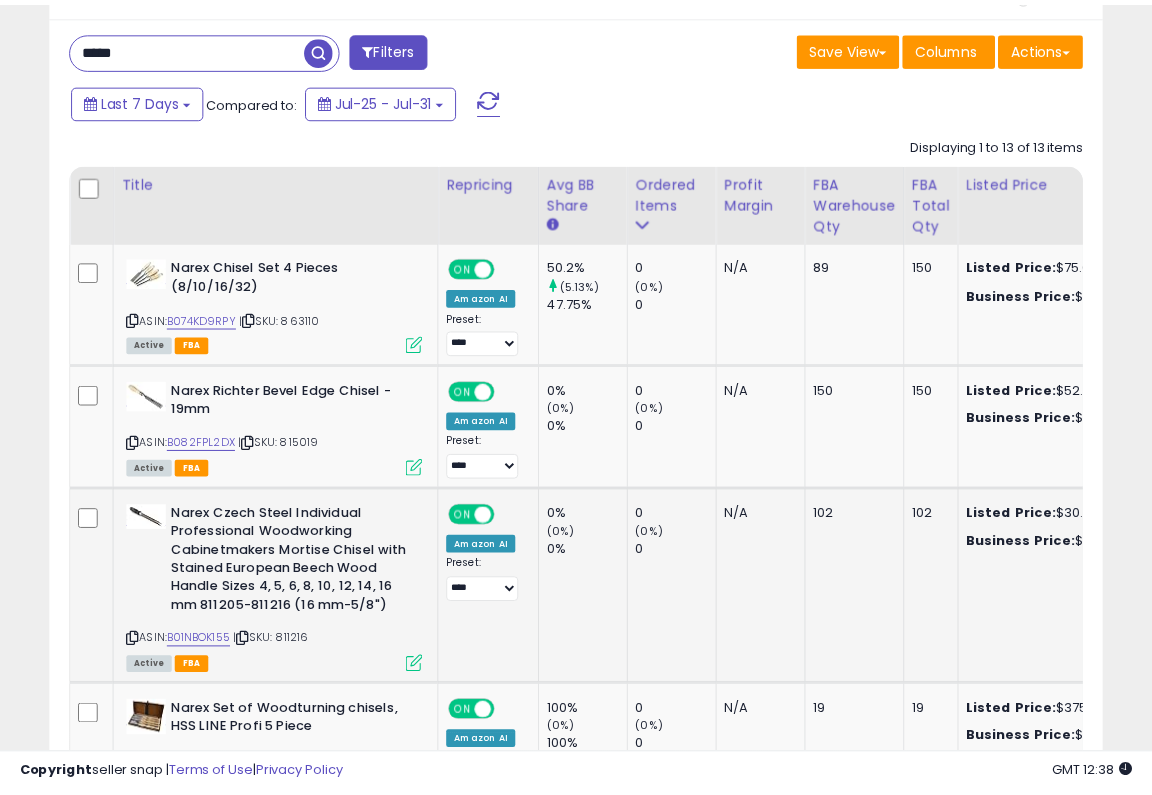 scroll, scrollTop: 978, scrollLeft: 0, axis: vertical 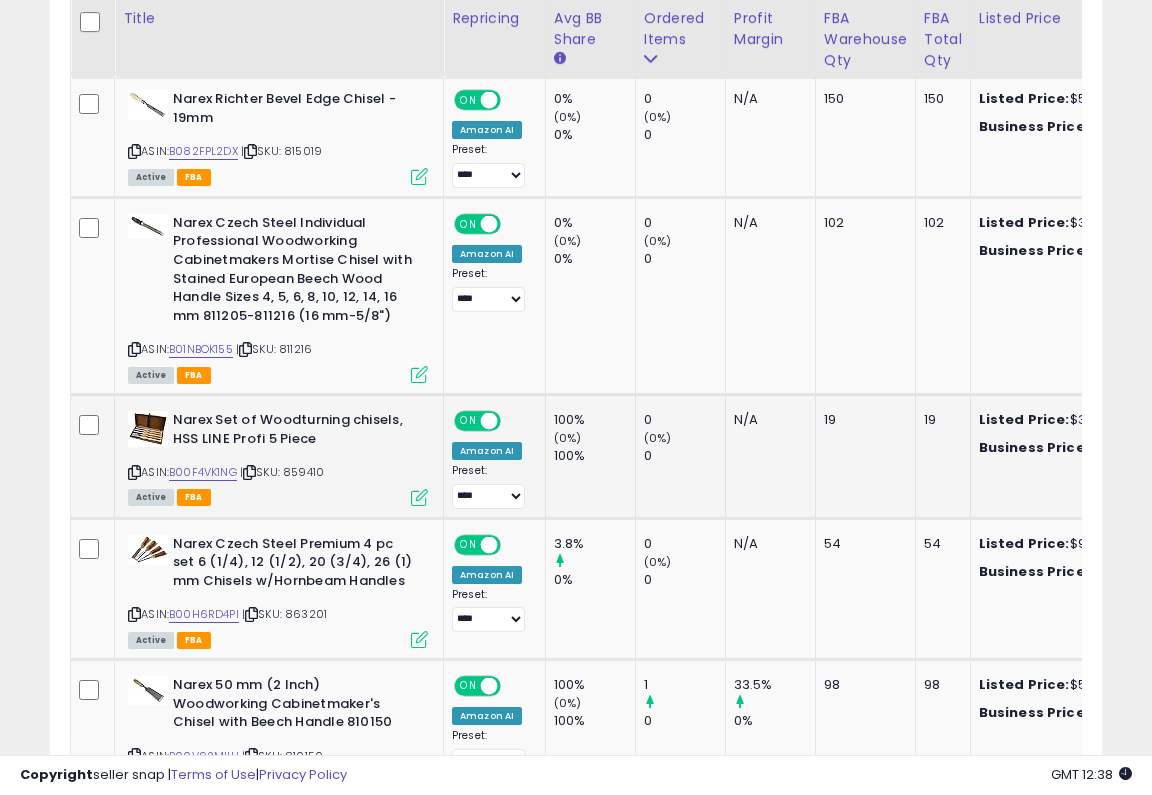 click at bounding box center (419, 497) 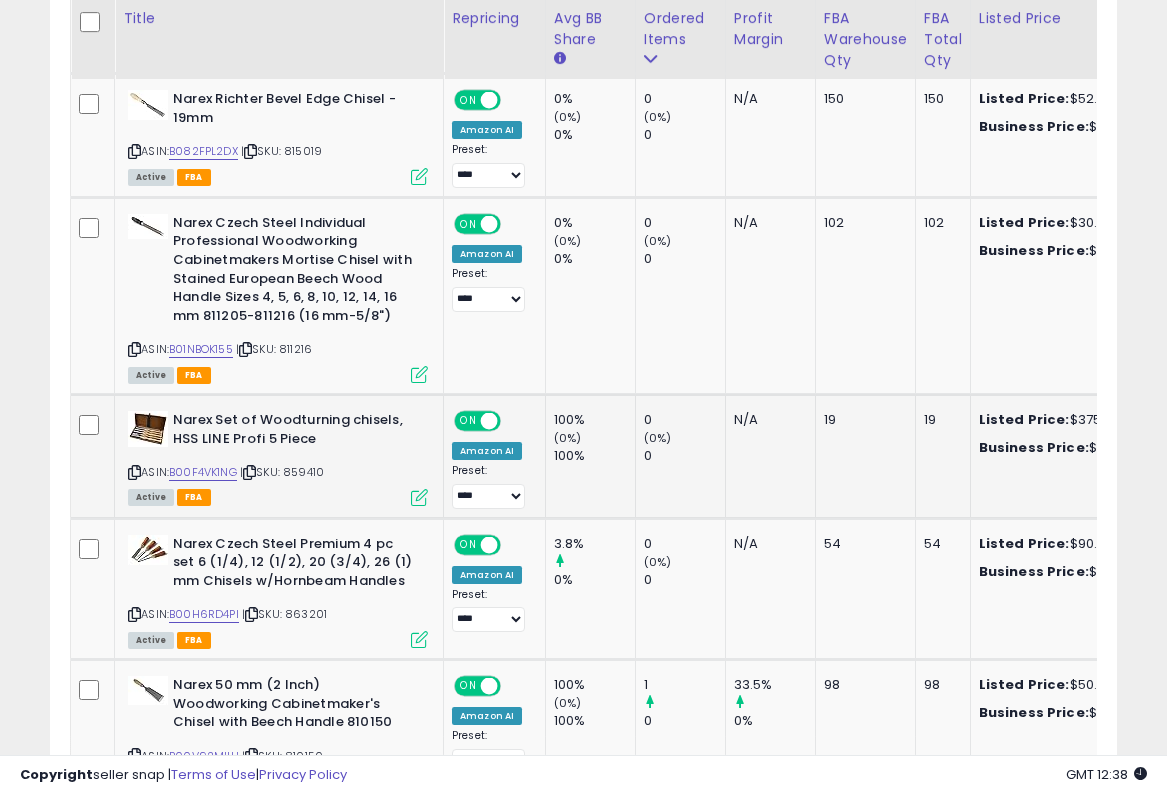 scroll, scrollTop: 999590, scrollLeft: 999383, axis: both 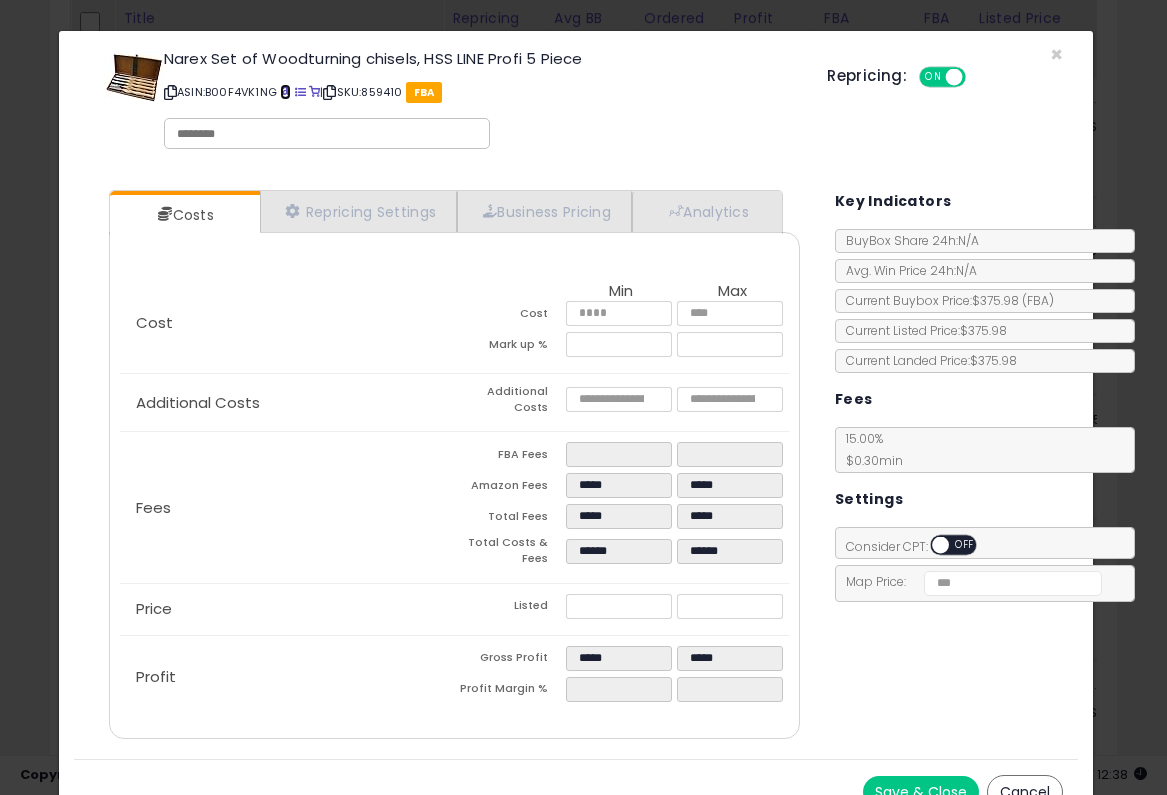 click at bounding box center (285, 92) 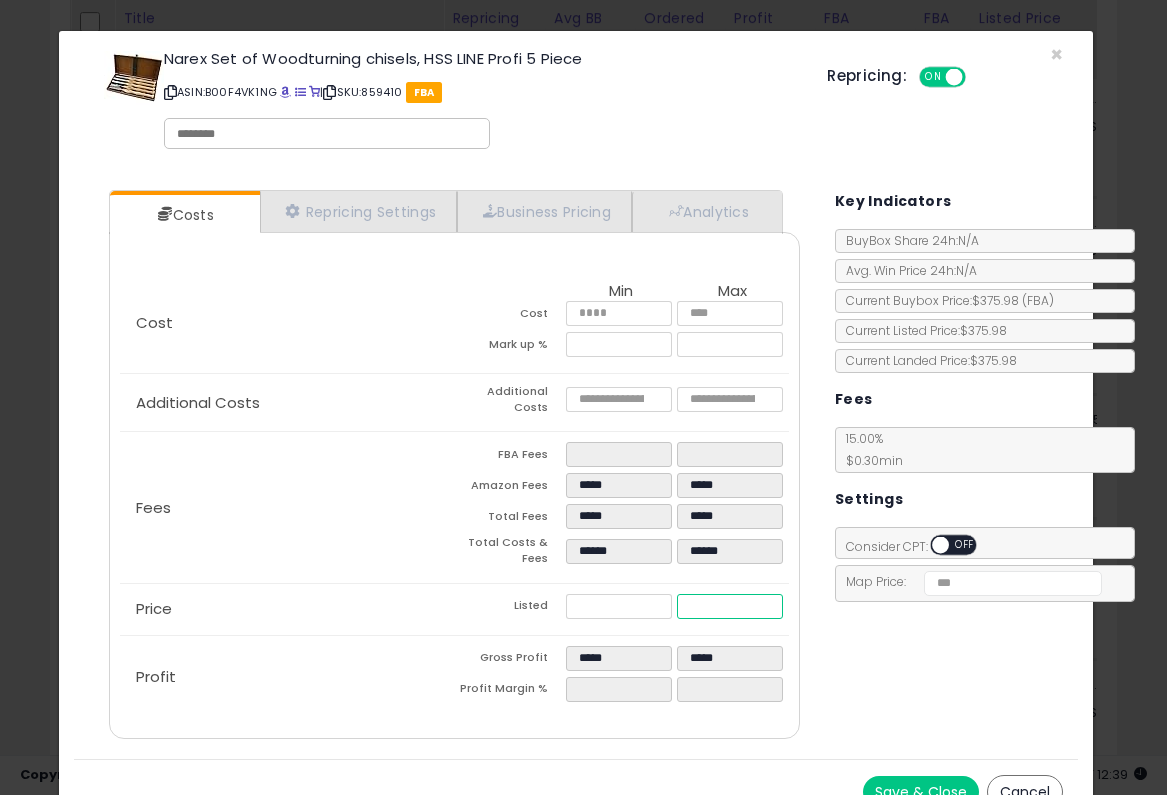 click on "******" at bounding box center (730, 606) 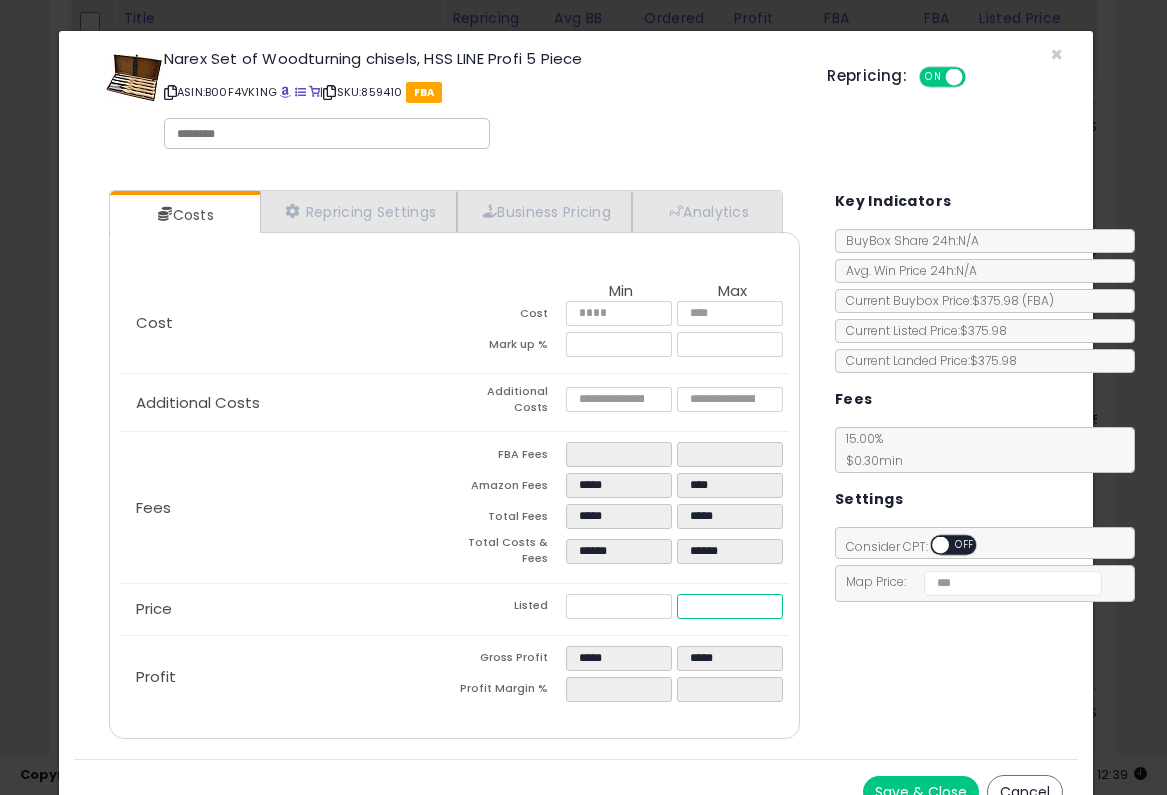 type on "****" 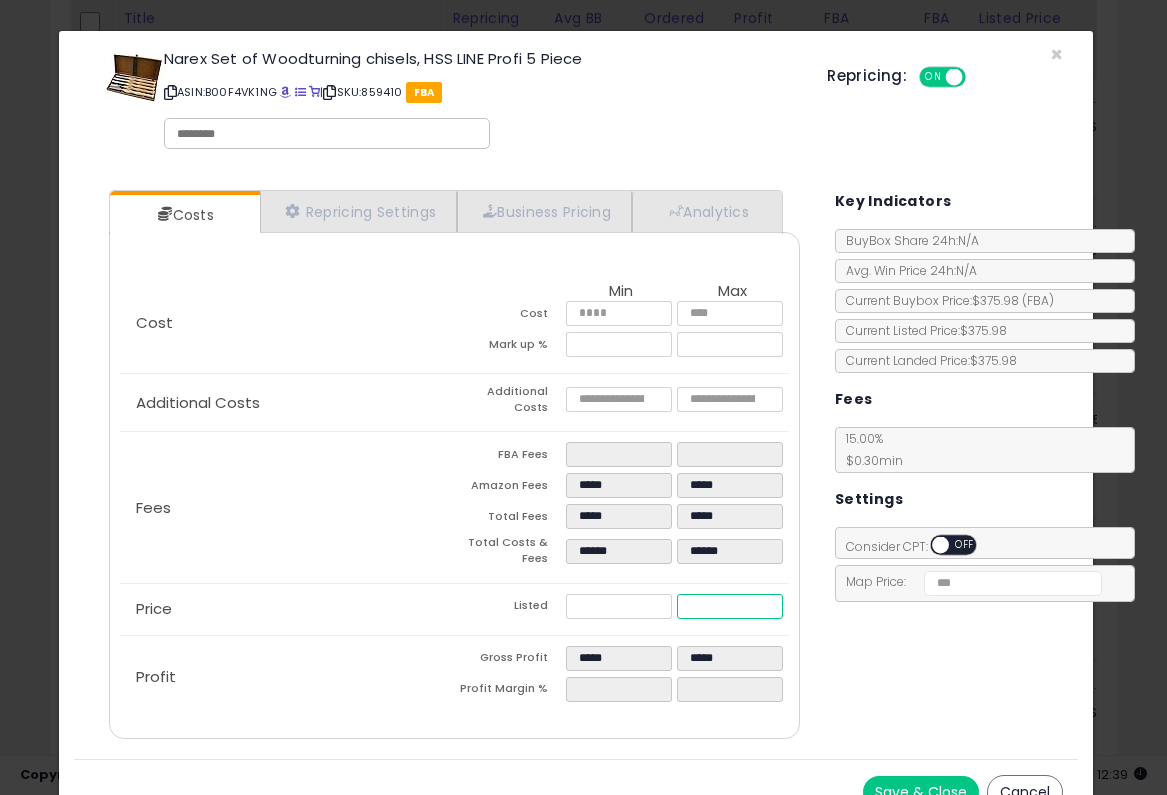 type on "***" 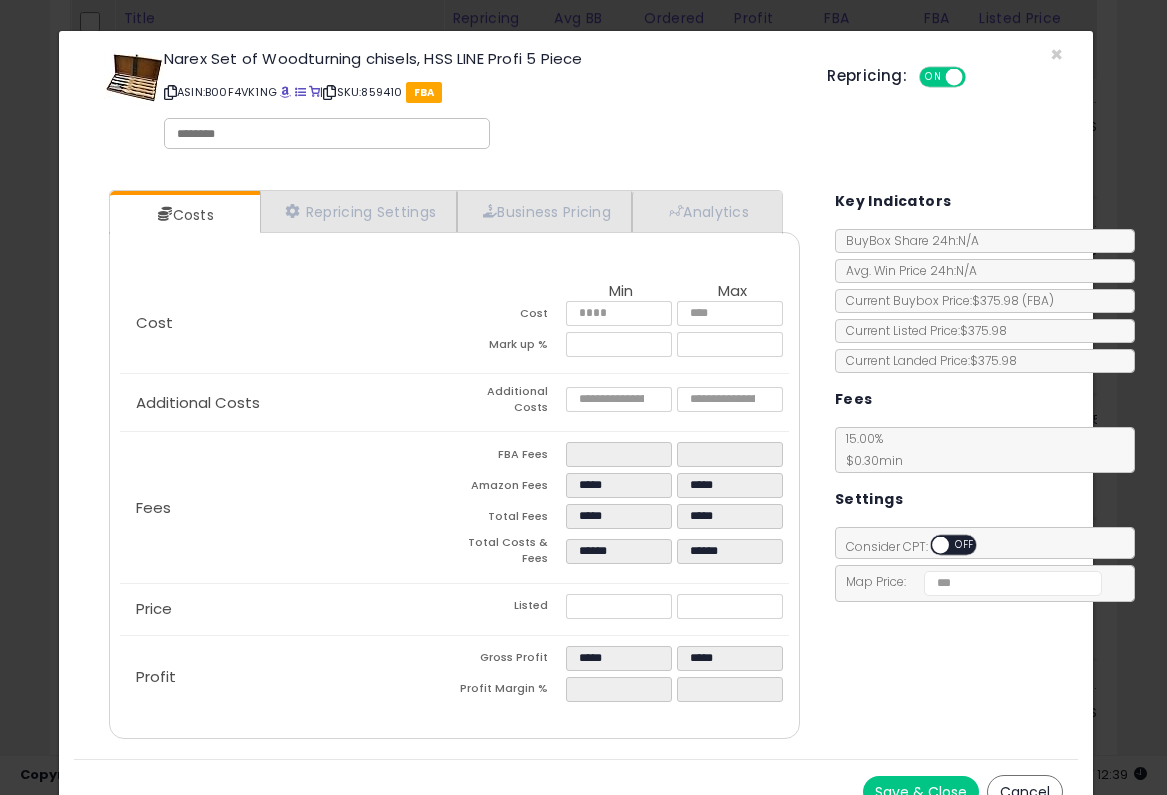 type on "*****" 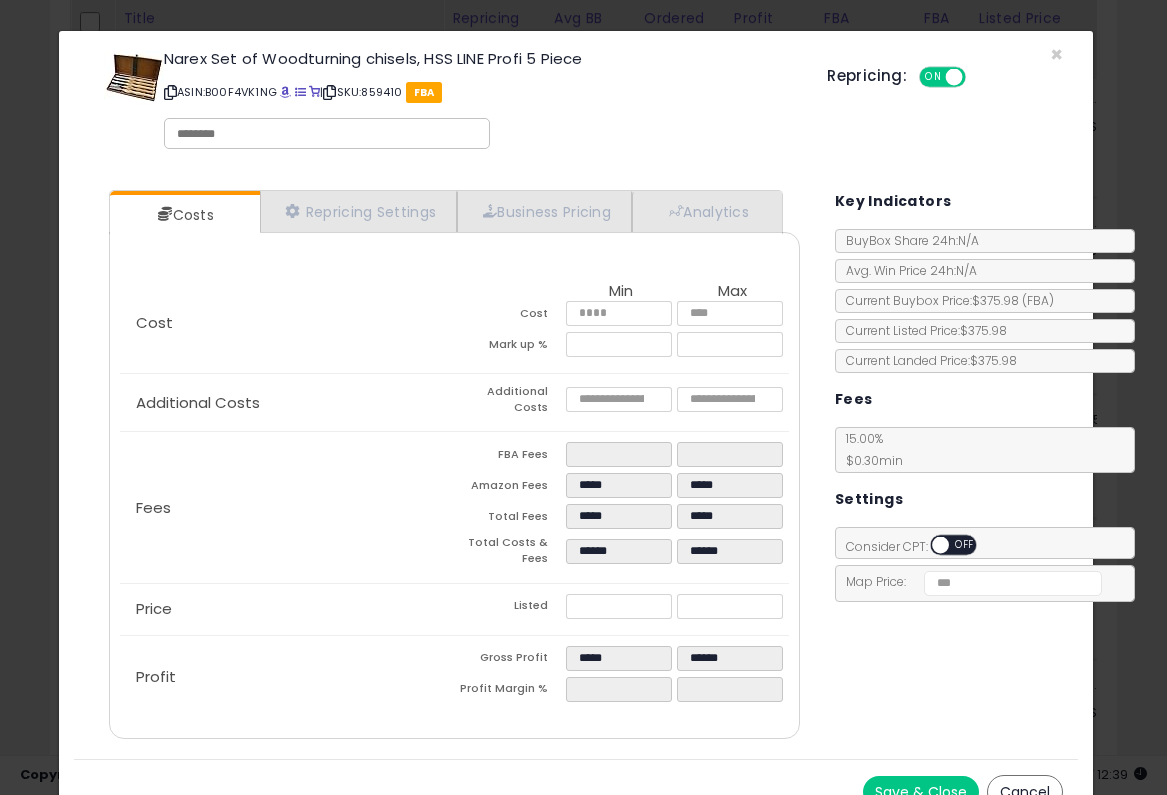 click on "Costs
Repricing Settings
Business Pricing
Analytics
Cost" at bounding box center (576, 467) 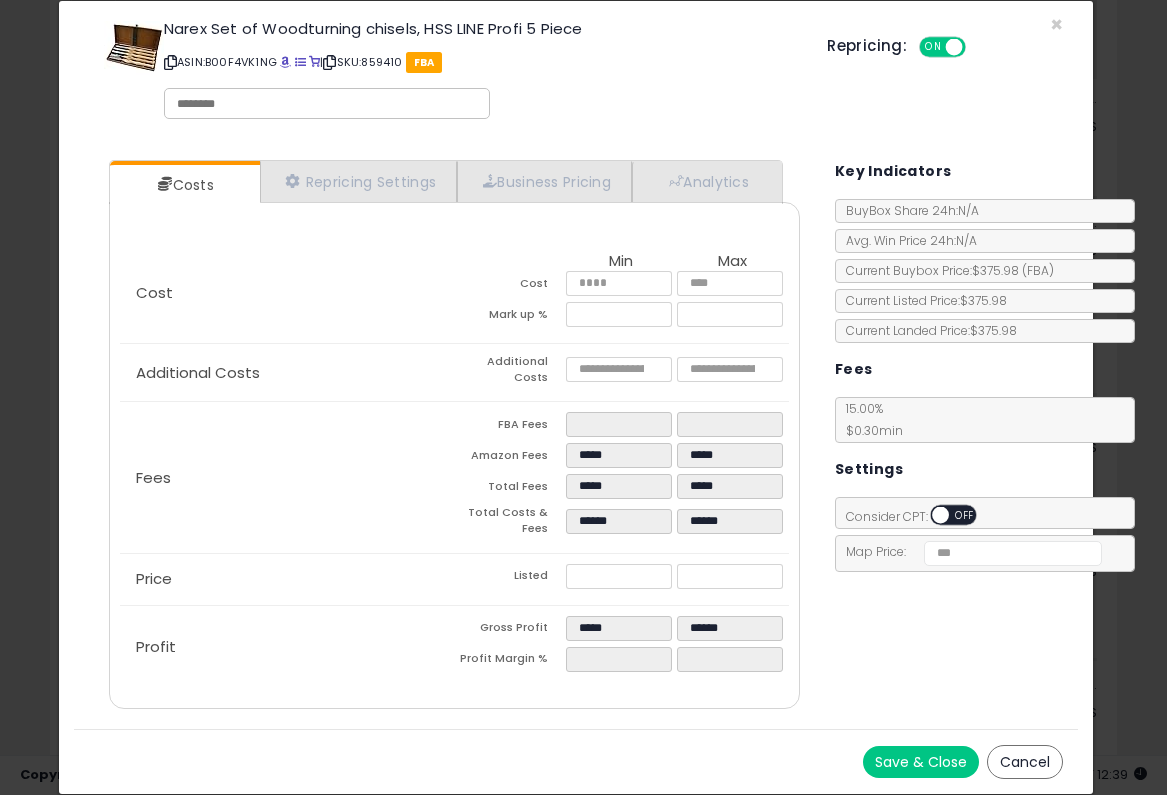 click on "Save & Close" at bounding box center [921, 762] 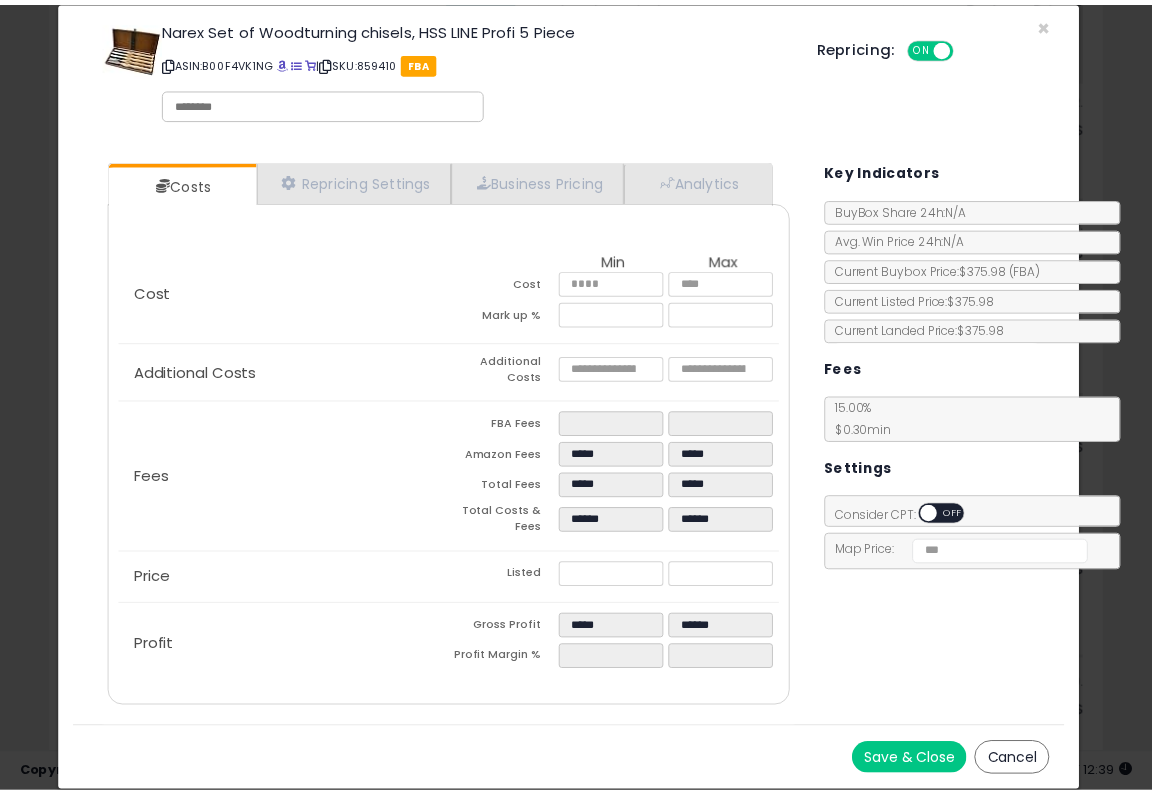 scroll, scrollTop: 0, scrollLeft: 0, axis: both 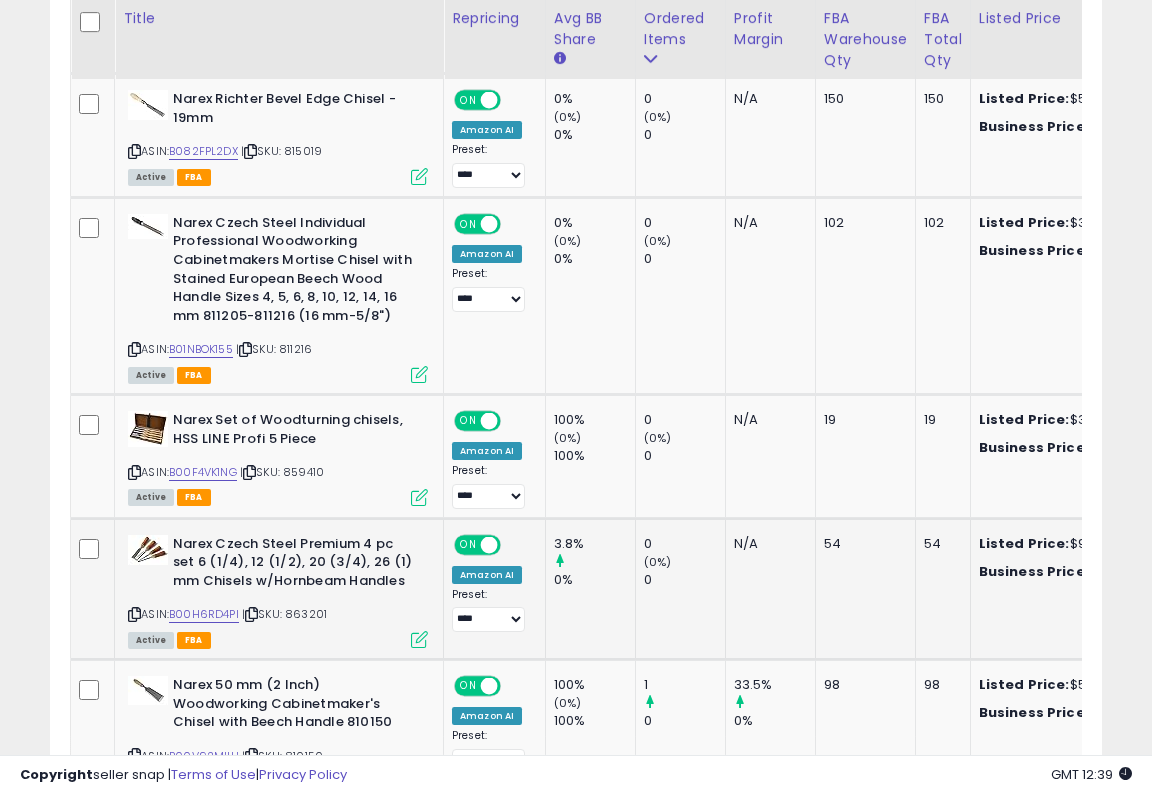 click at bounding box center (419, 639) 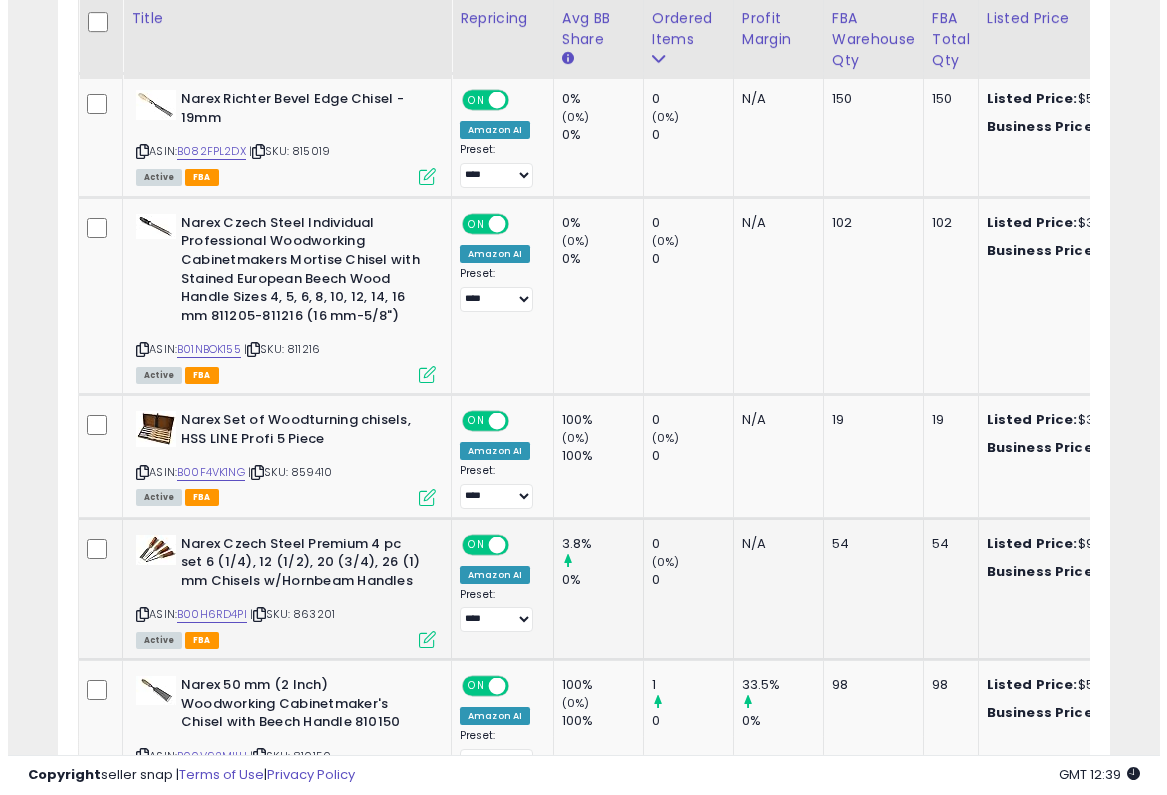 scroll, scrollTop: 999590, scrollLeft: 999383, axis: both 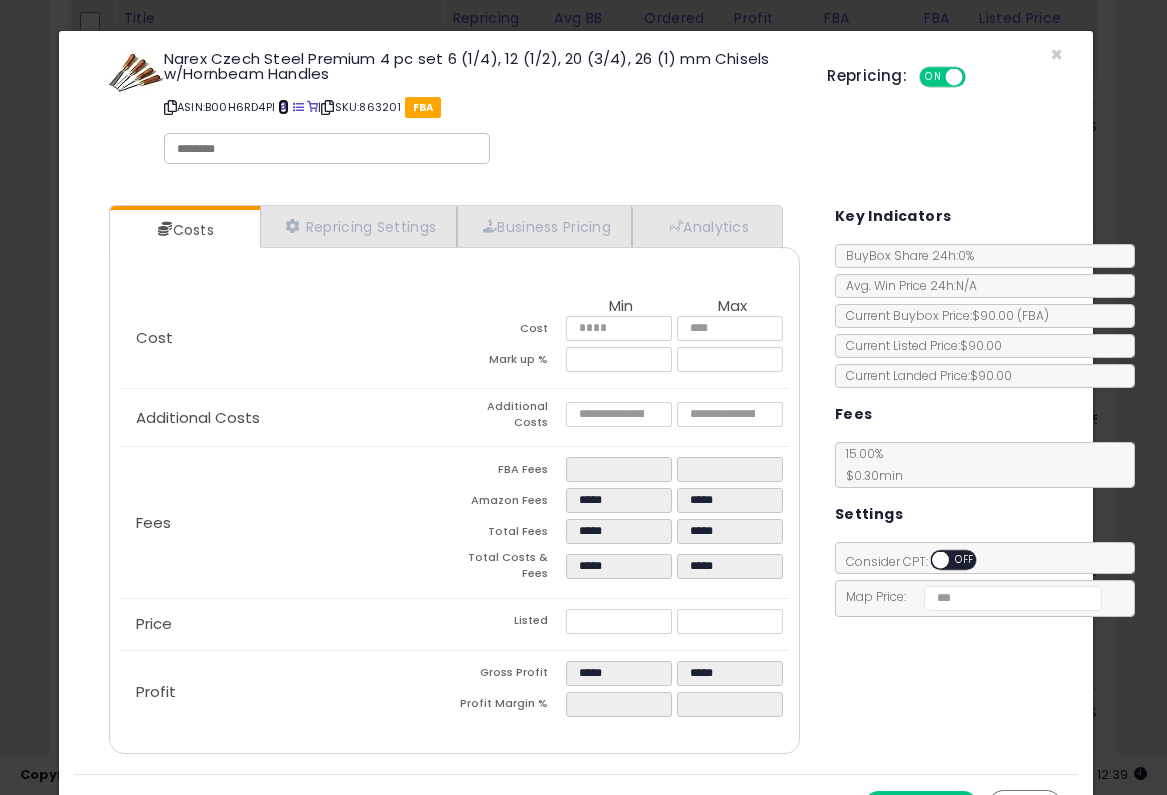 click at bounding box center [283, 107] 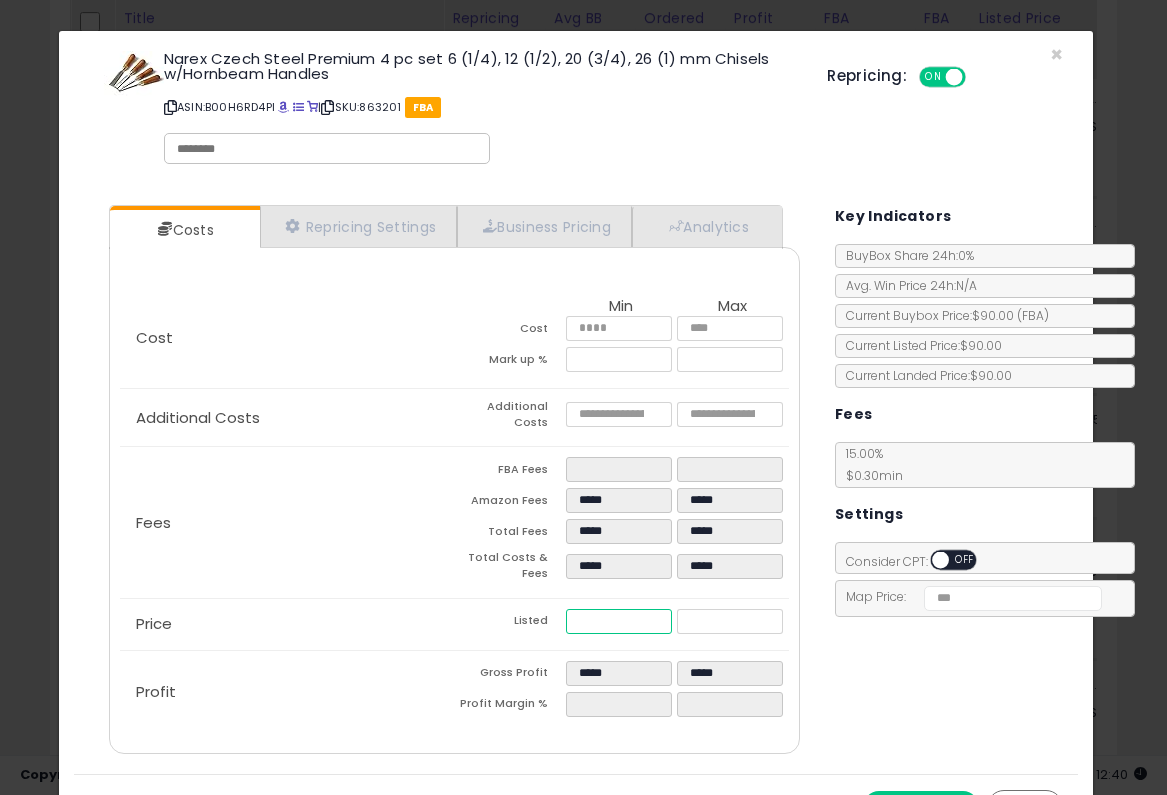 click on "*****" at bounding box center [619, 621] 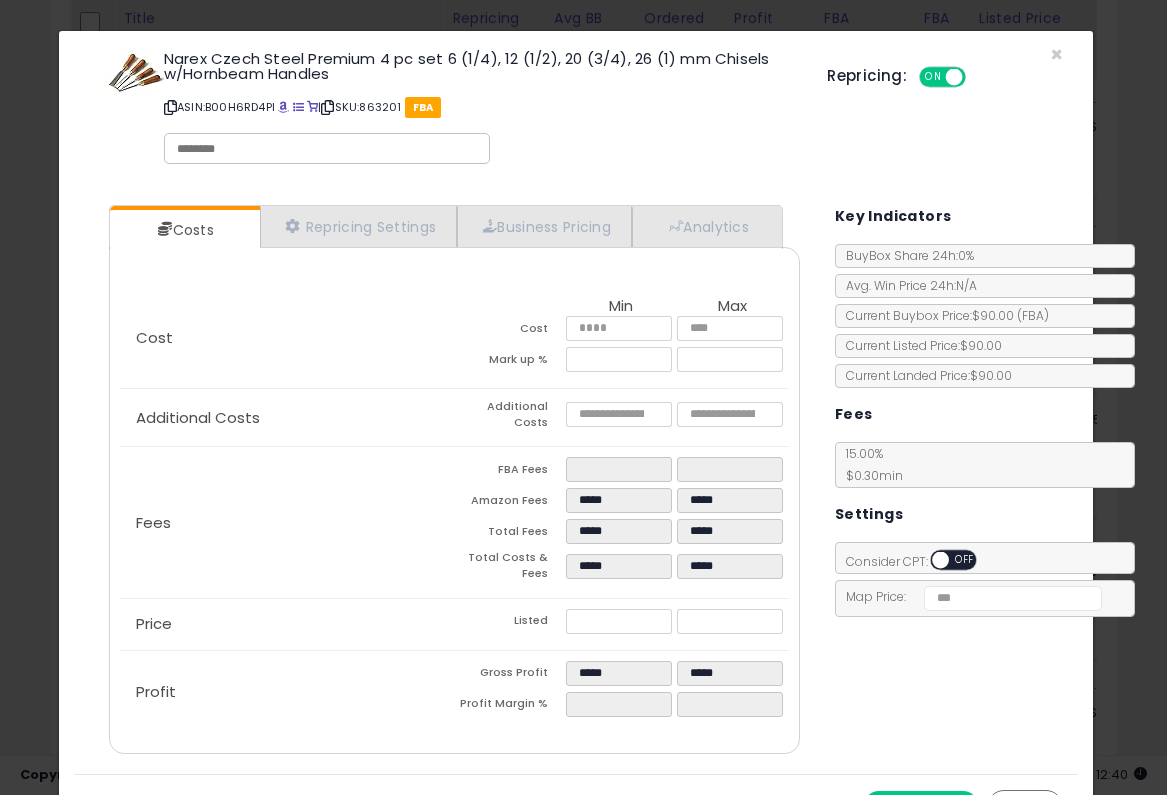 click on "Costs
Repricing Settings
Business Pricing
Analytics
Cost" at bounding box center [576, 482] 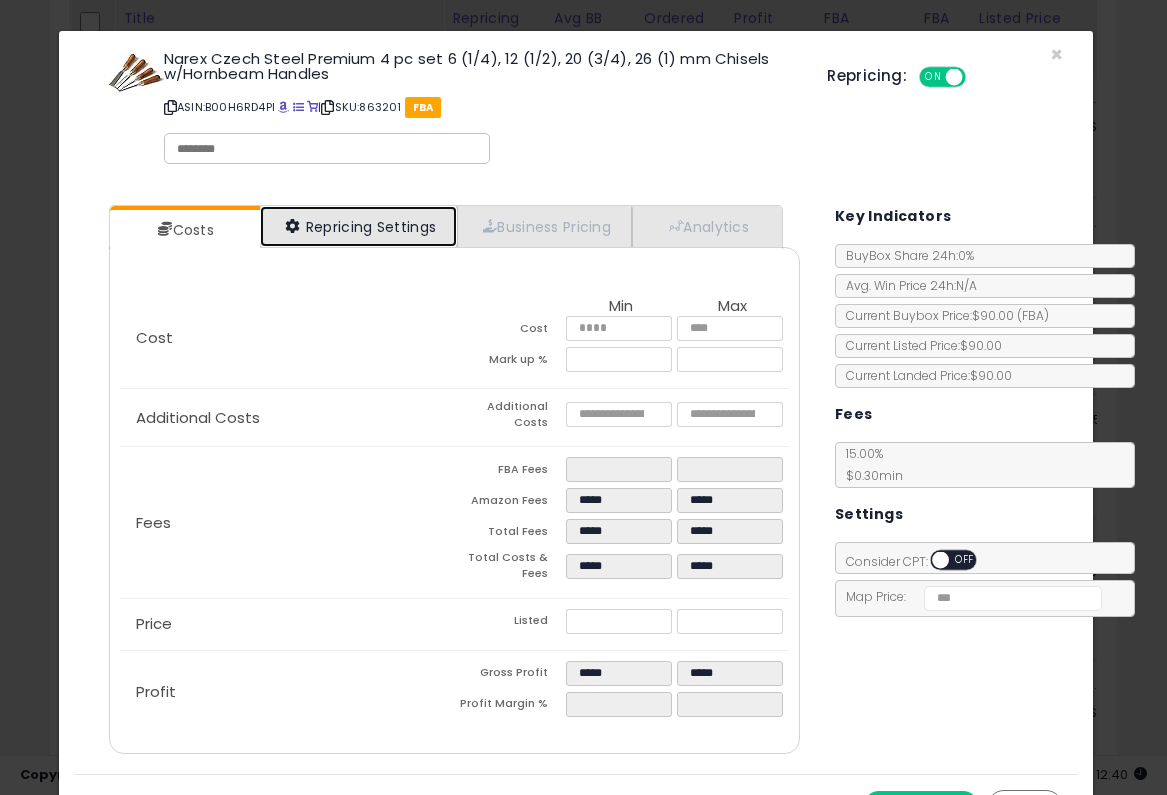 click on "Repricing Settings" at bounding box center (359, 226) 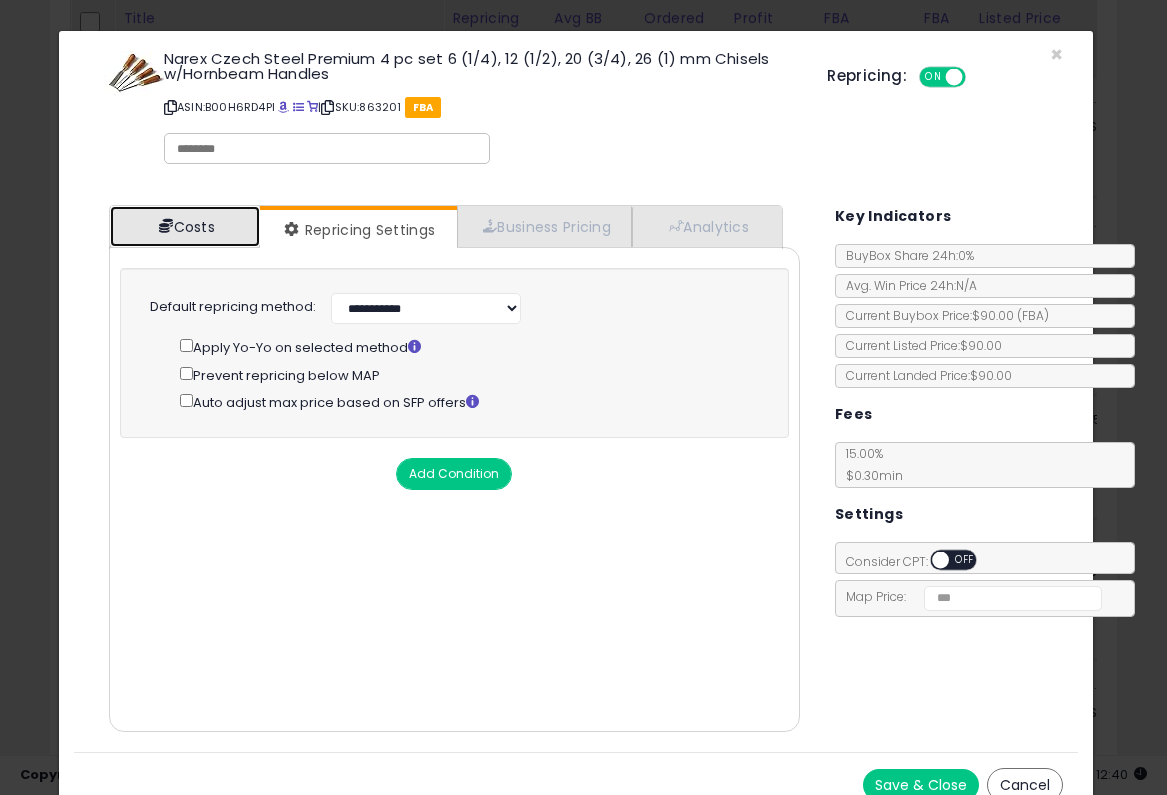 click on "Costs" at bounding box center [185, 226] 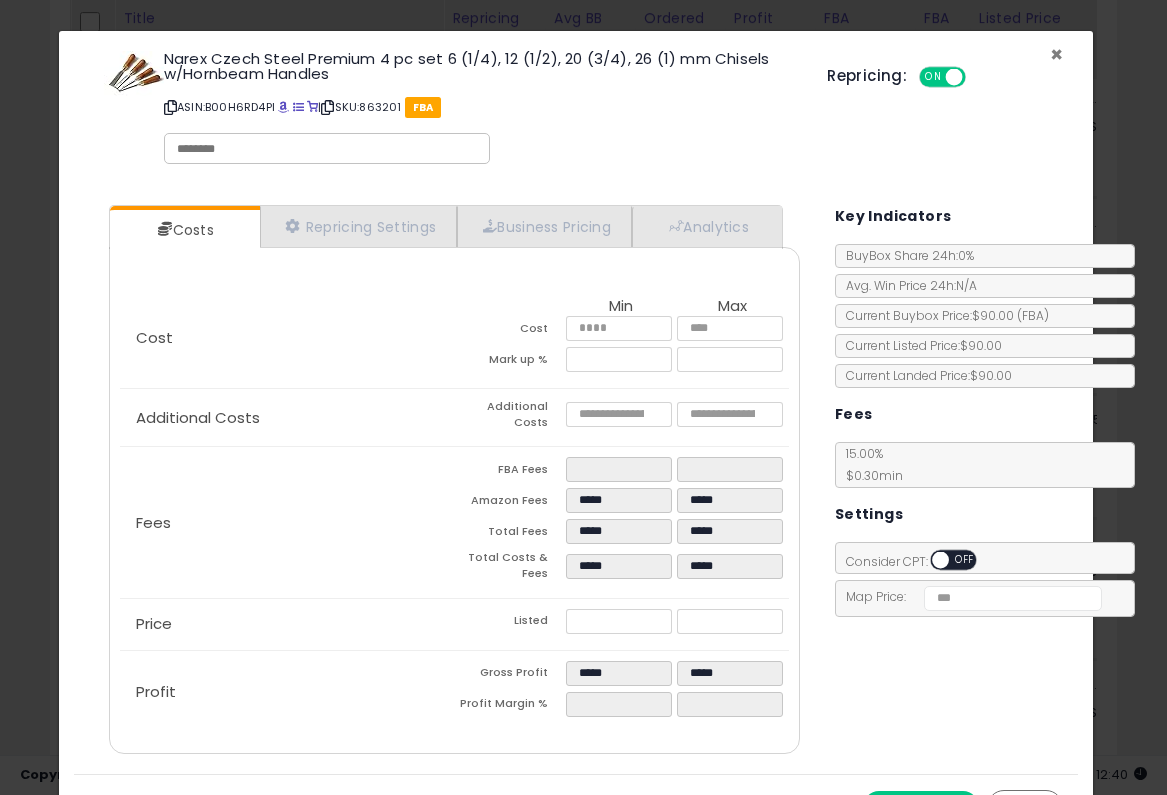 click on "×" at bounding box center [1056, 54] 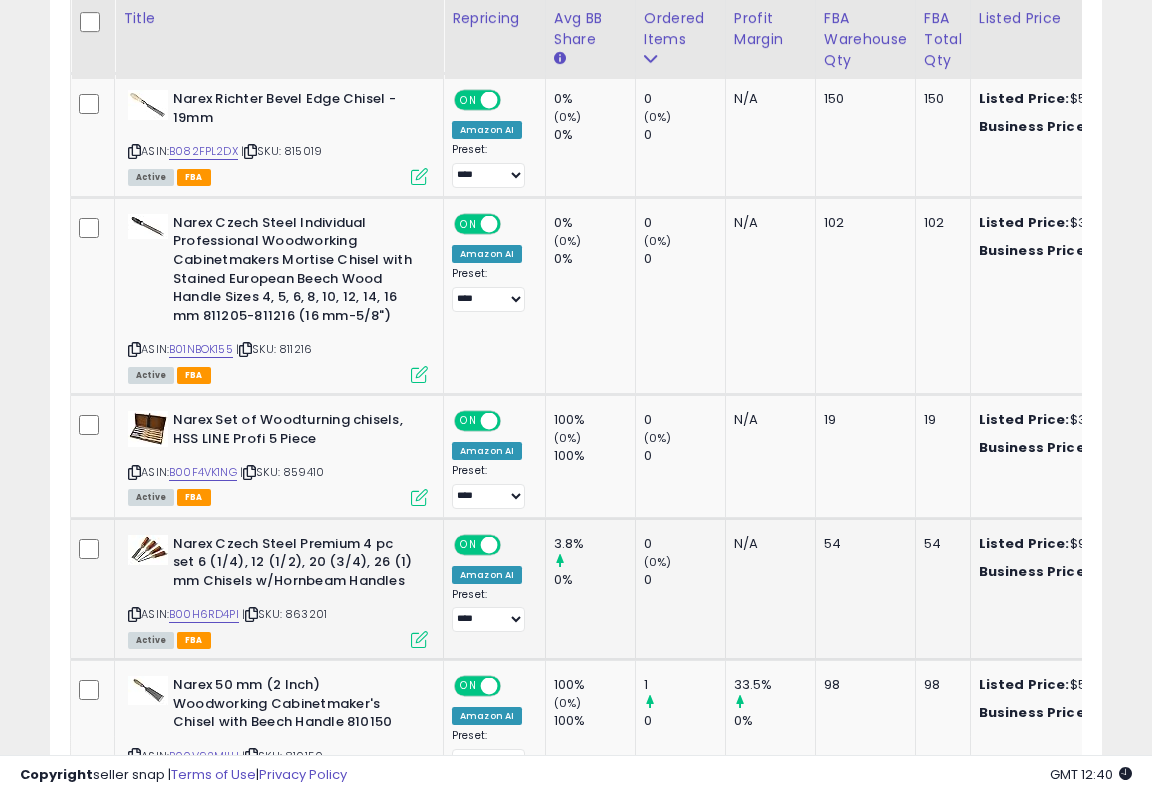 scroll, scrollTop: 410, scrollLeft: 607, axis: both 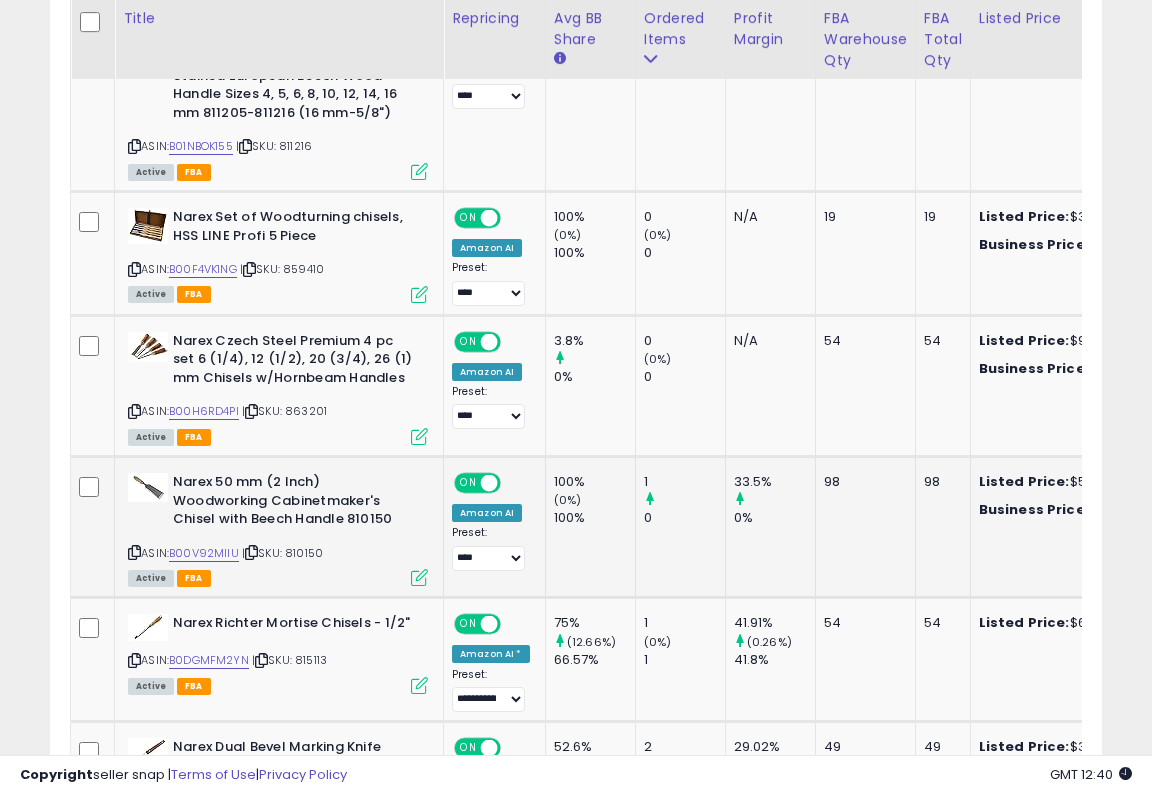 click at bounding box center (419, 577) 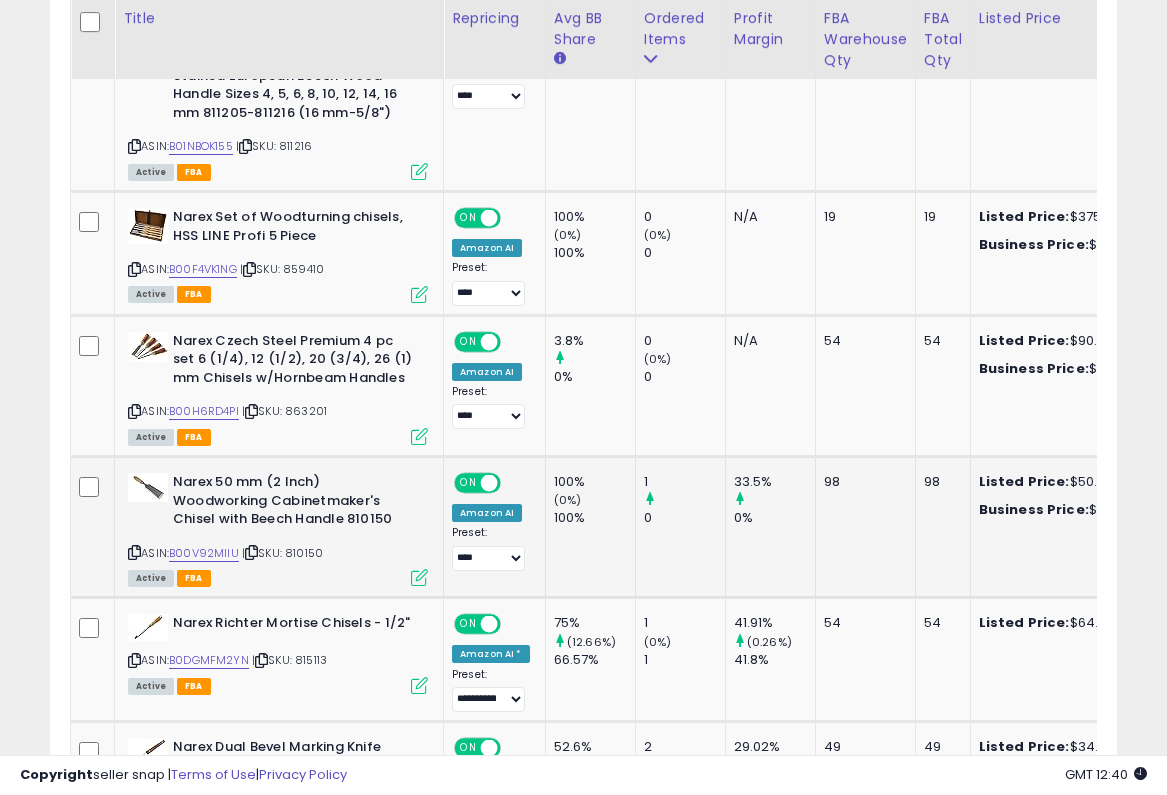scroll, scrollTop: 999590, scrollLeft: 999383, axis: both 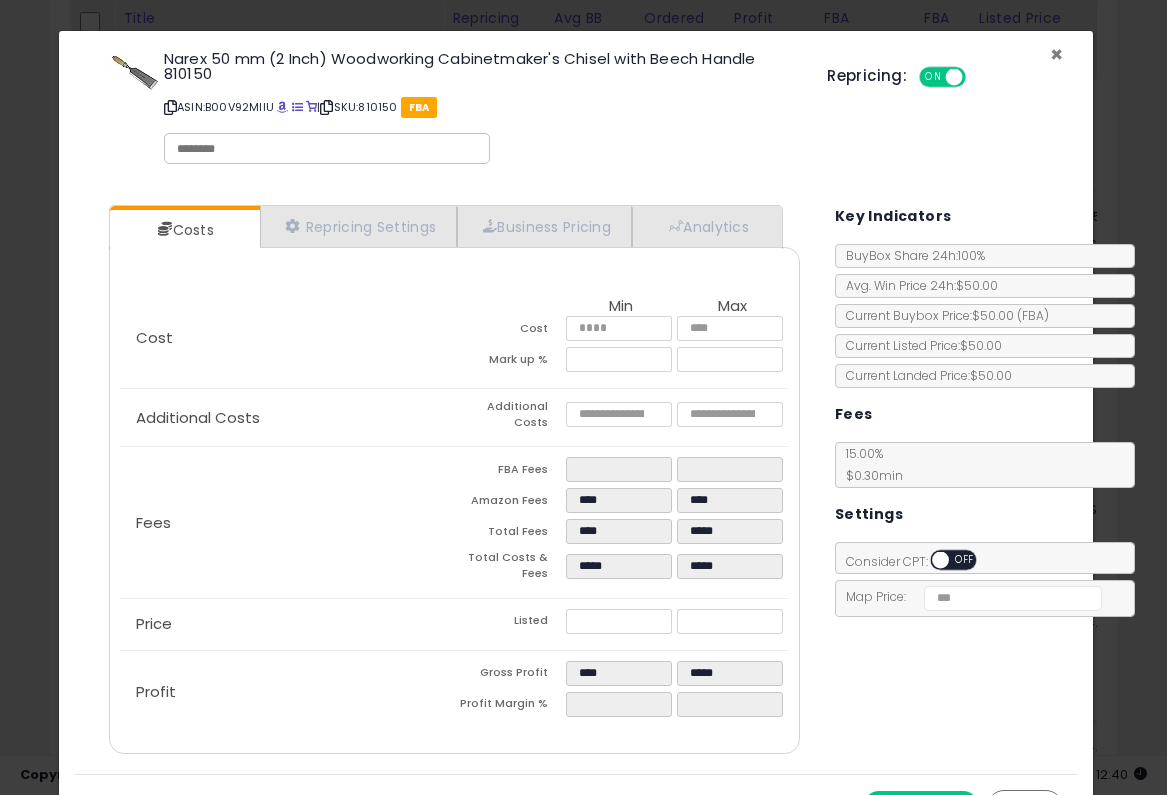 click on "×" at bounding box center [1056, 54] 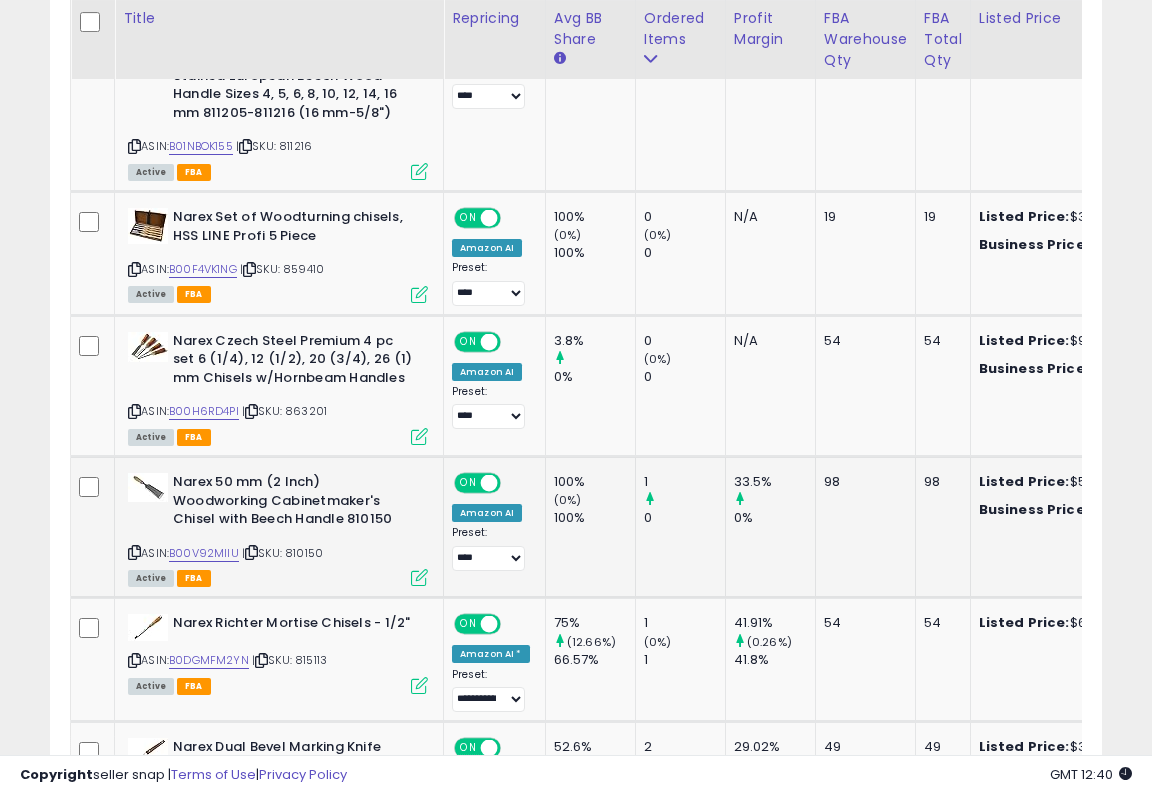 scroll, scrollTop: 410, scrollLeft: 607, axis: both 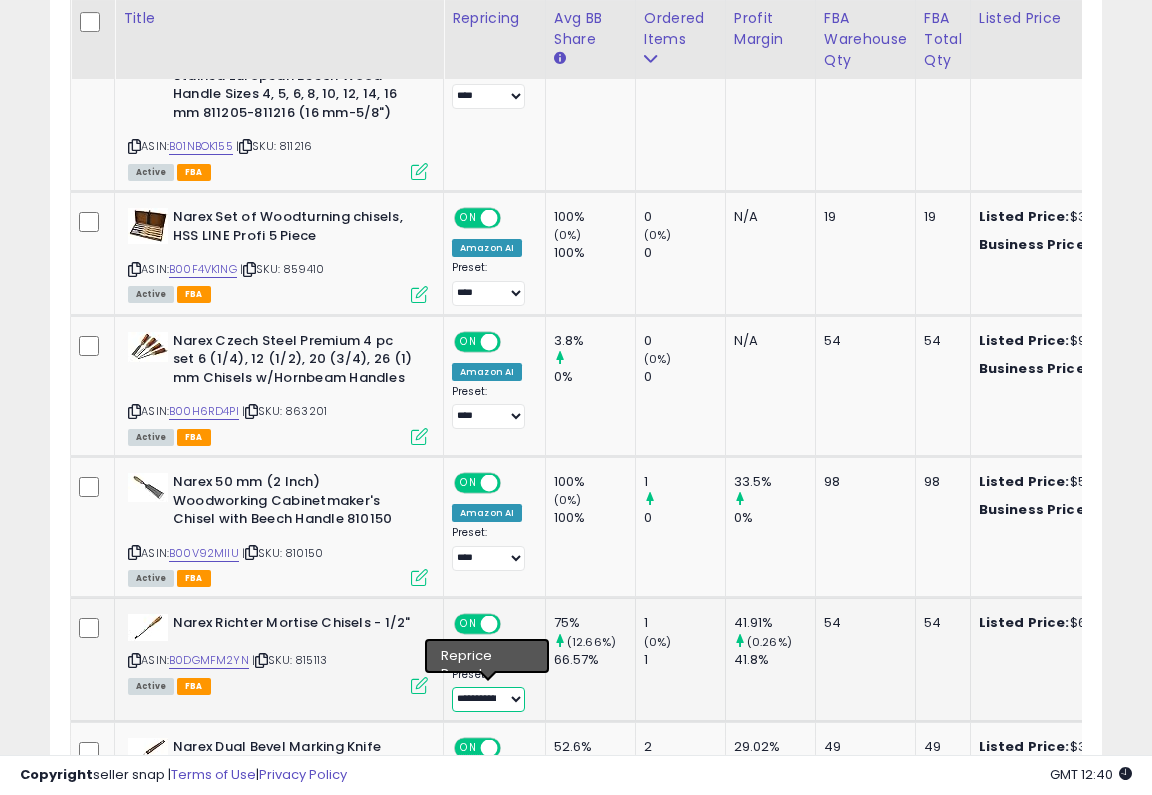 click on "**********" at bounding box center [488, 699] 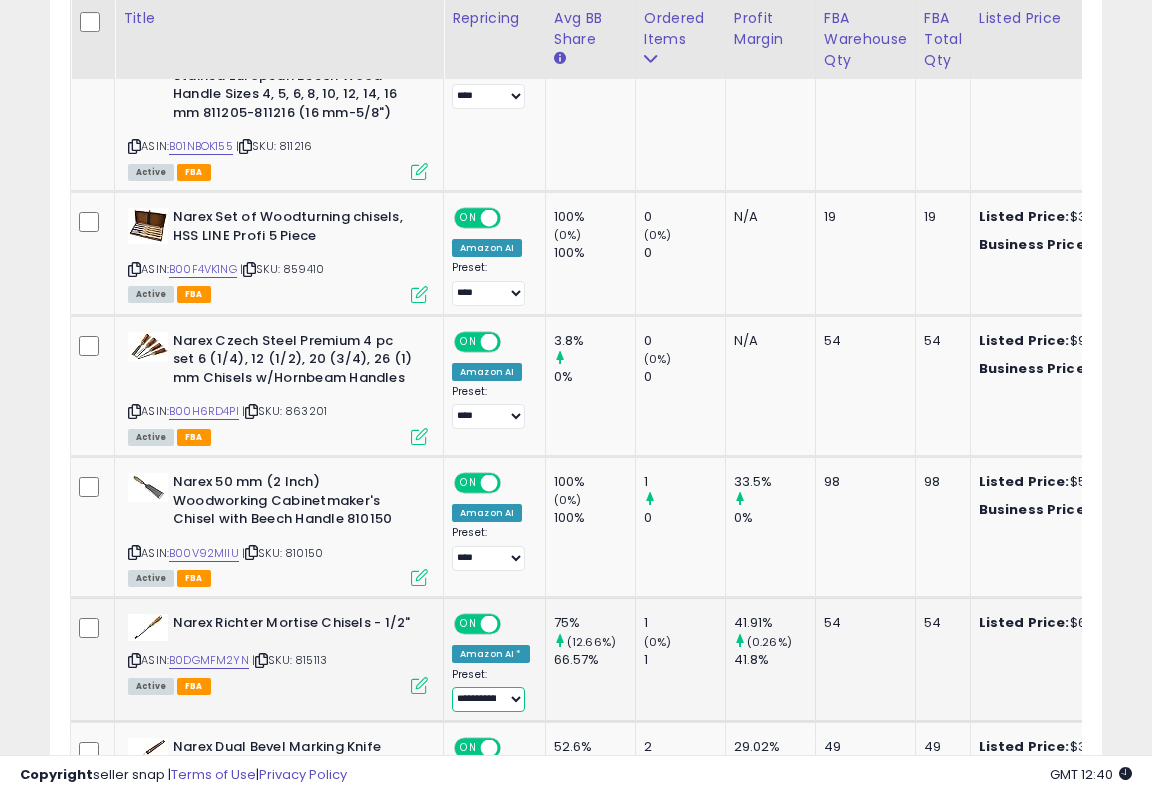 select on "****" 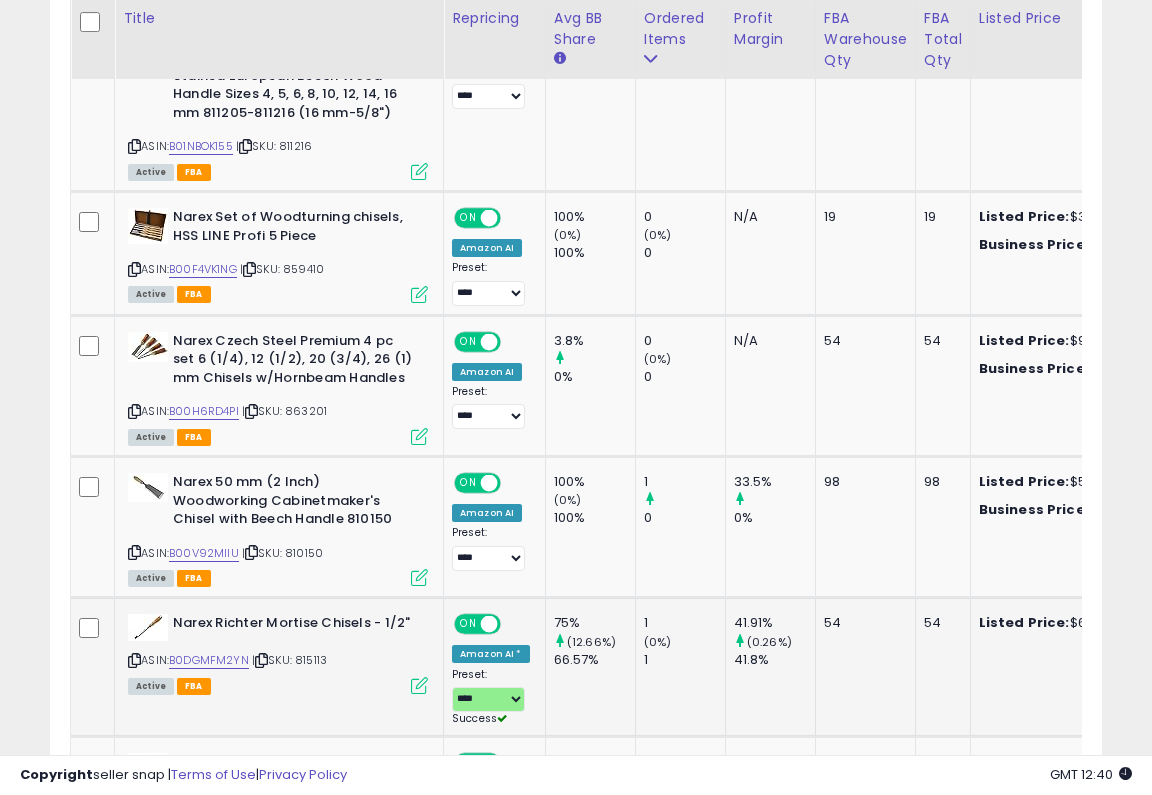 click at bounding box center (419, 685) 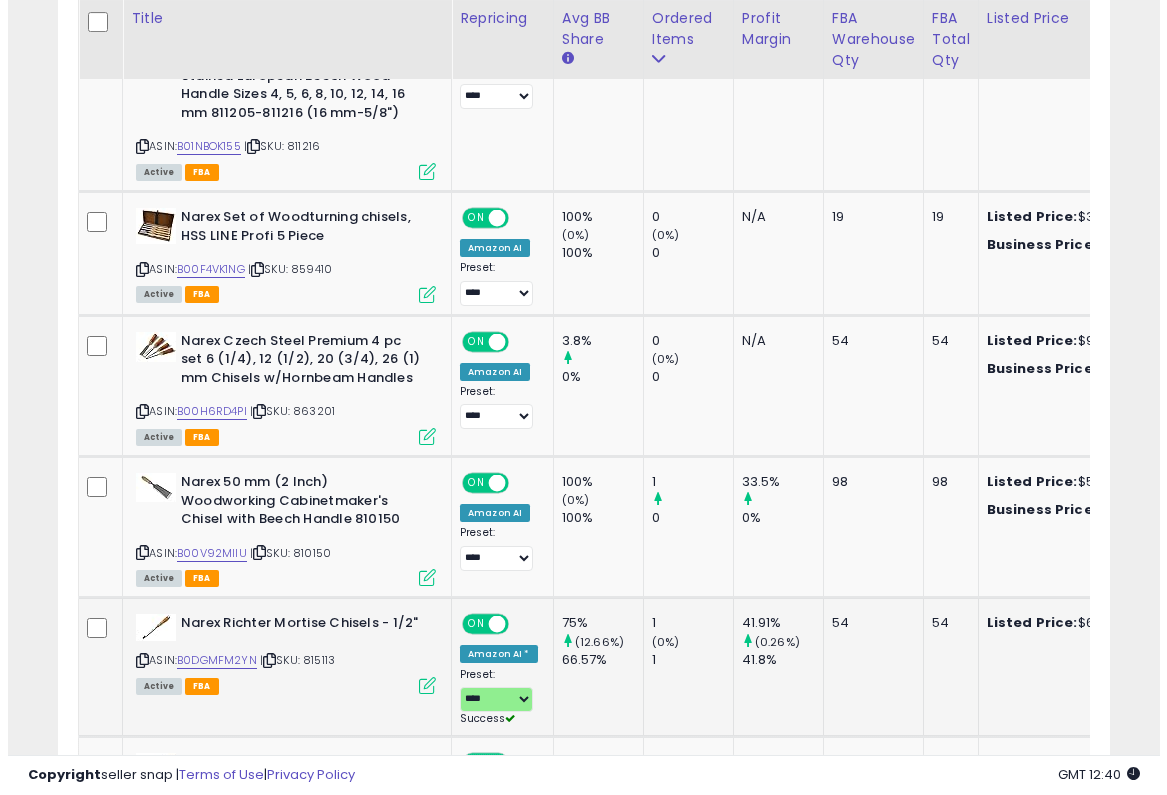 scroll, scrollTop: 999590, scrollLeft: 999383, axis: both 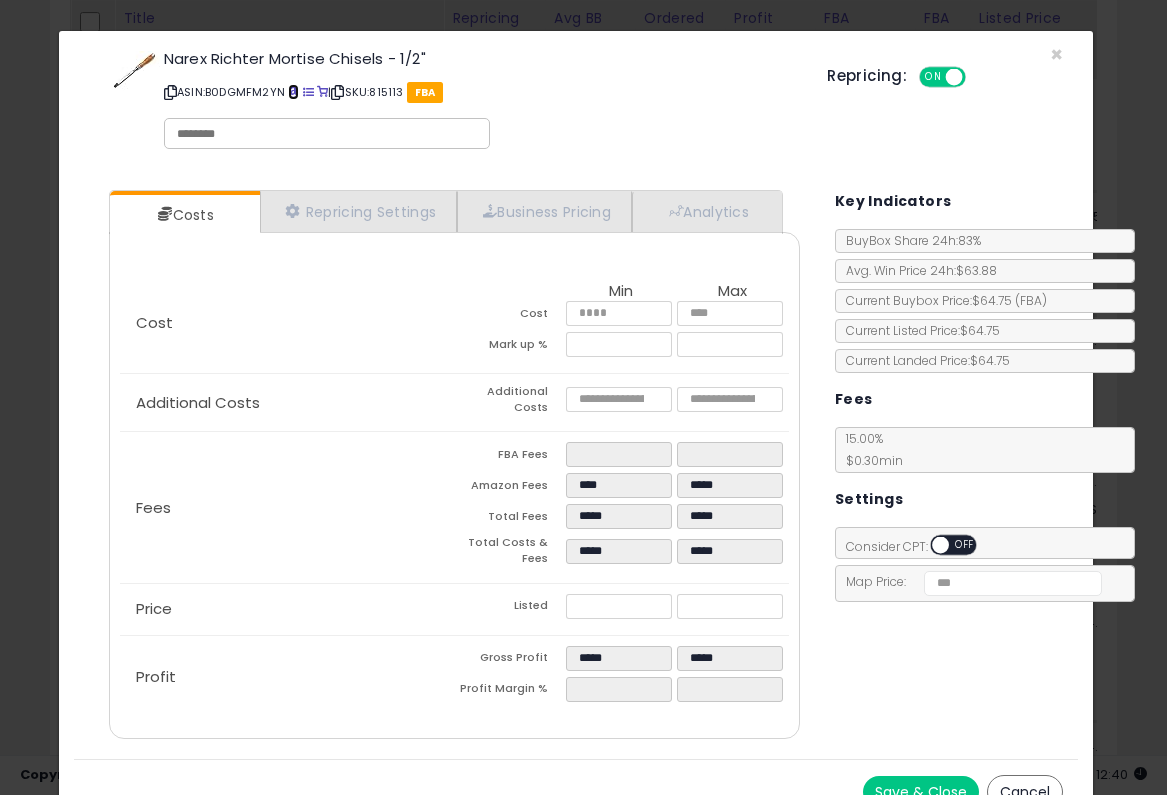 click at bounding box center [293, 92] 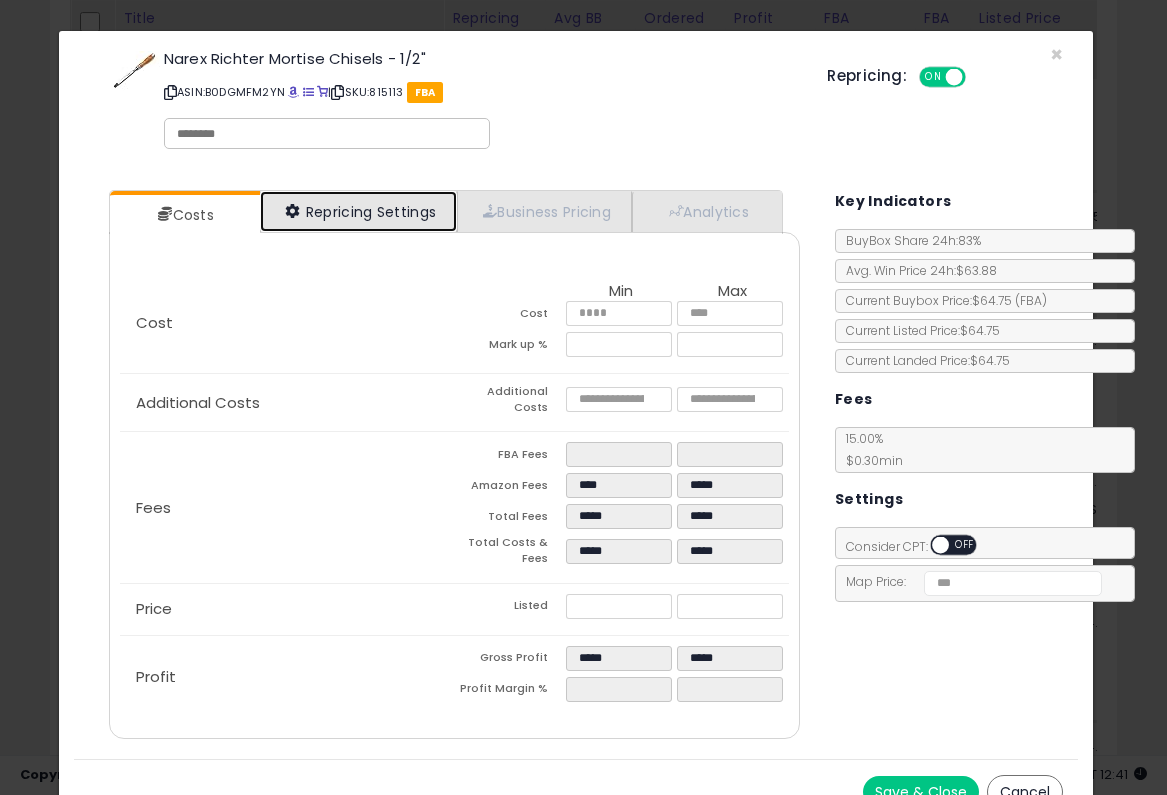 click on "Repricing Settings" at bounding box center [359, 211] 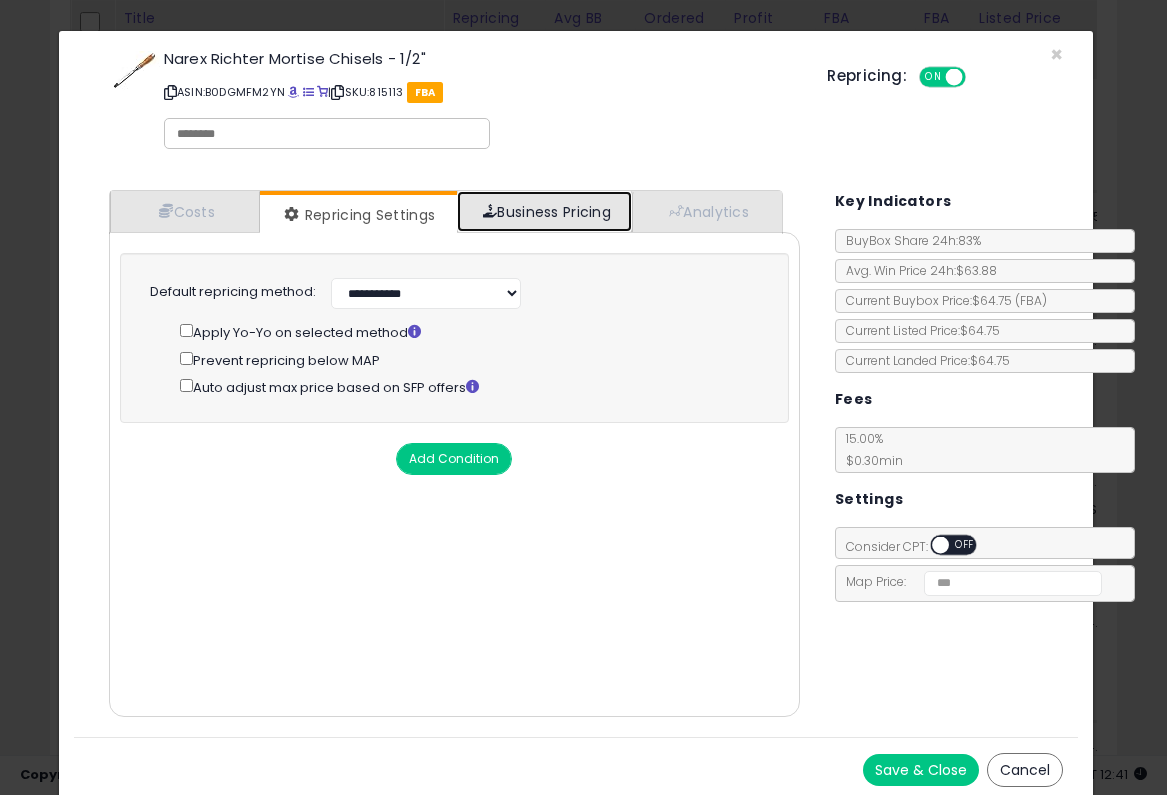 click on "Business Pricing" at bounding box center [544, 211] 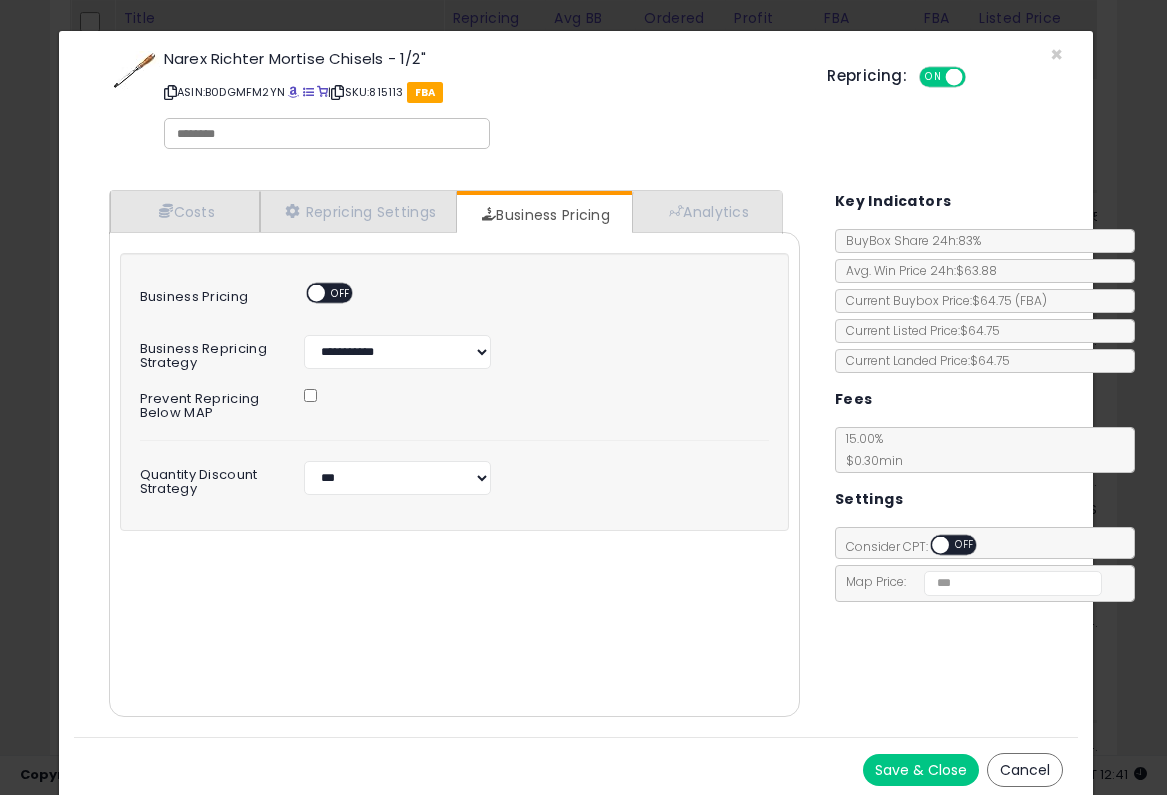 click on "OFF" at bounding box center [341, 293] 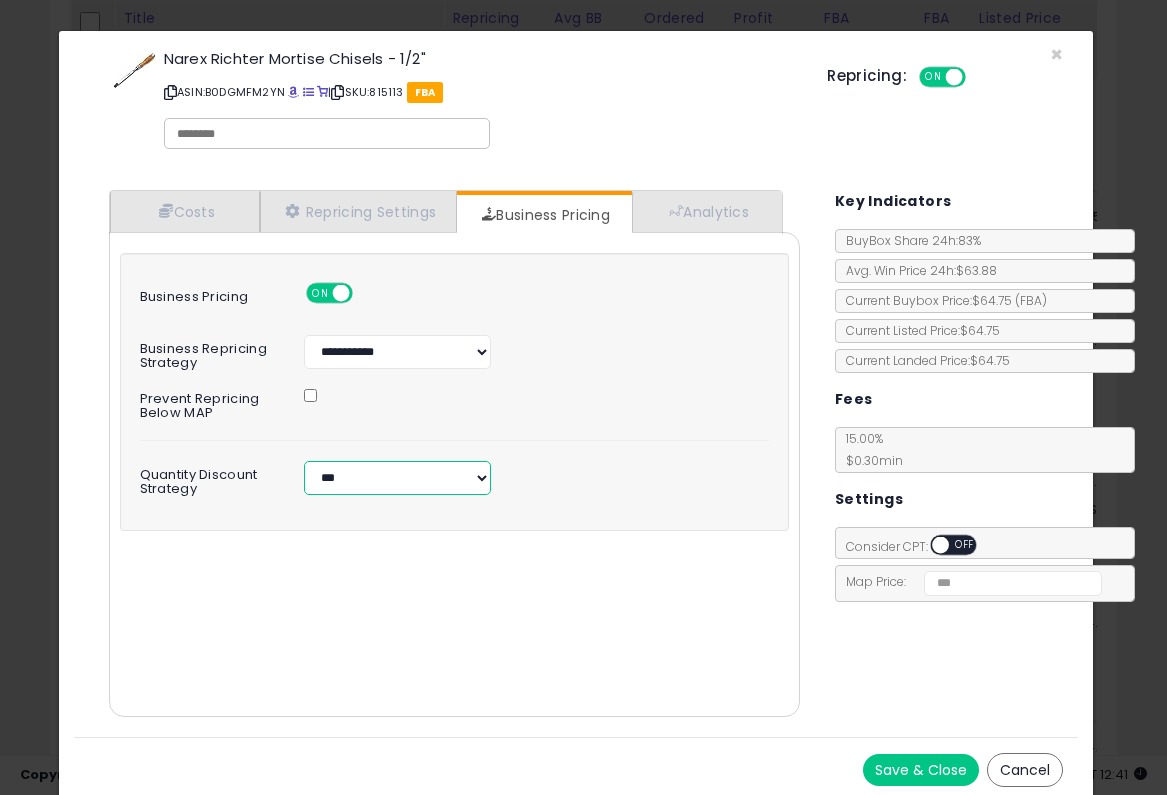 click on "**********" at bounding box center [397, 478] 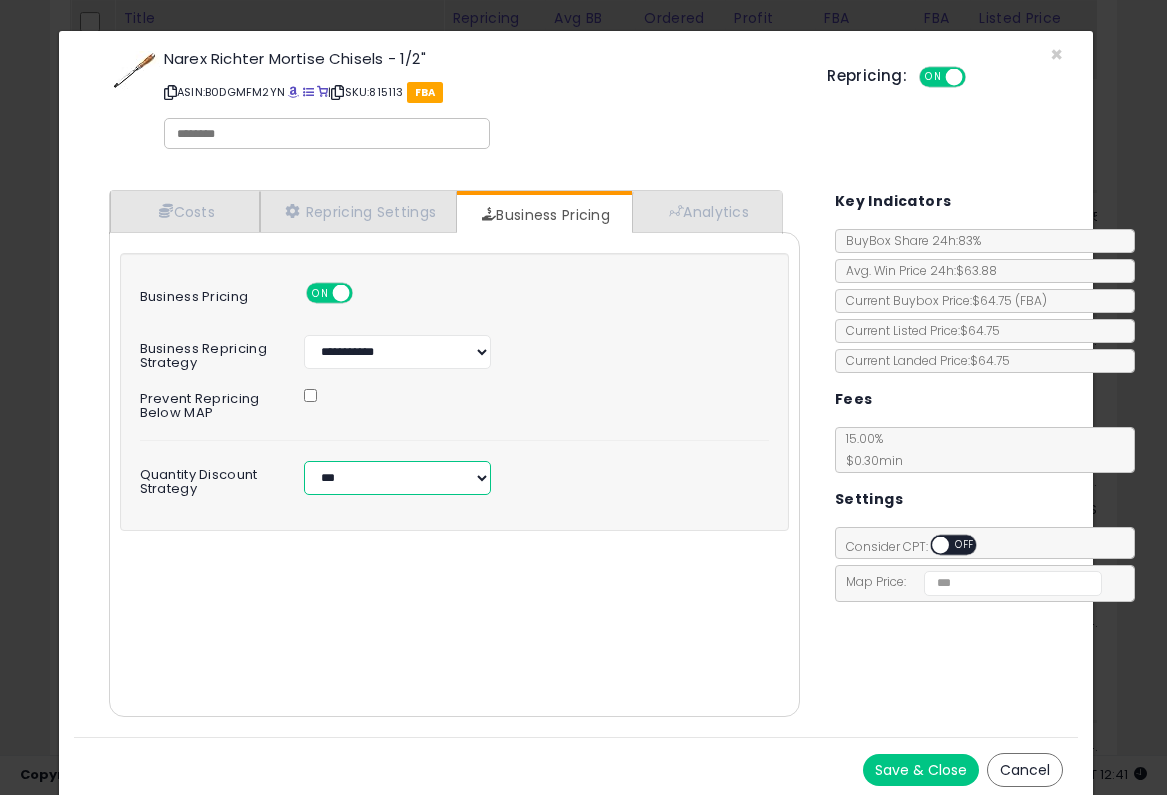 select on "**********" 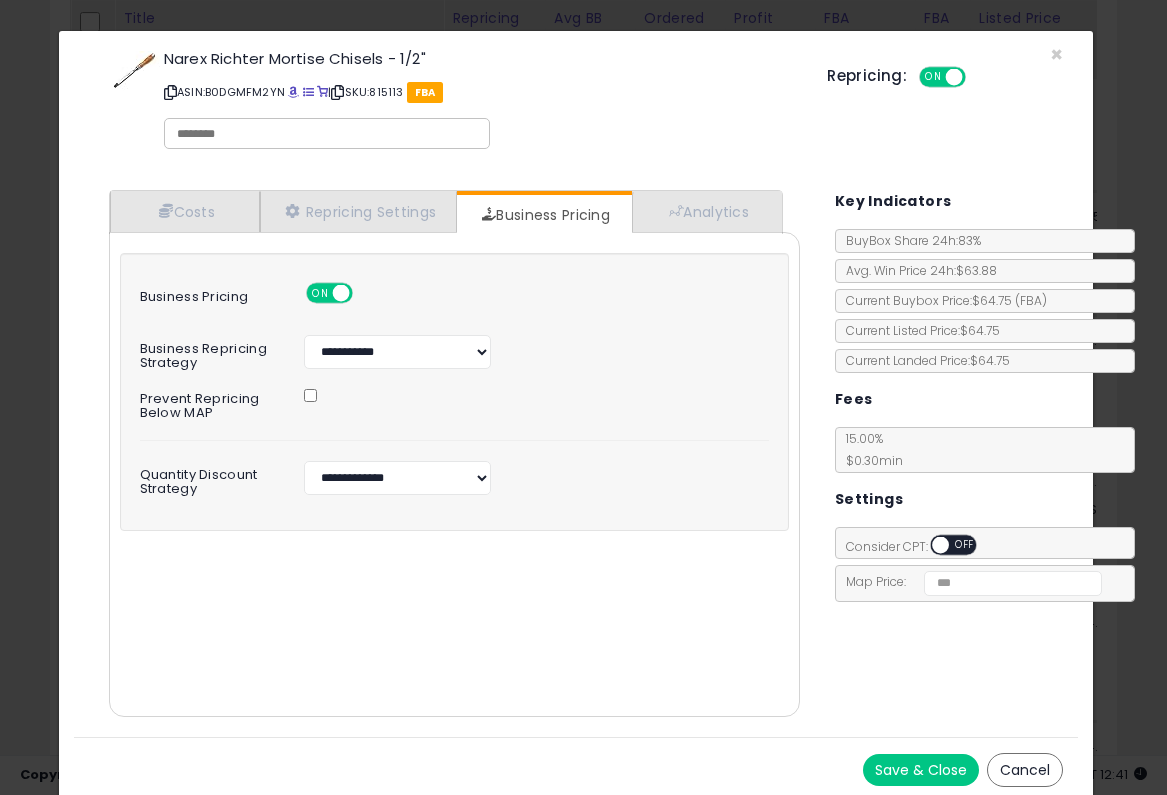 click on "Cost
Min
Max
Cost
*****
*****
Mark up %
******
******
Additional Costs
Additional Costs" at bounding box center [454, 474] 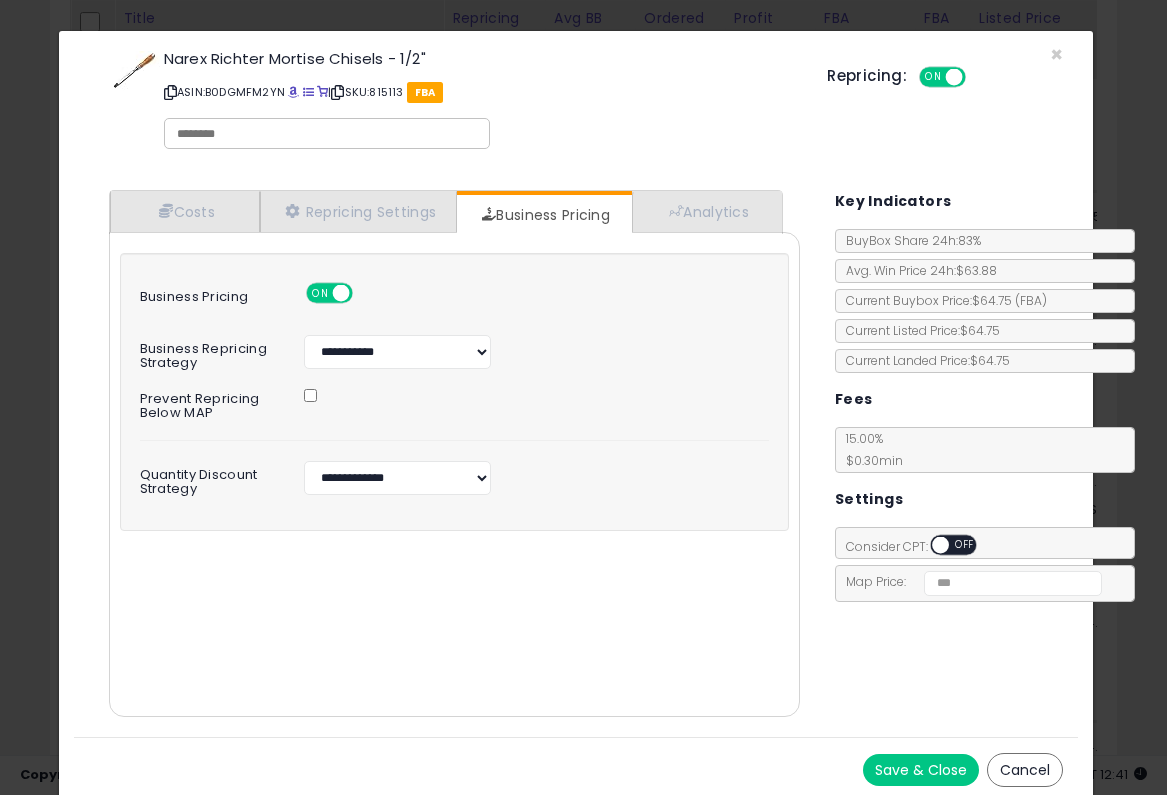 scroll, scrollTop: 46, scrollLeft: 0, axis: vertical 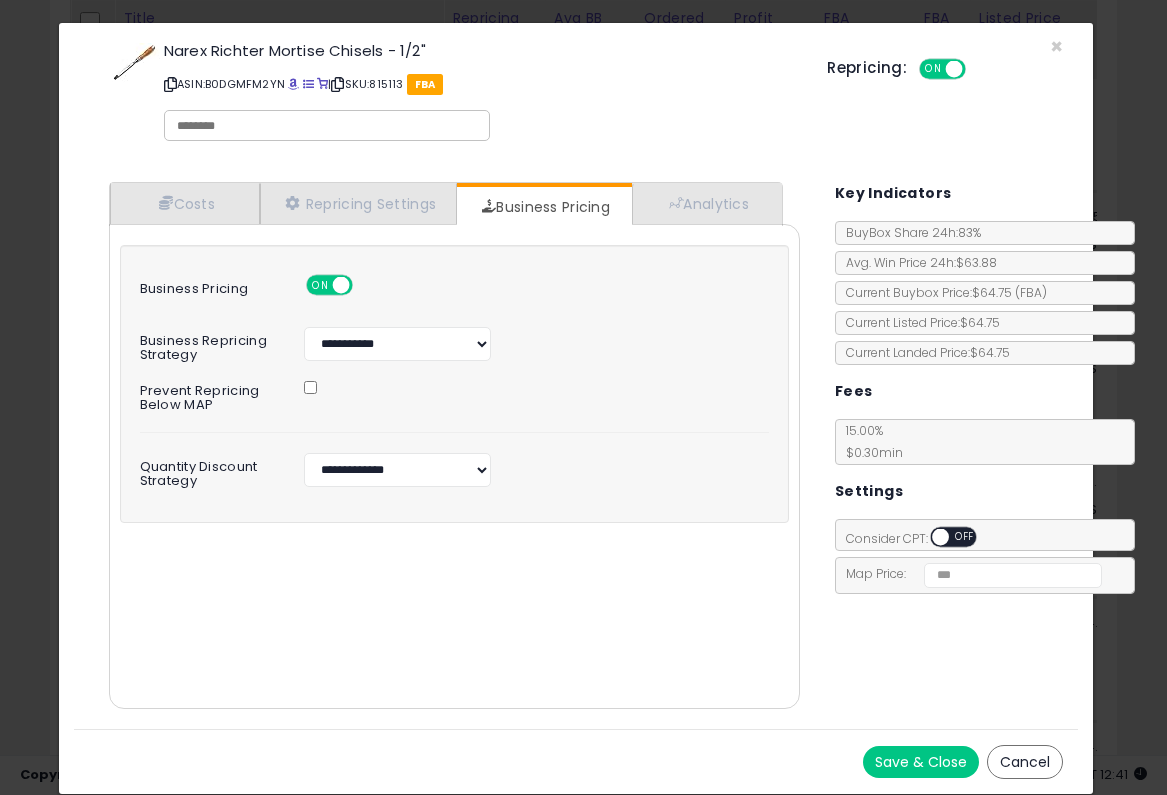 click on "Save & Close" at bounding box center (921, 762) 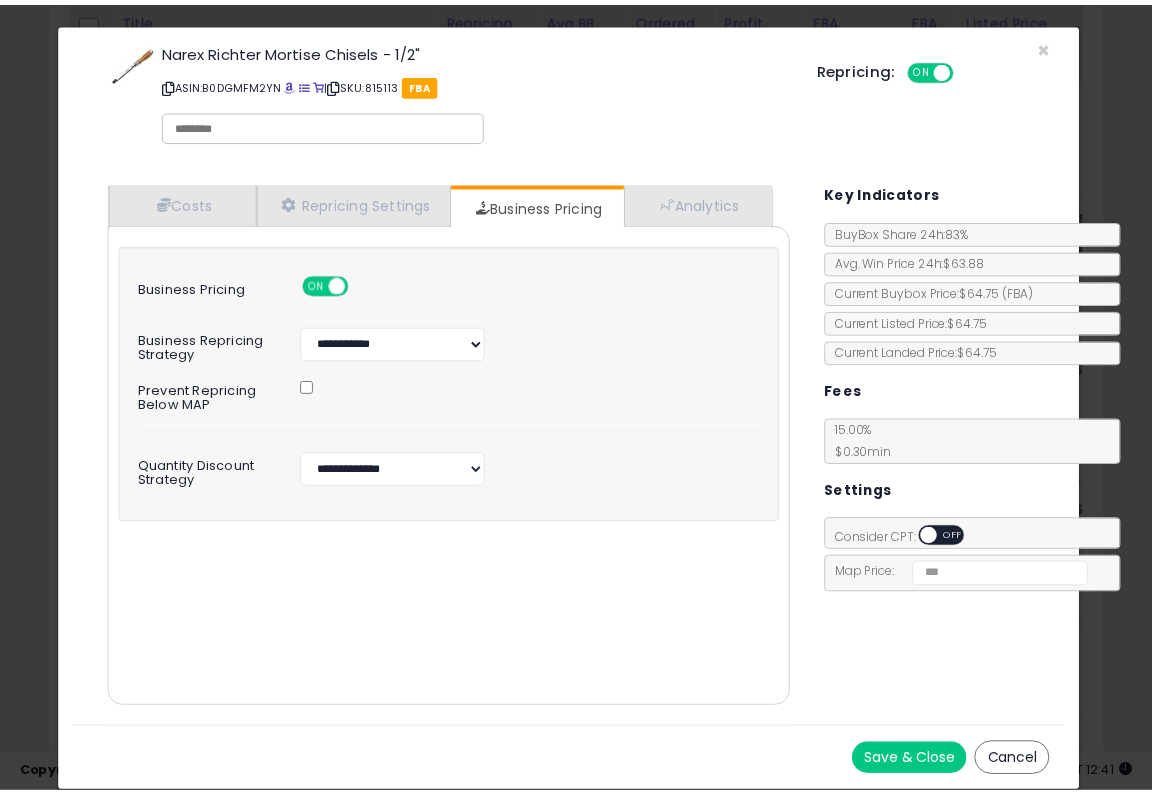 scroll, scrollTop: 0, scrollLeft: 0, axis: both 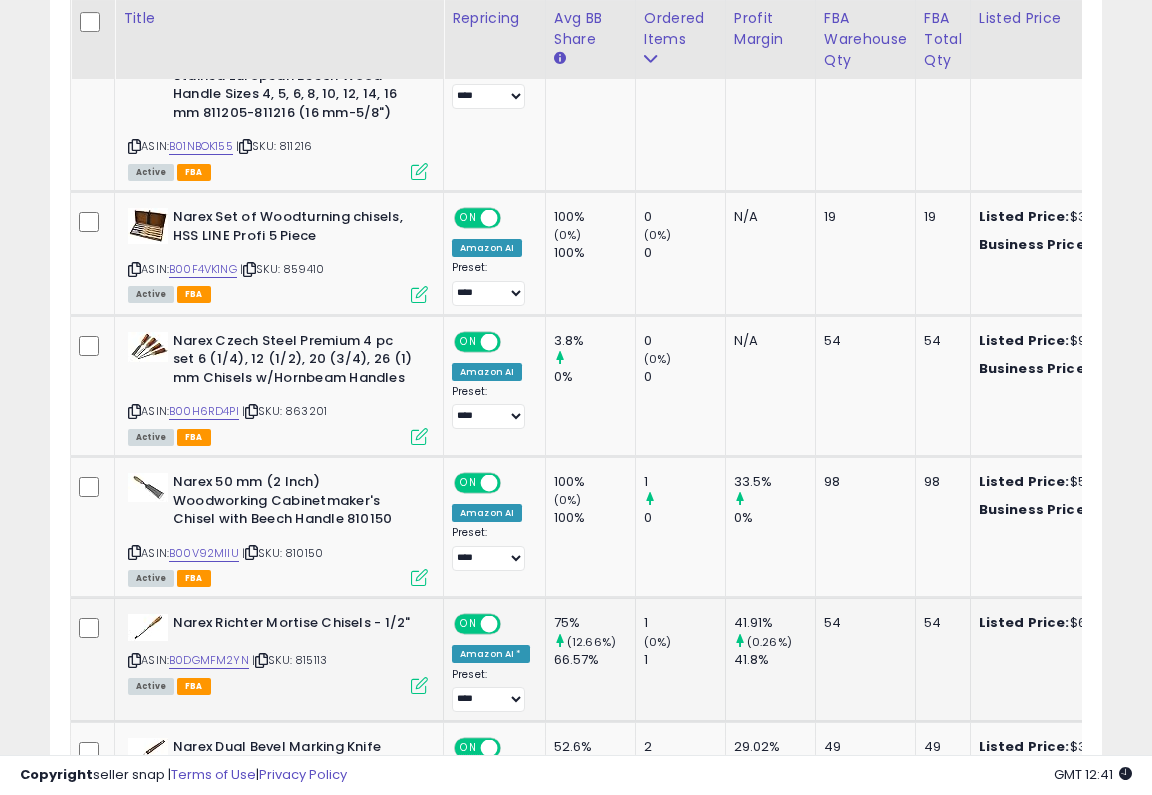 click at bounding box center [419, 685] 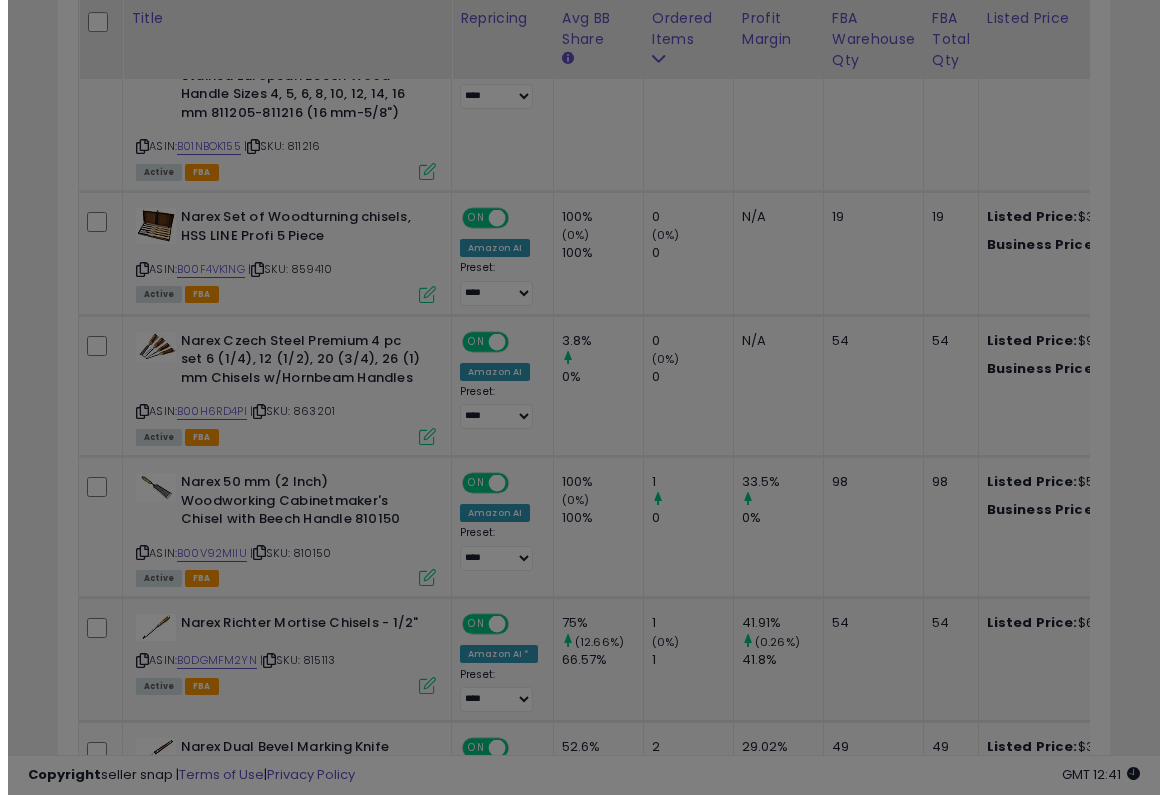 scroll, scrollTop: 999590, scrollLeft: 999383, axis: both 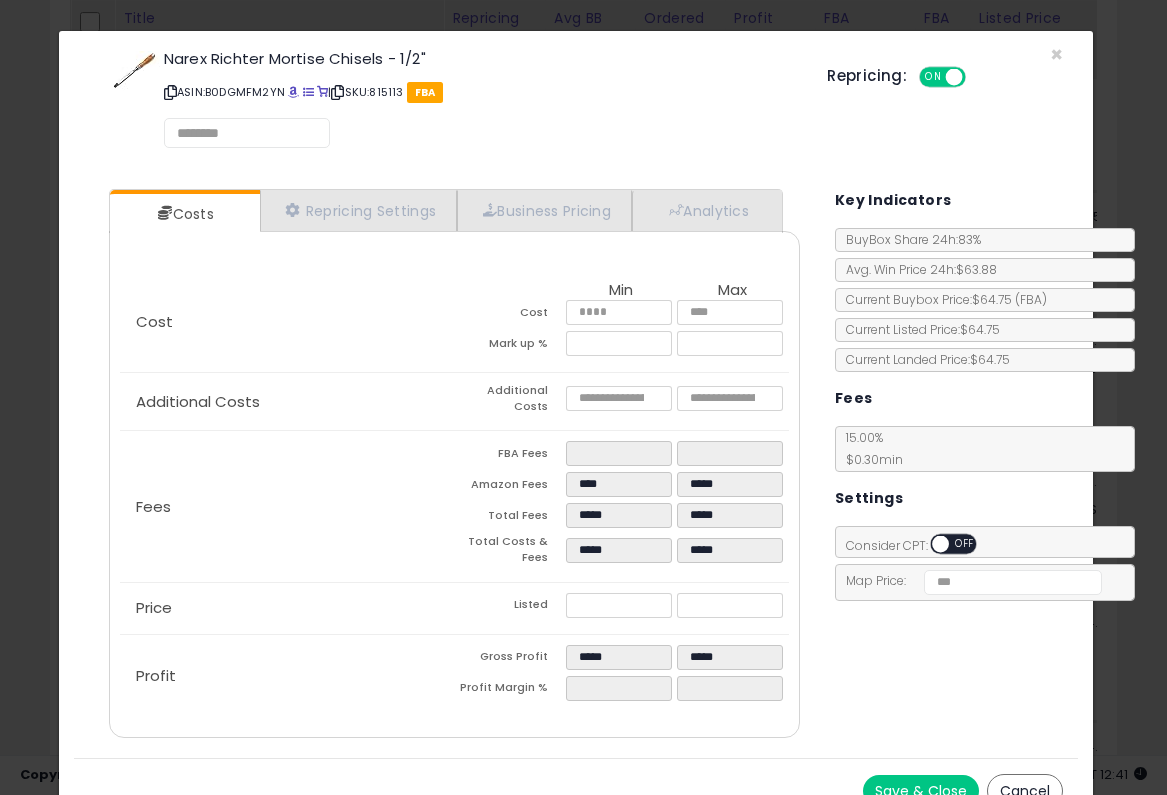 select on "*********" 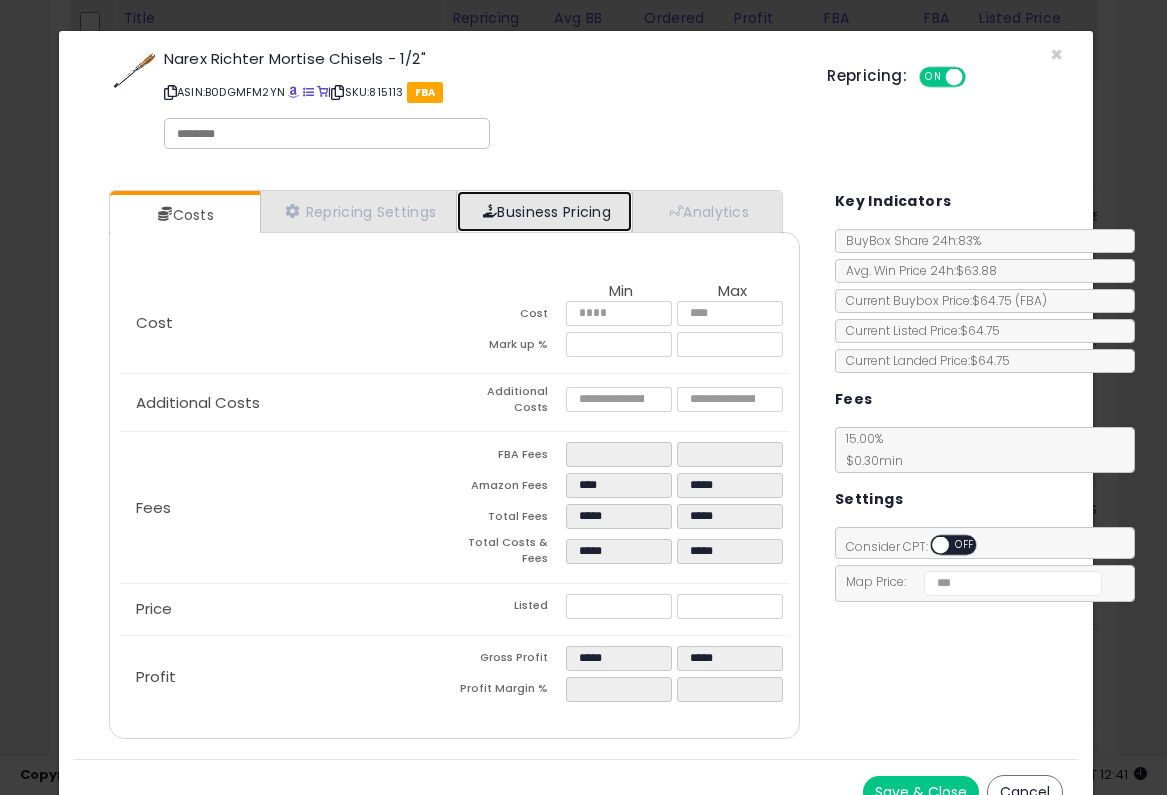 click on "Business Pricing" at bounding box center (544, 211) 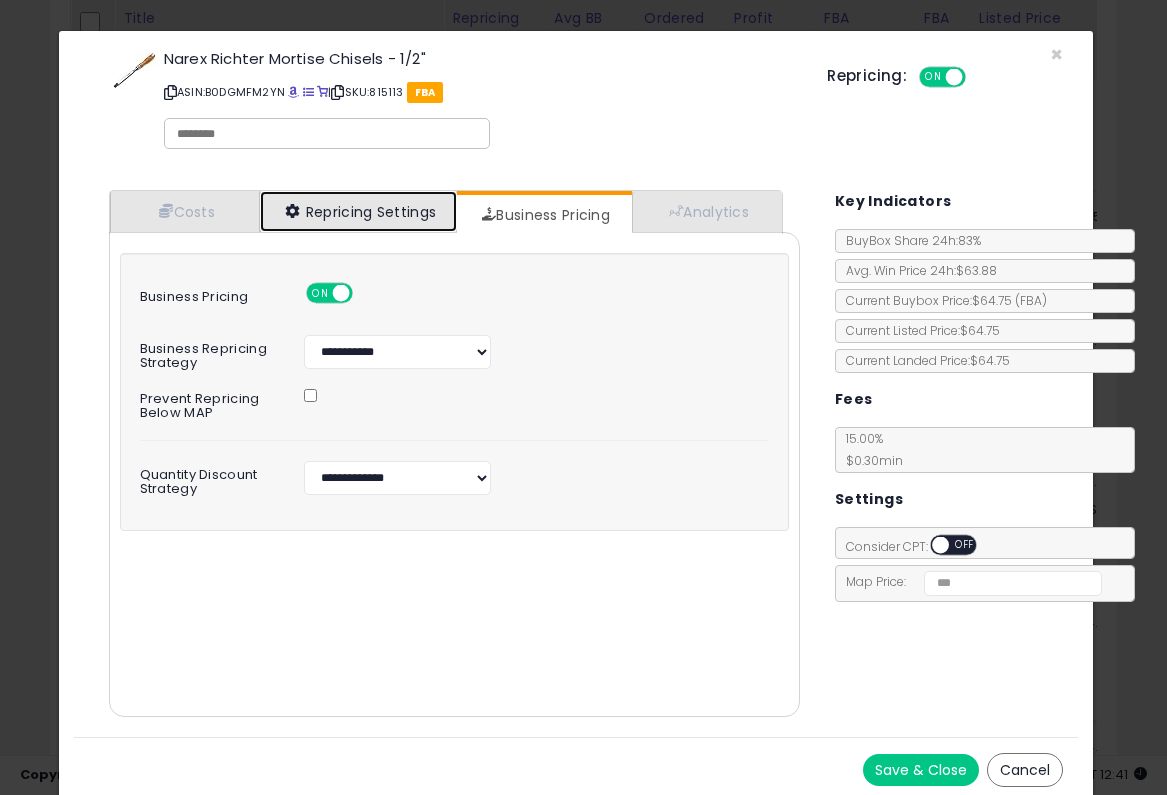 click on "Repricing Settings" at bounding box center (359, 211) 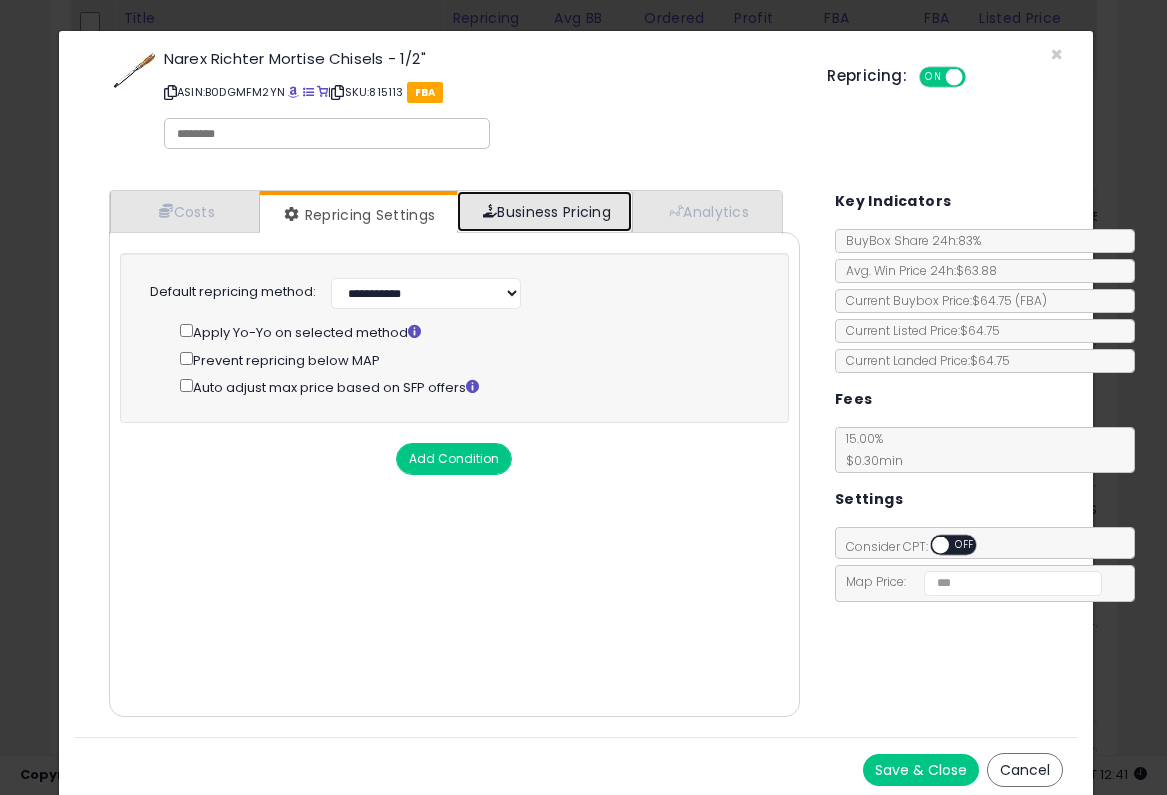 click on "Business Pricing" at bounding box center (544, 211) 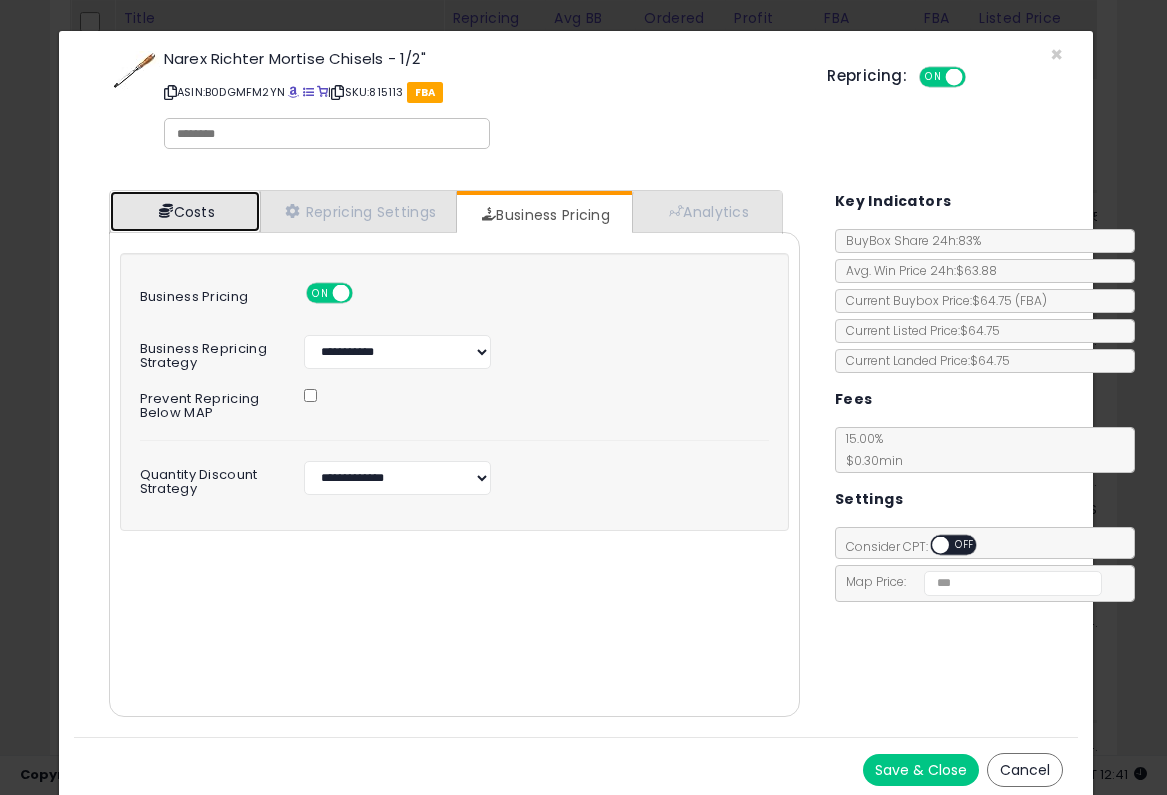 click at bounding box center [166, 211] 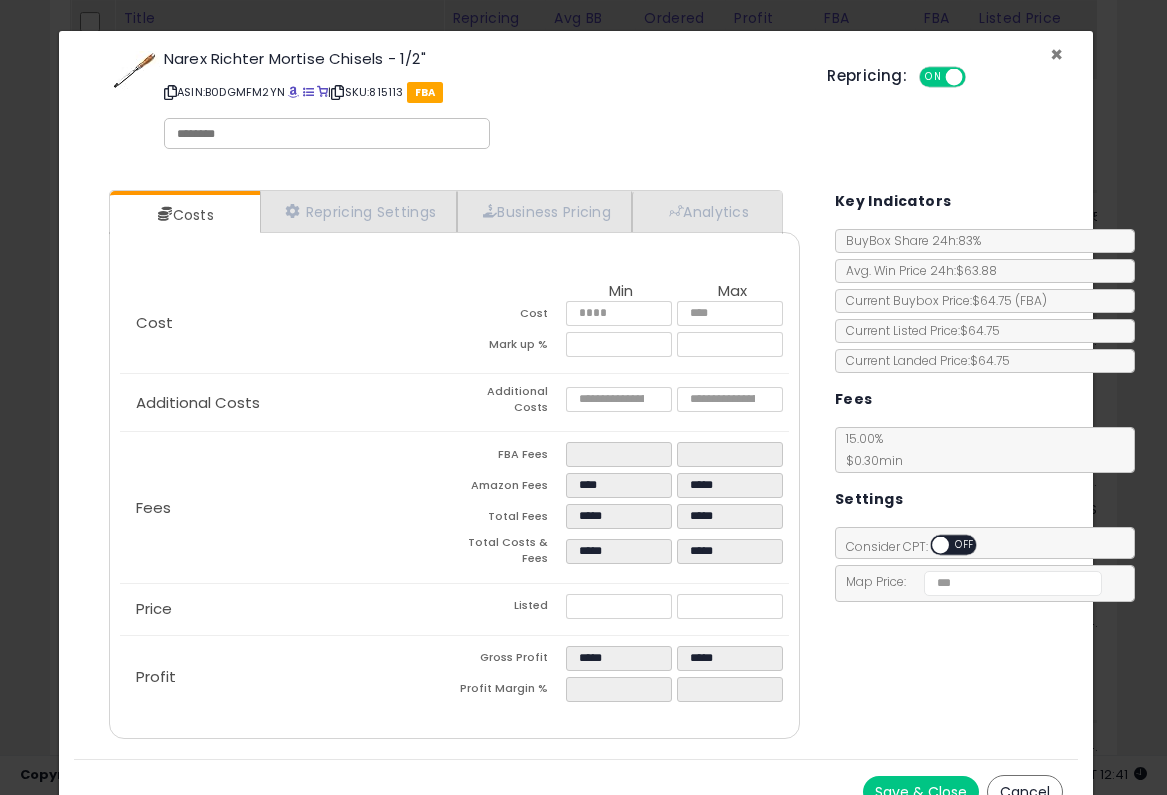 click on "×" at bounding box center [1056, 54] 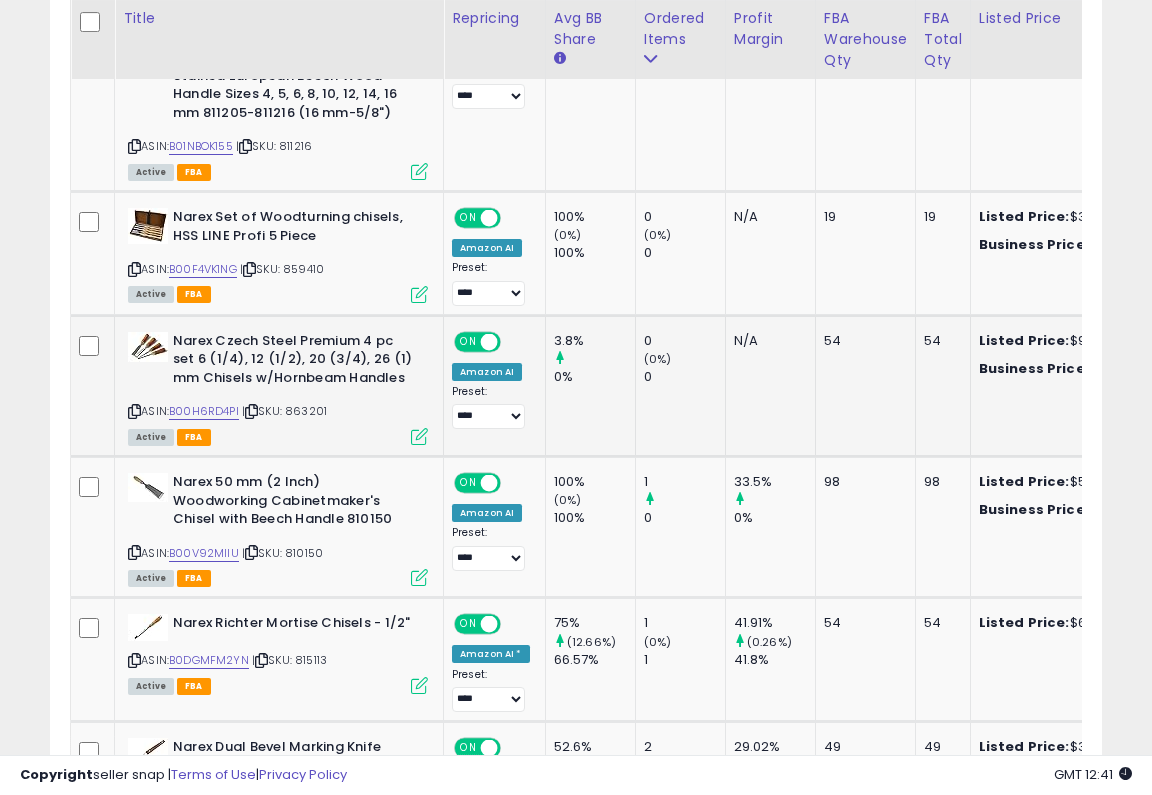 scroll, scrollTop: 410, scrollLeft: 607, axis: both 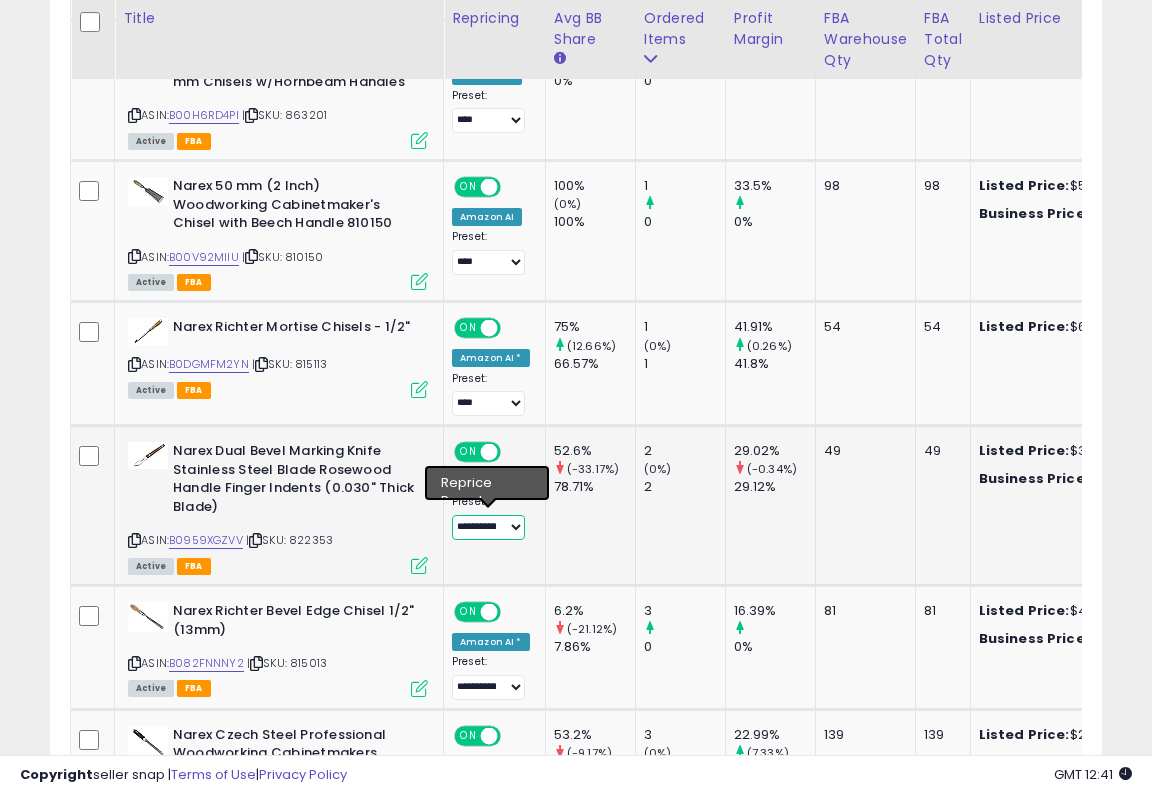 click on "**********" at bounding box center (488, 527) 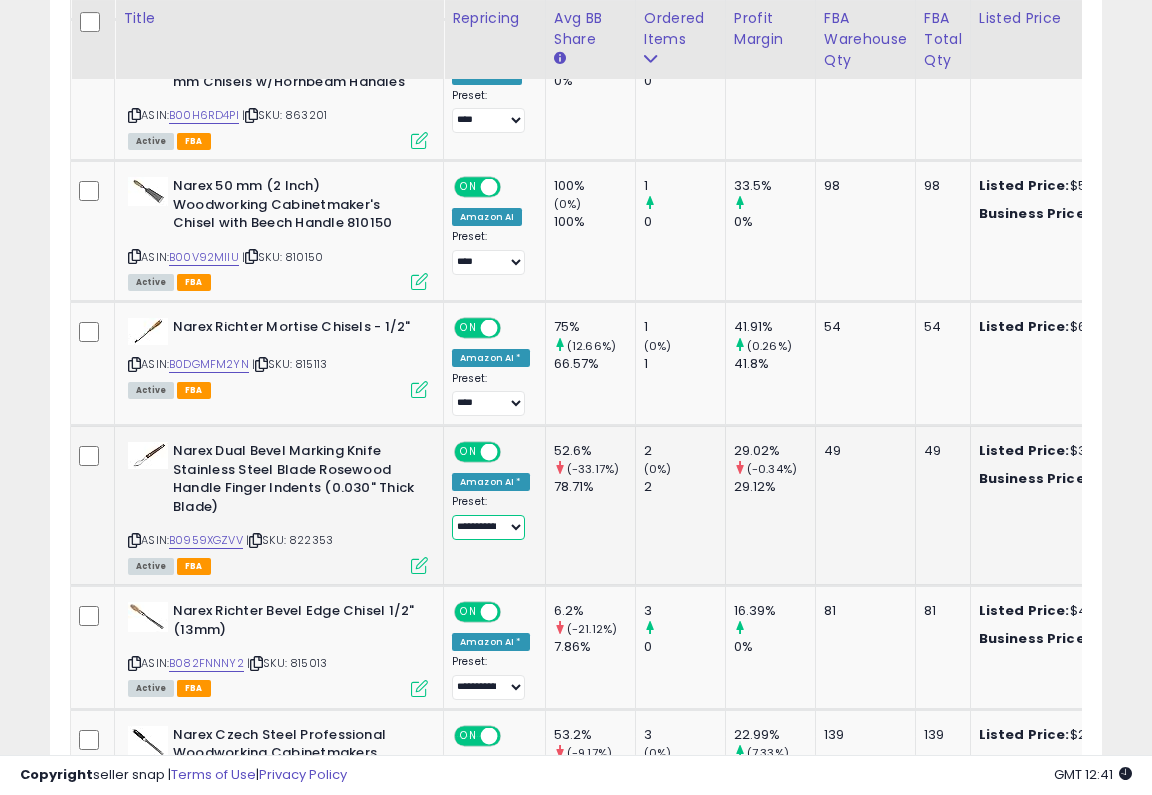 select on "****" 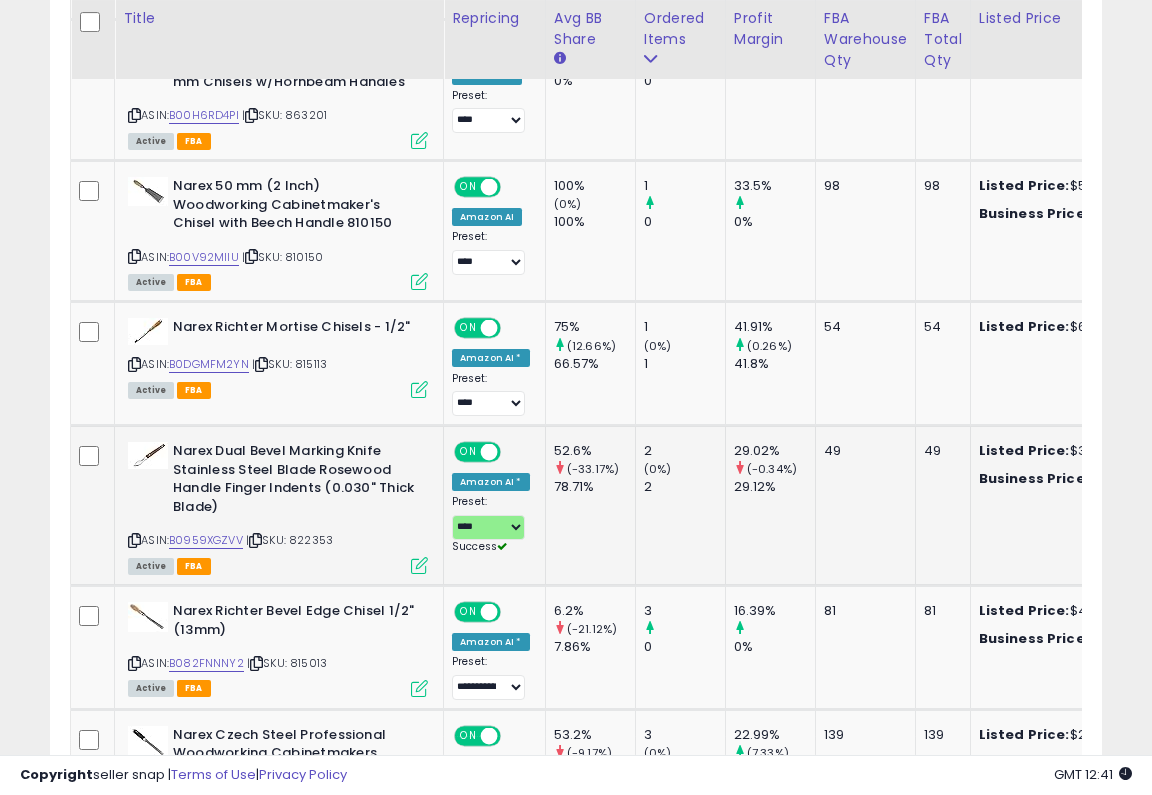 click at bounding box center (419, 565) 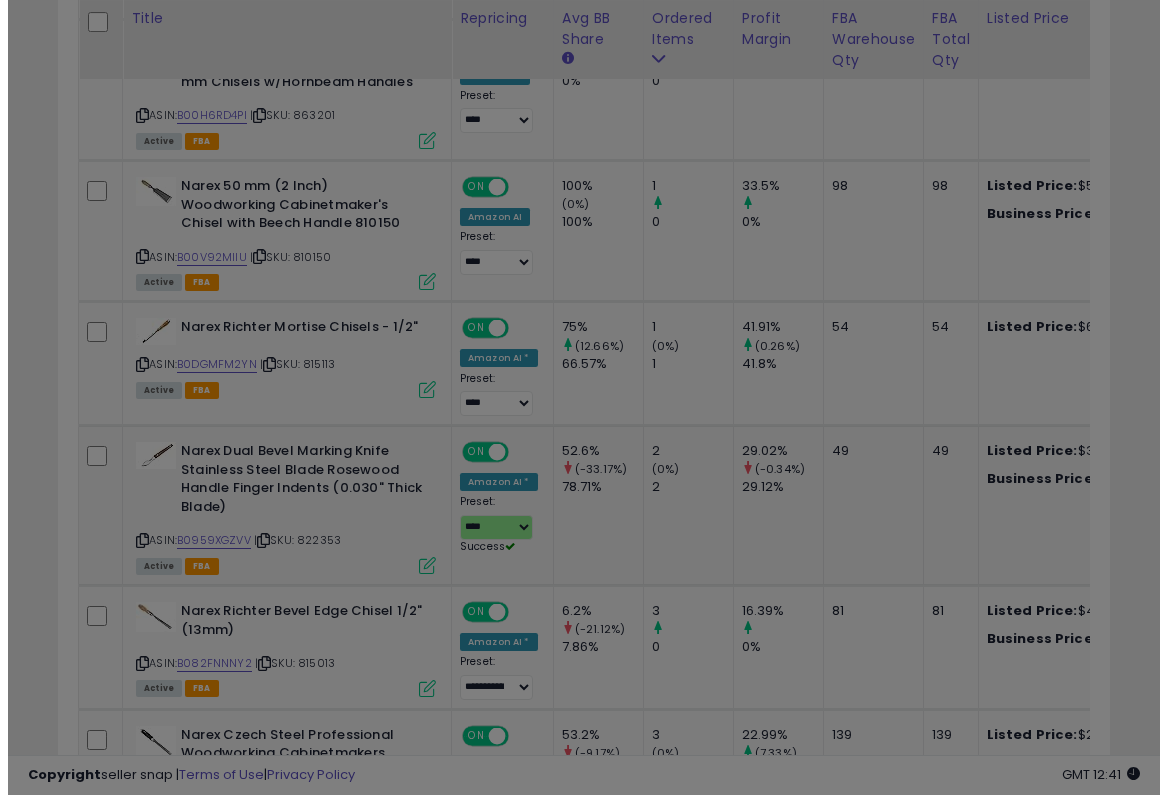 scroll, scrollTop: 999590, scrollLeft: 999383, axis: both 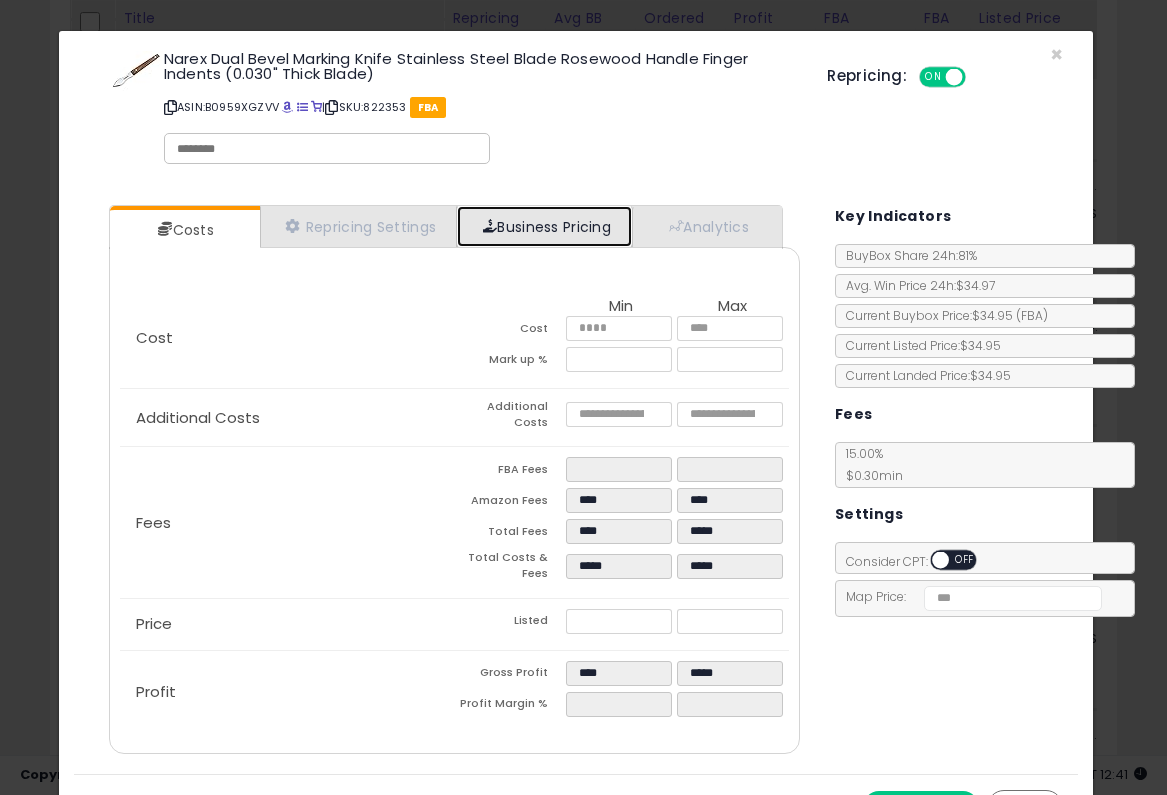 click on "Business Pricing" at bounding box center (544, 226) 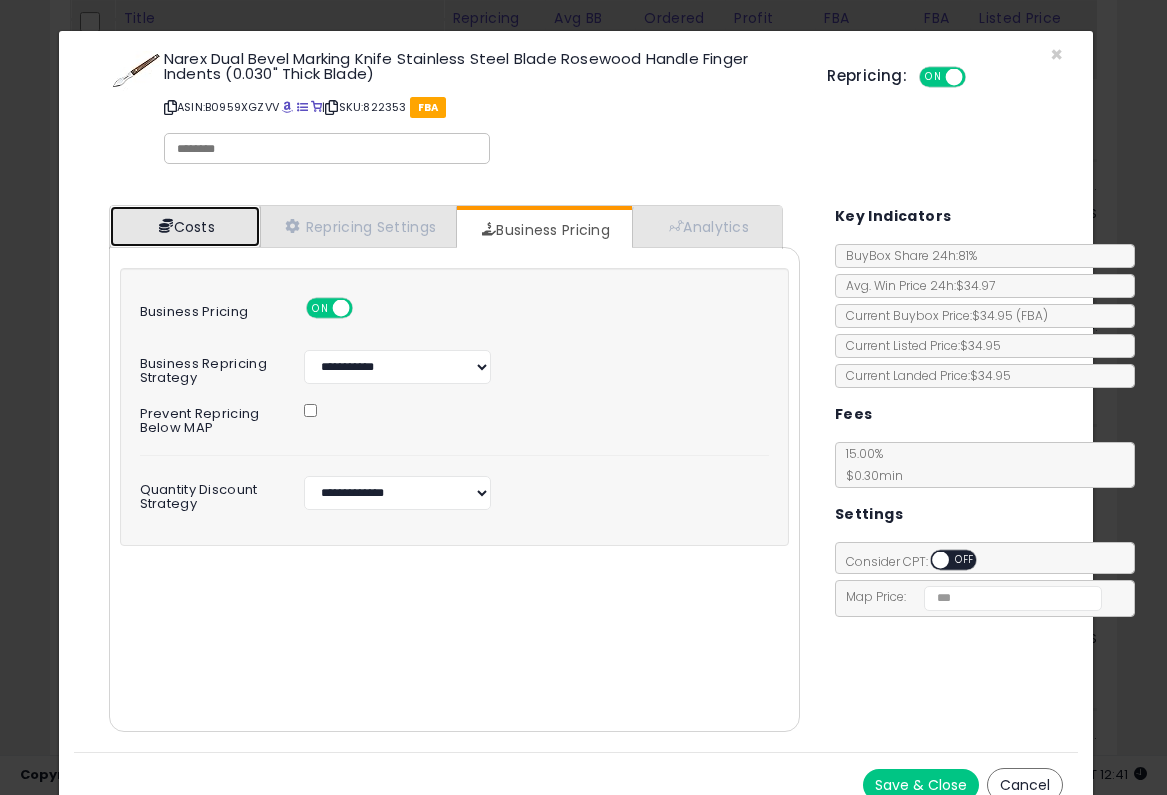 click on "Costs" at bounding box center (185, 226) 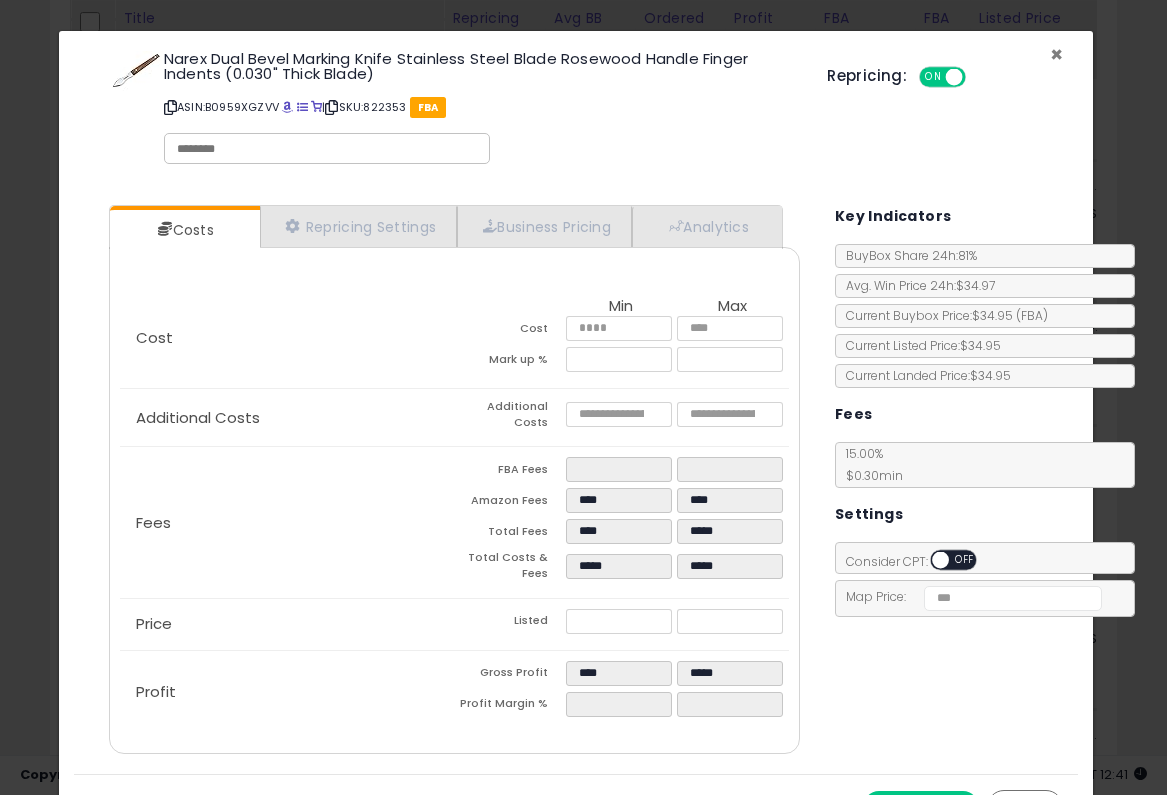 click on "×" at bounding box center [1056, 54] 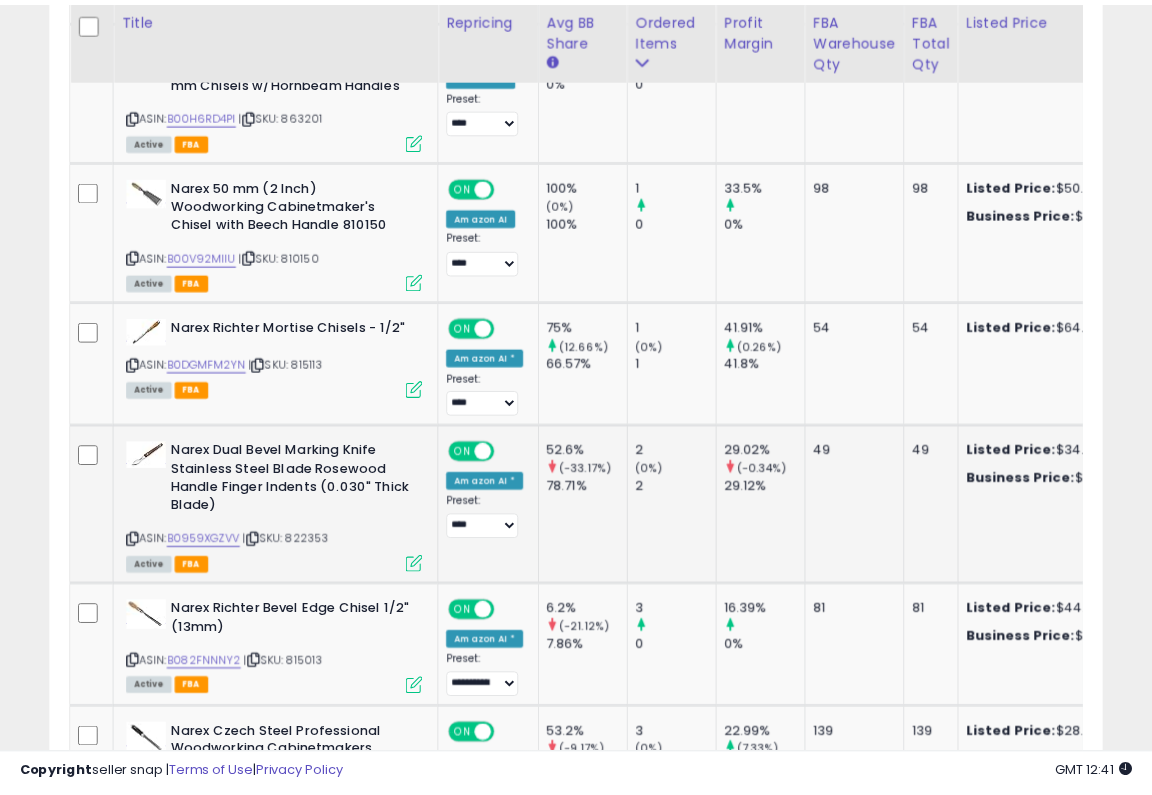 scroll, scrollTop: 410, scrollLeft: 607, axis: both 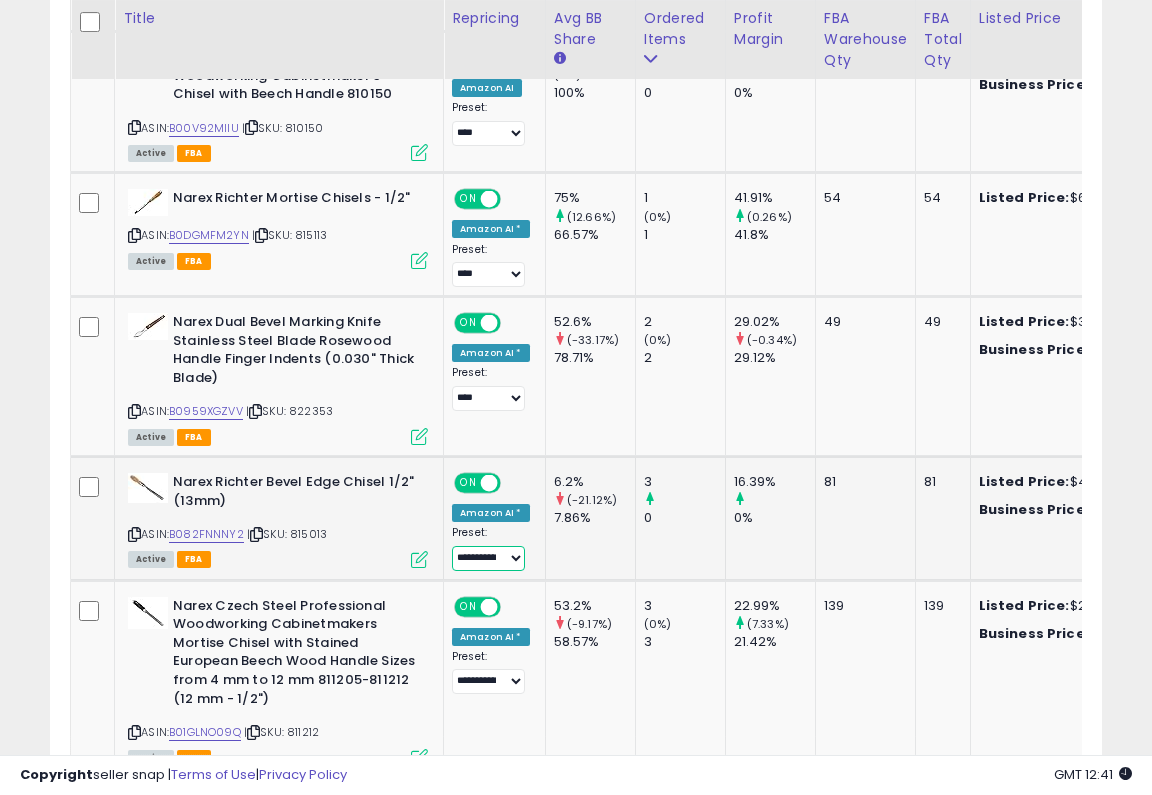 click on "**********" at bounding box center [488, 558] 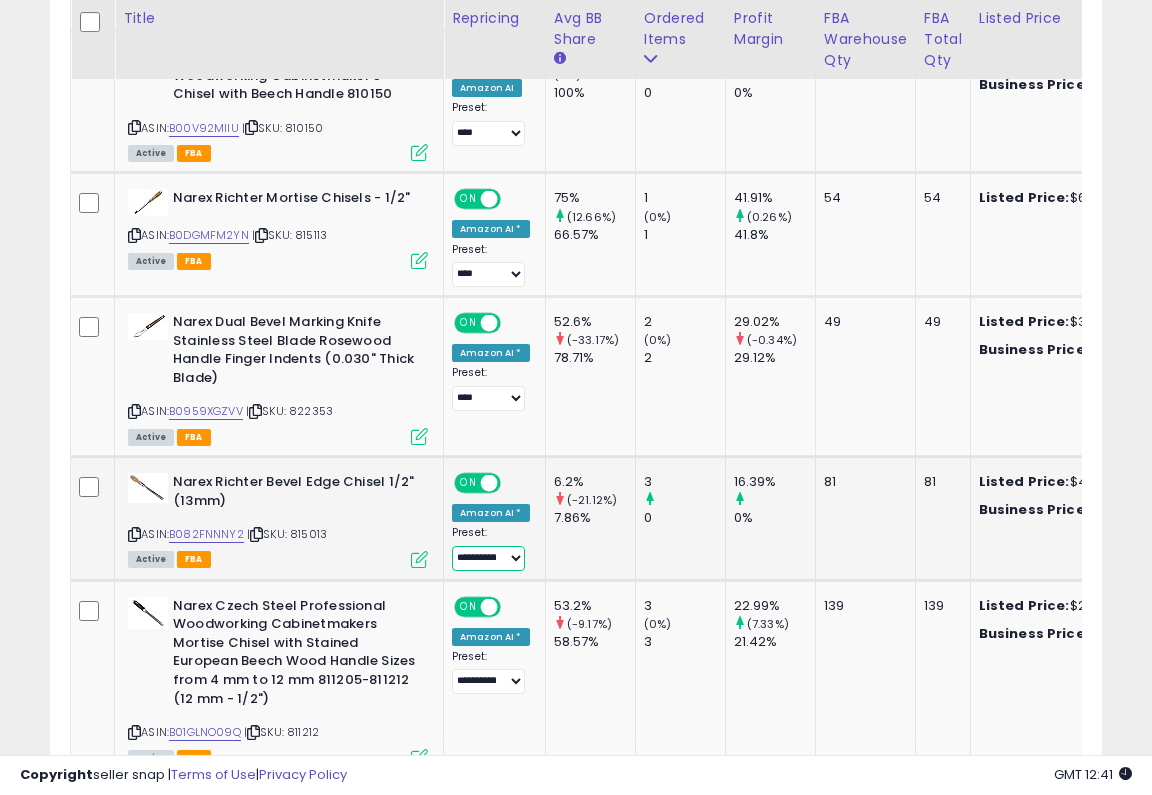 select on "****" 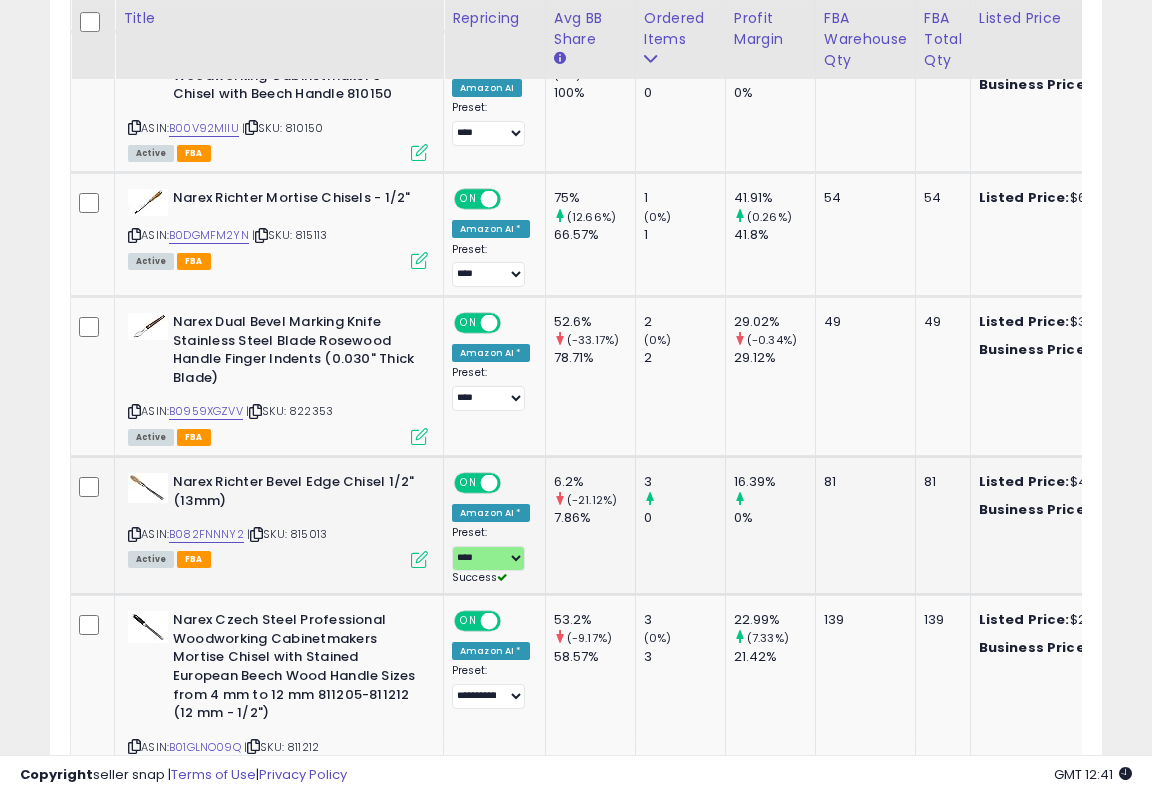 click at bounding box center (419, 559) 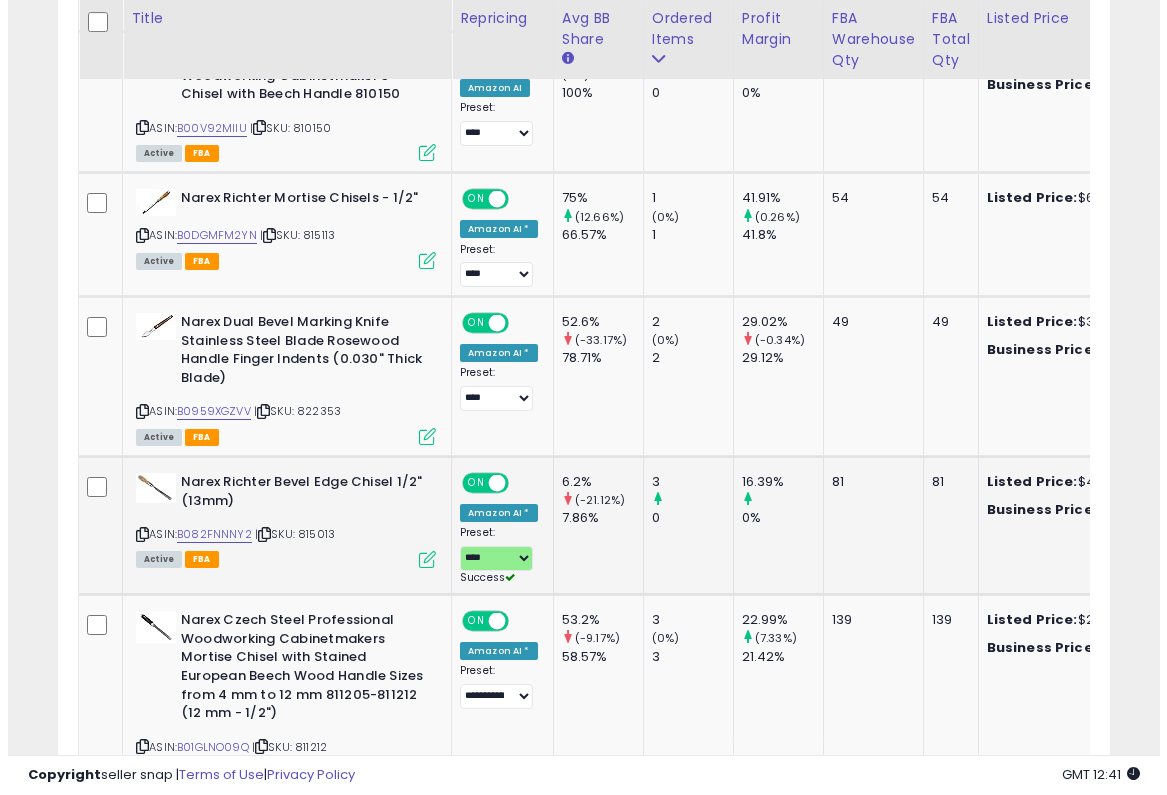 scroll, scrollTop: 999590, scrollLeft: 999383, axis: both 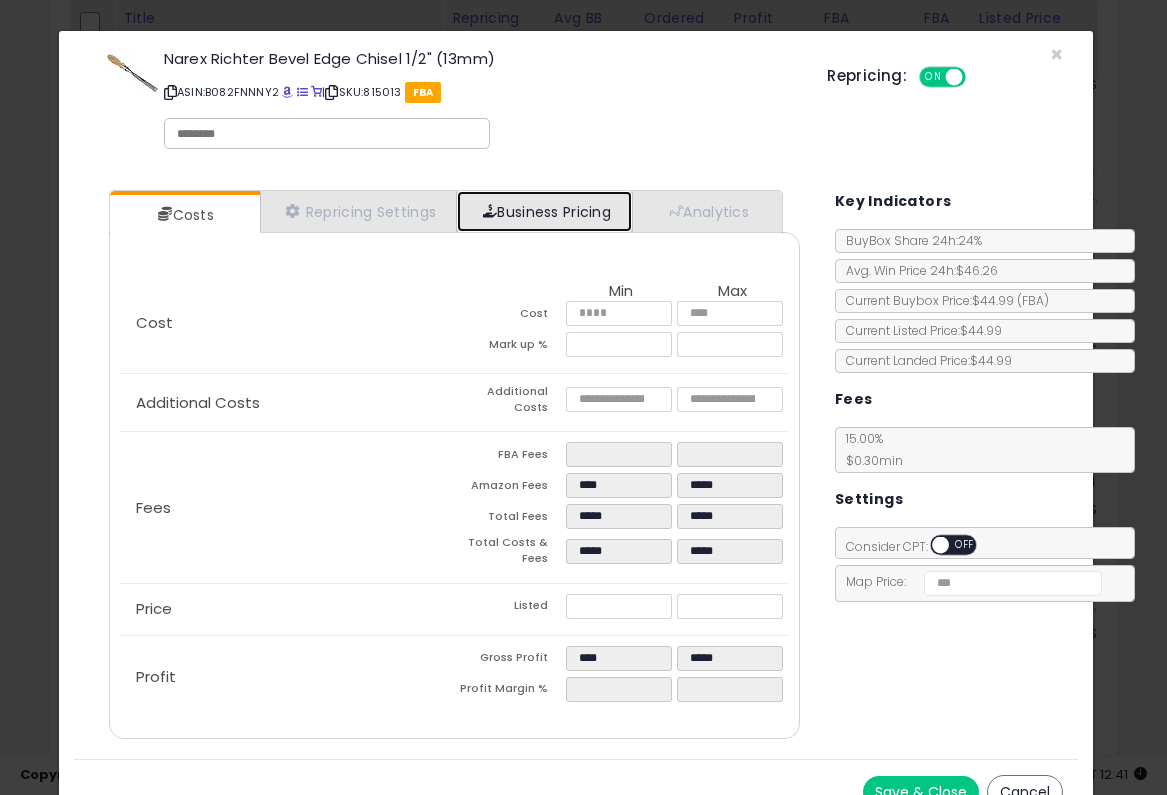 click on "Business Pricing" at bounding box center [544, 211] 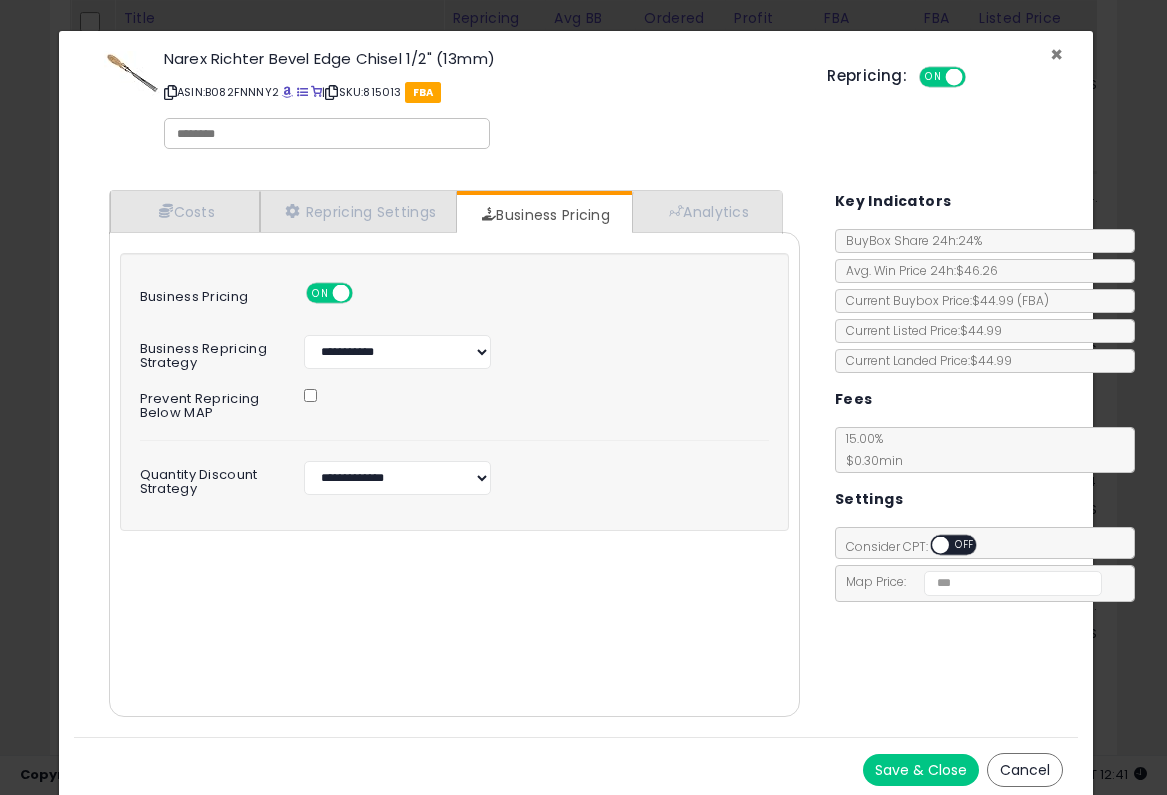 click on "×" at bounding box center (1056, 54) 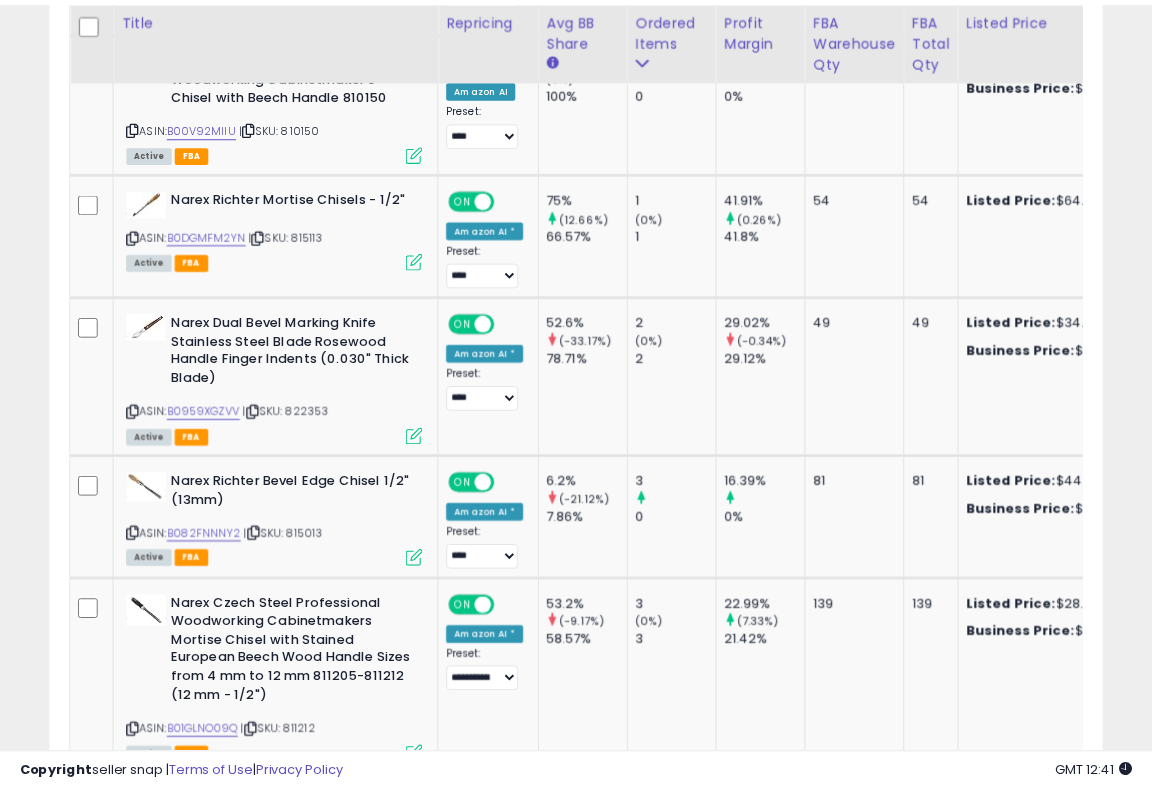 scroll, scrollTop: 410, scrollLeft: 607, axis: both 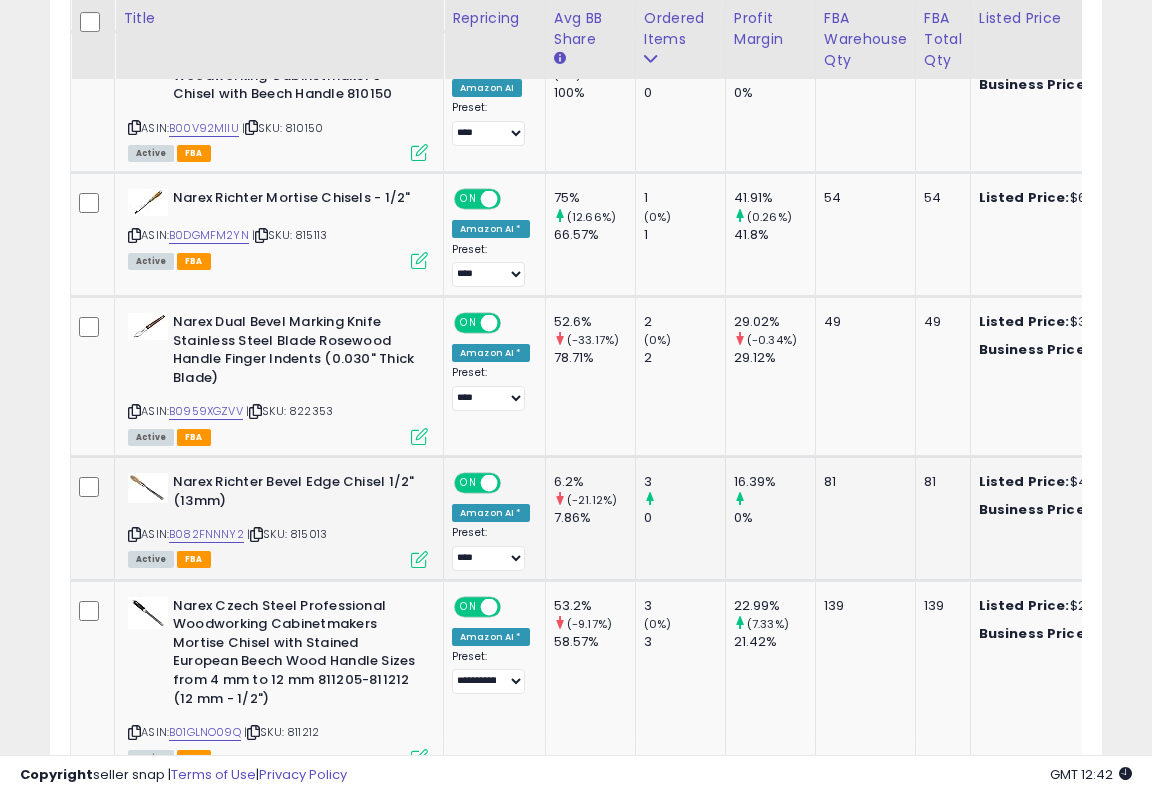 click at bounding box center (419, 559) 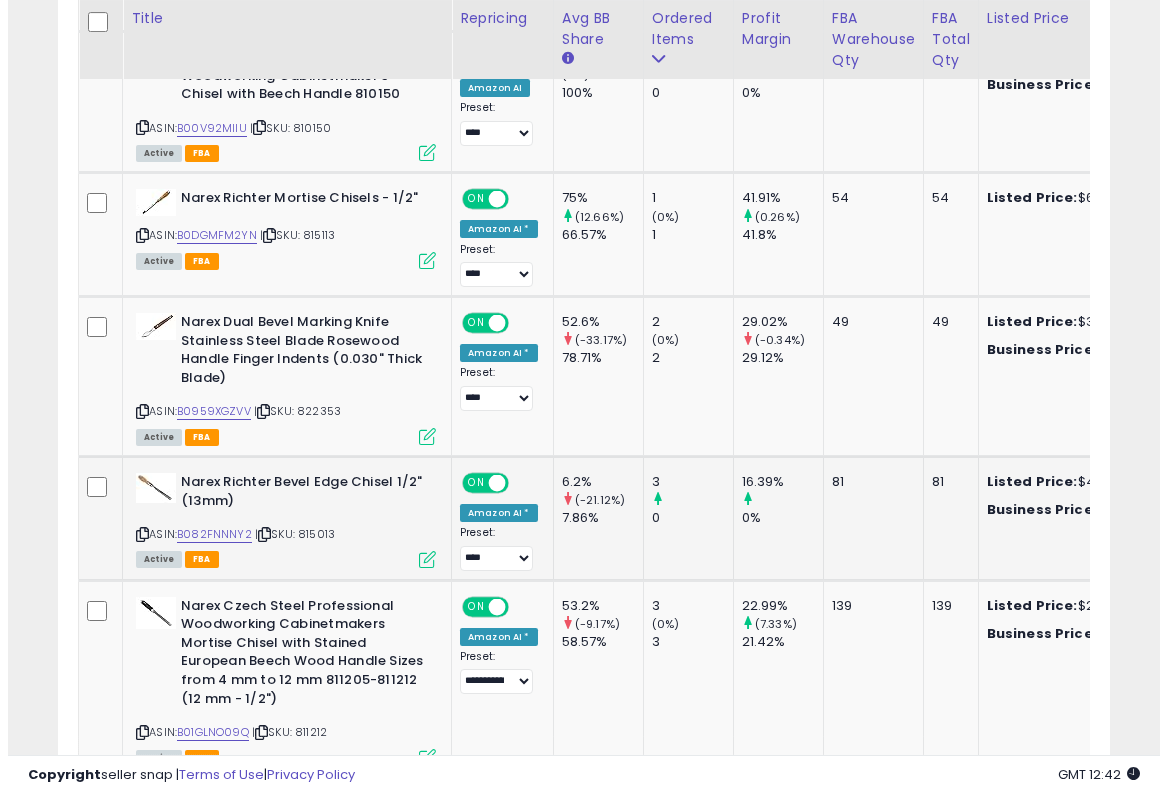 scroll, scrollTop: 999590, scrollLeft: 999383, axis: both 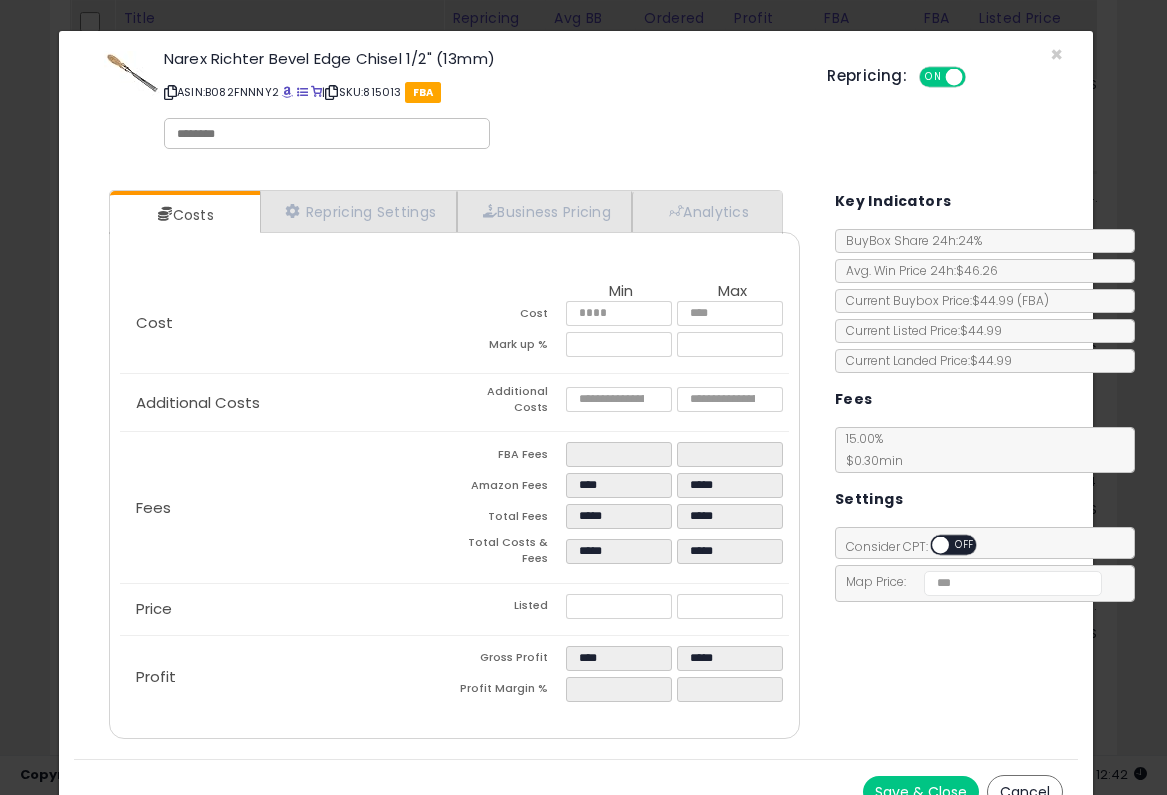 click on "Repricing:
ON   OFF" at bounding box center (945, 74) 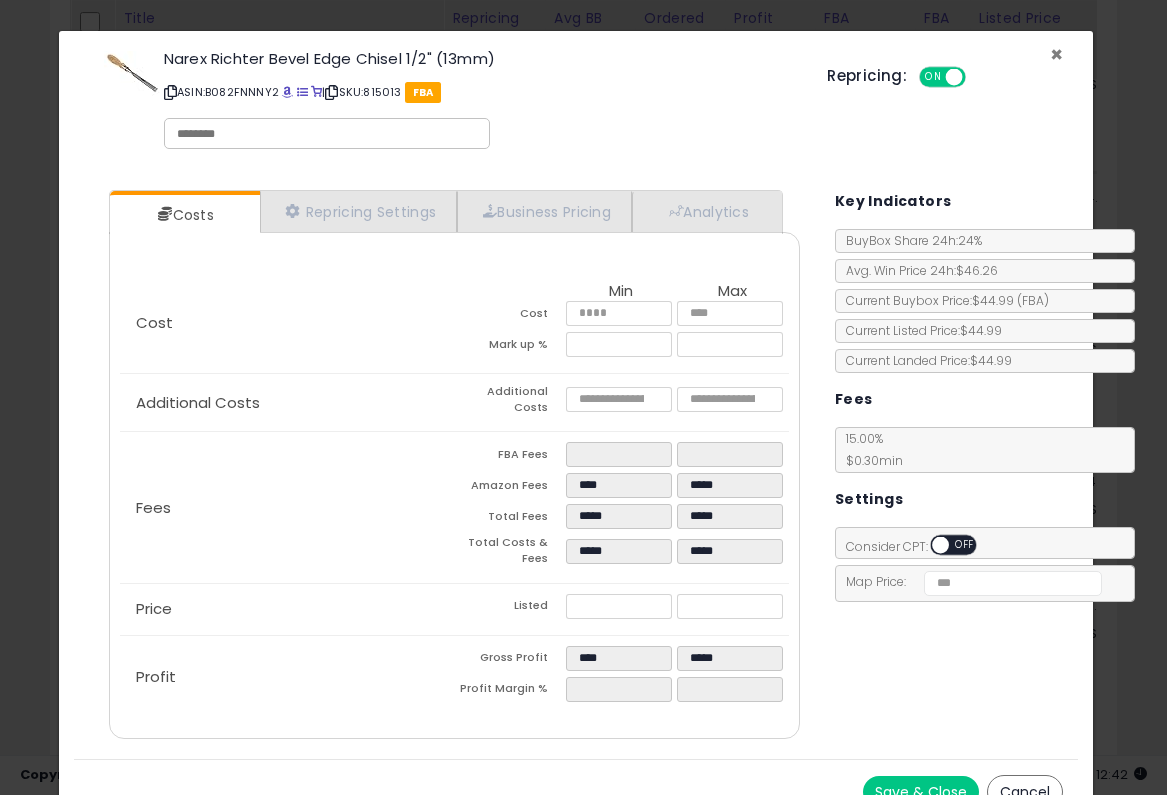 click on "×" at bounding box center [1056, 54] 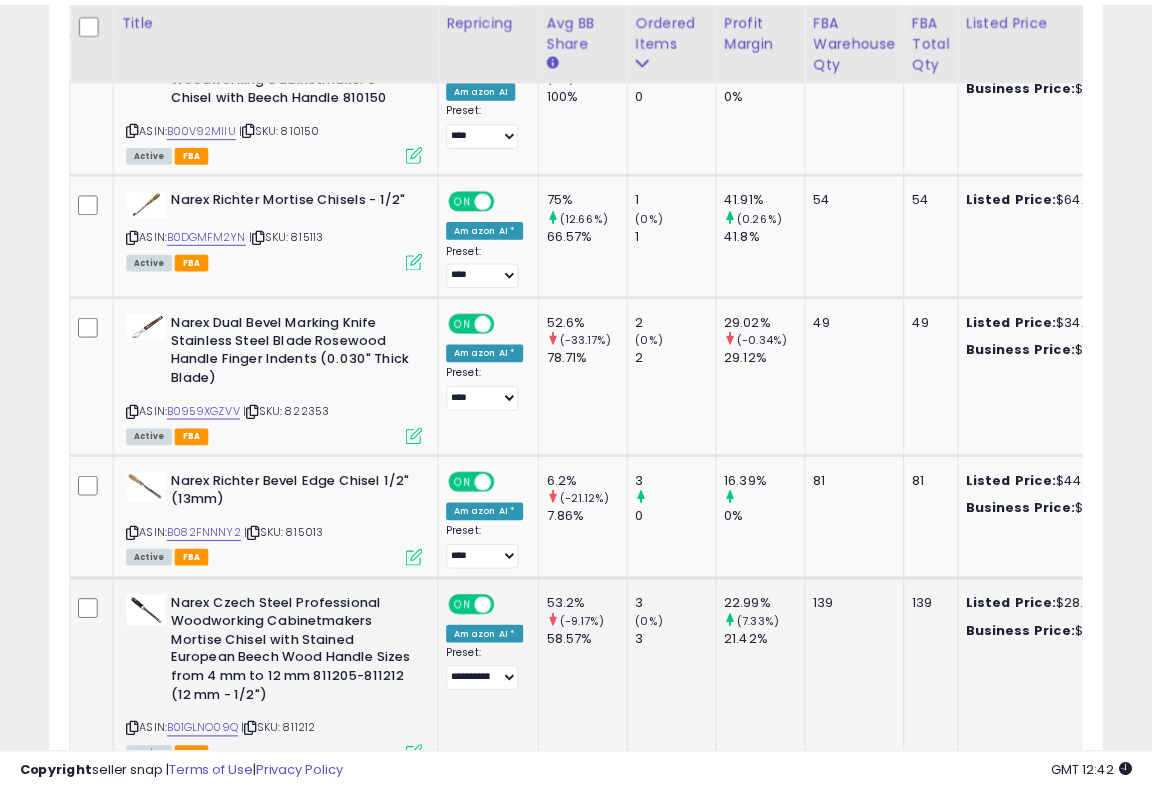 scroll, scrollTop: 410, scrollLeft: 607, axis: both 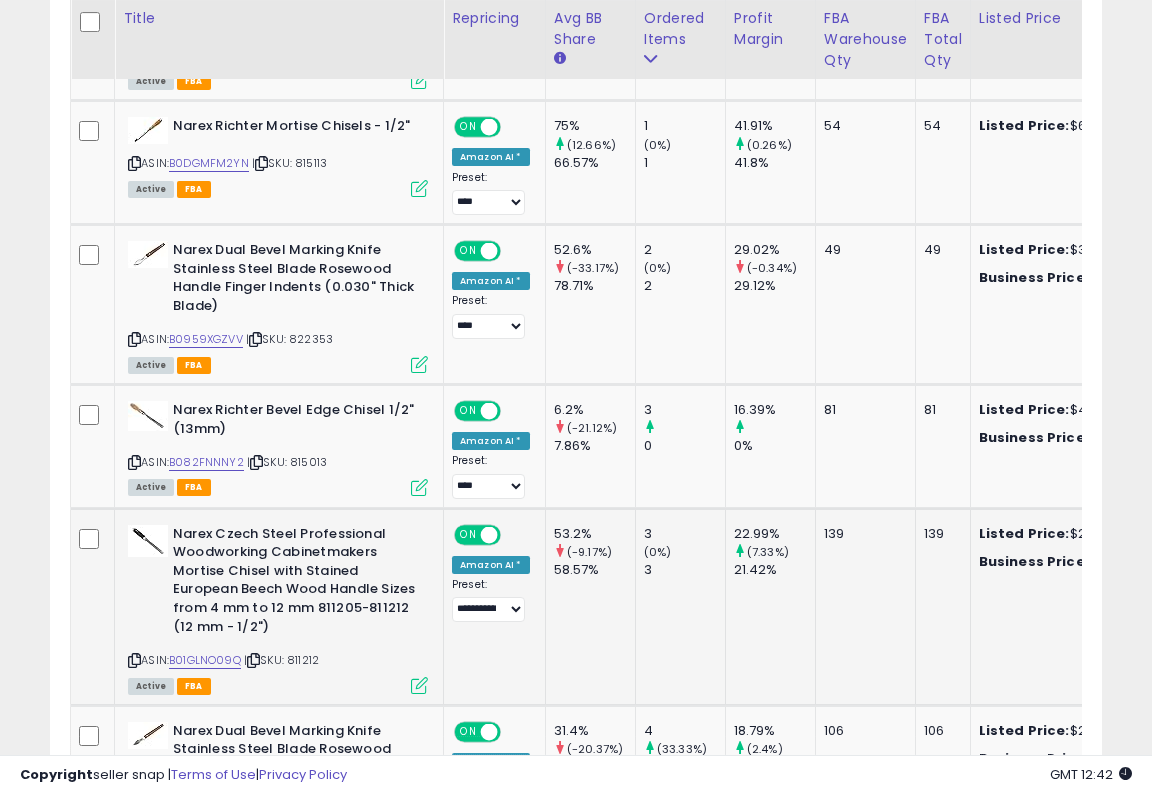 click at bounding box center [419, 685] 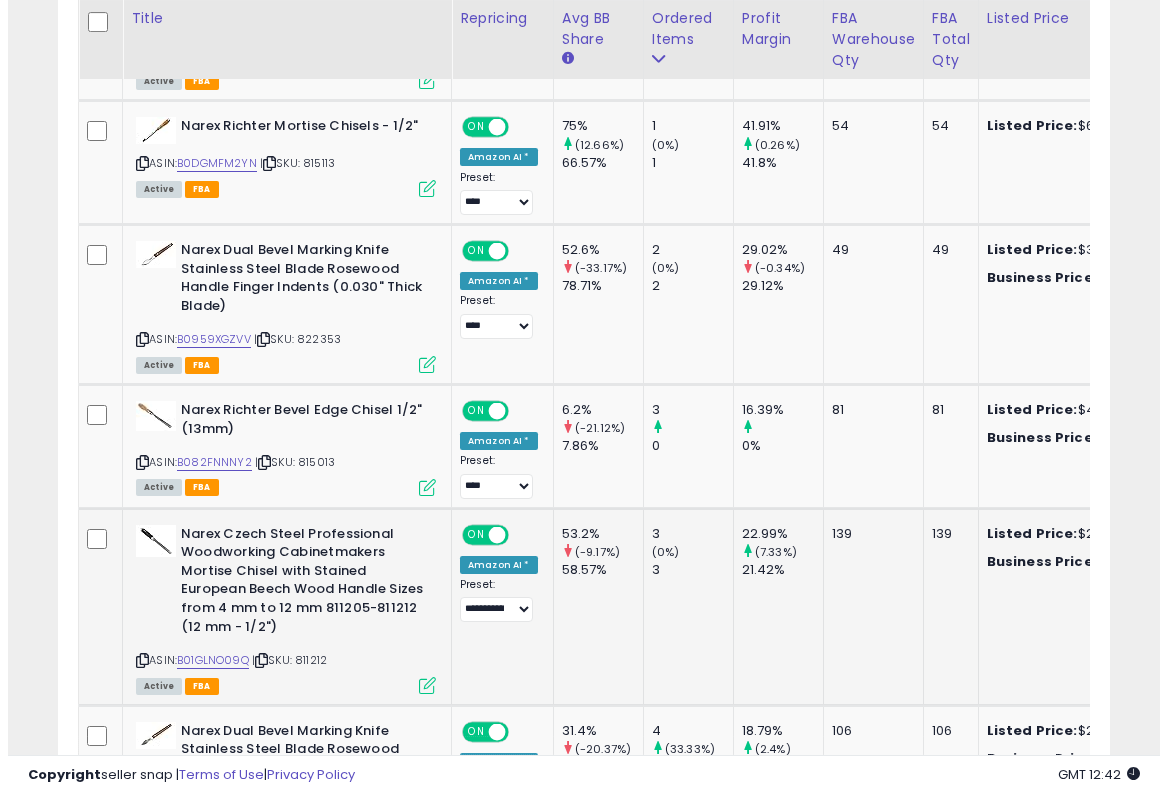 scroll, scrollTop: 999590, scrollLeft: 999383, axis: both 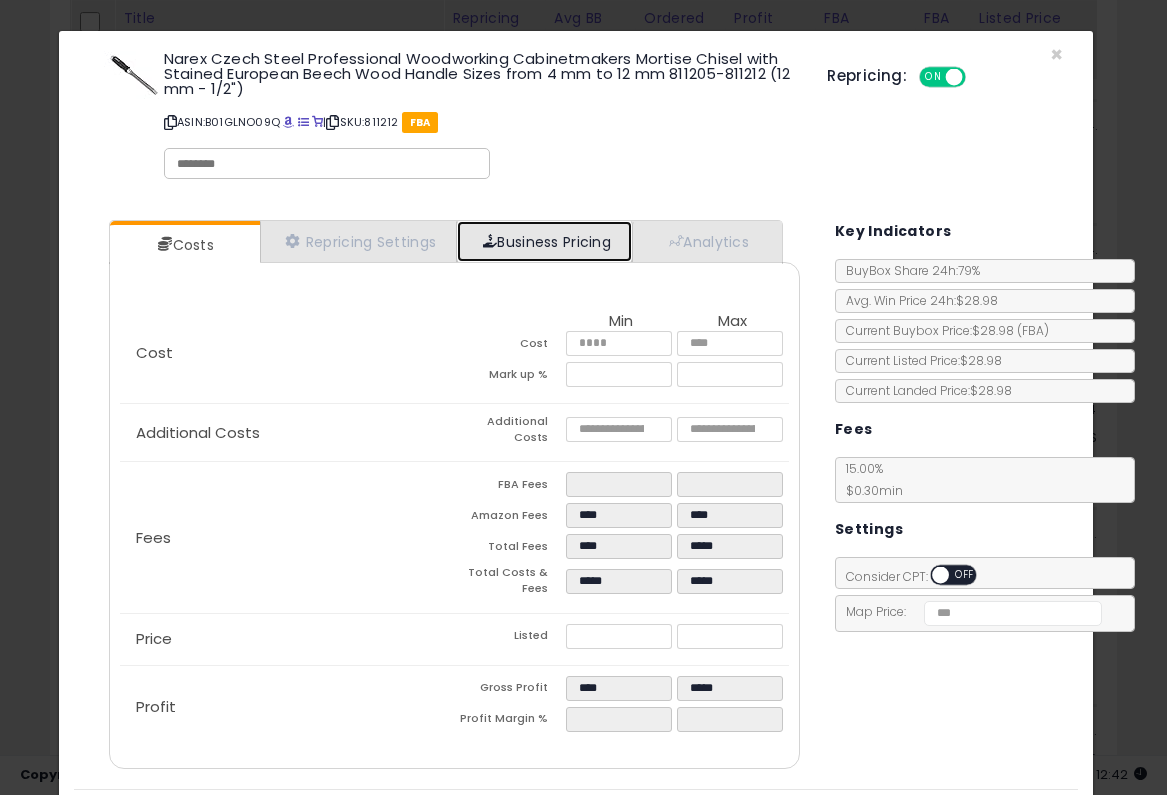 click on "Business Pricing" at bounding box center [544, 241] 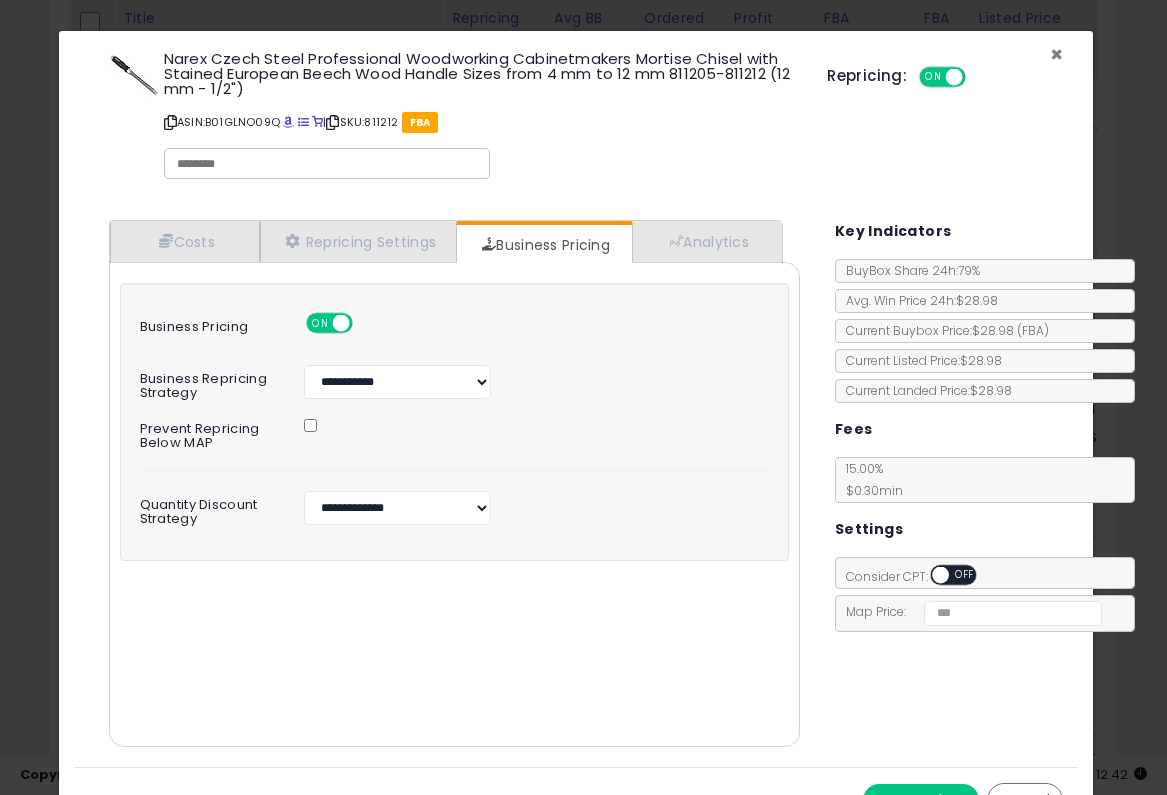 click on "×" at bounding box center [1056, 54] 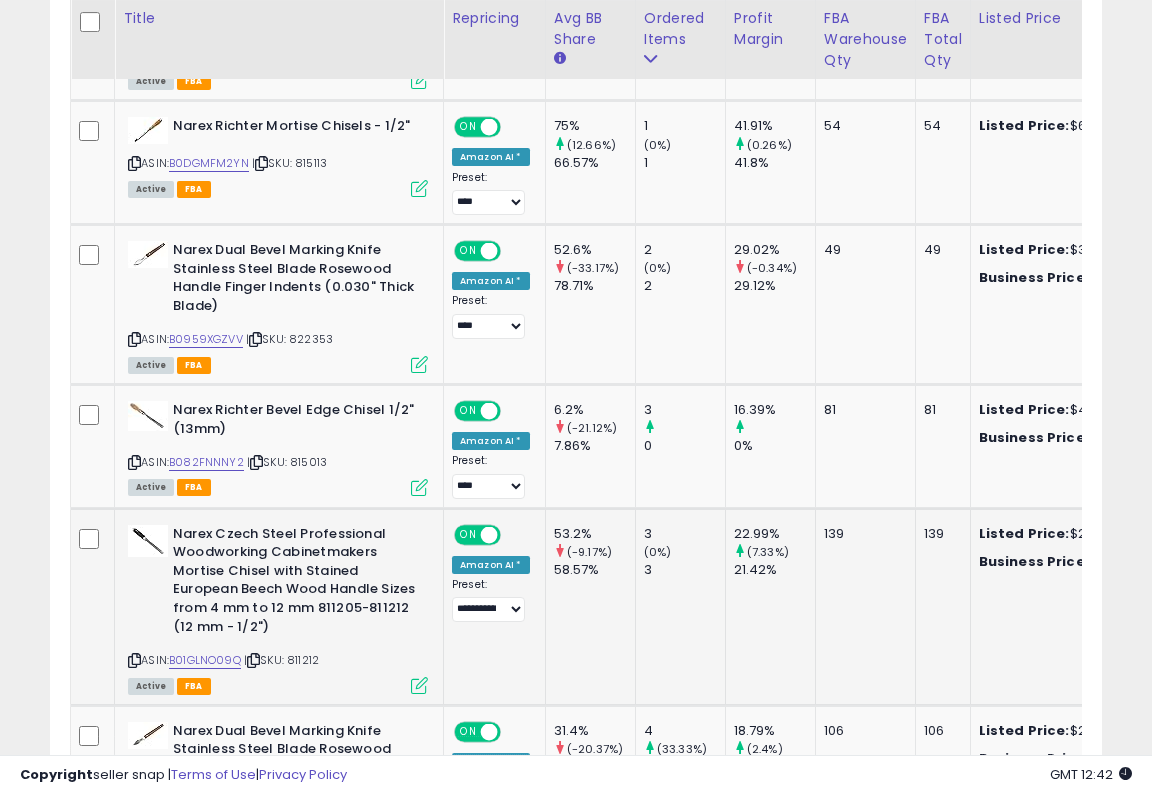 scroll, scrollTop: 410, scrollLeft: 607, axis: both 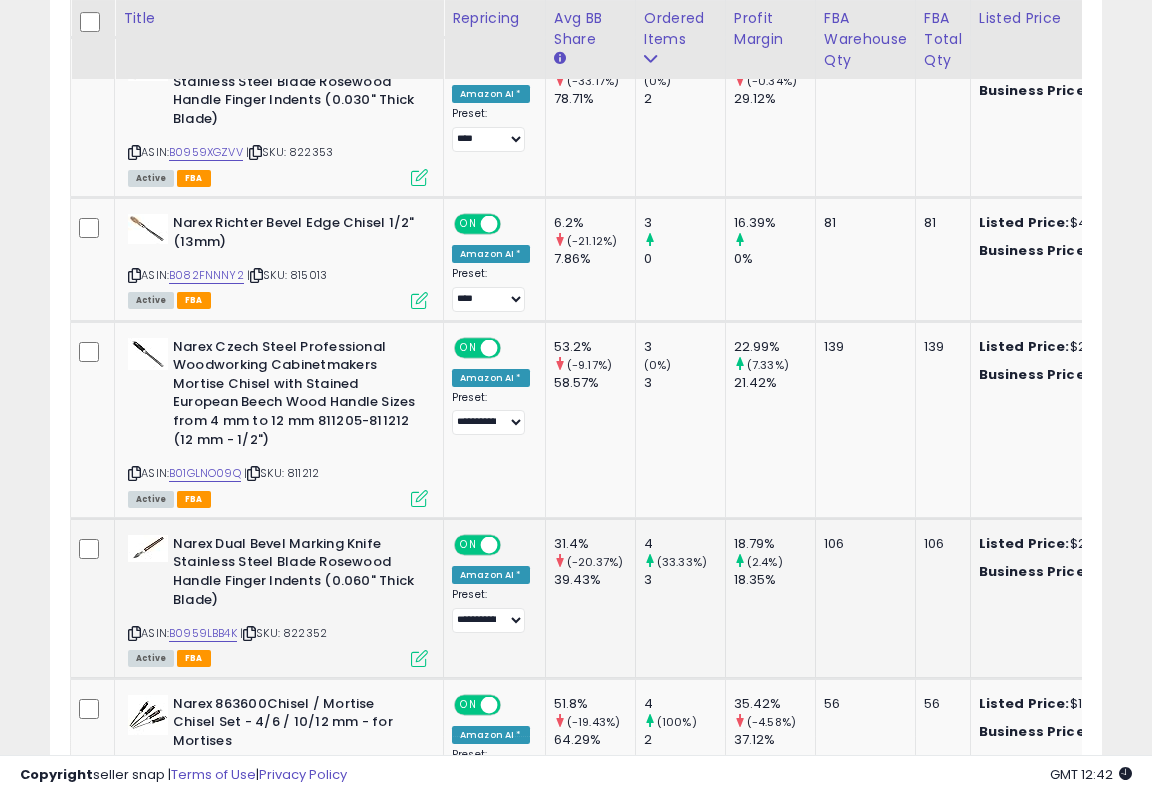 click at bounding box center [419, 658] 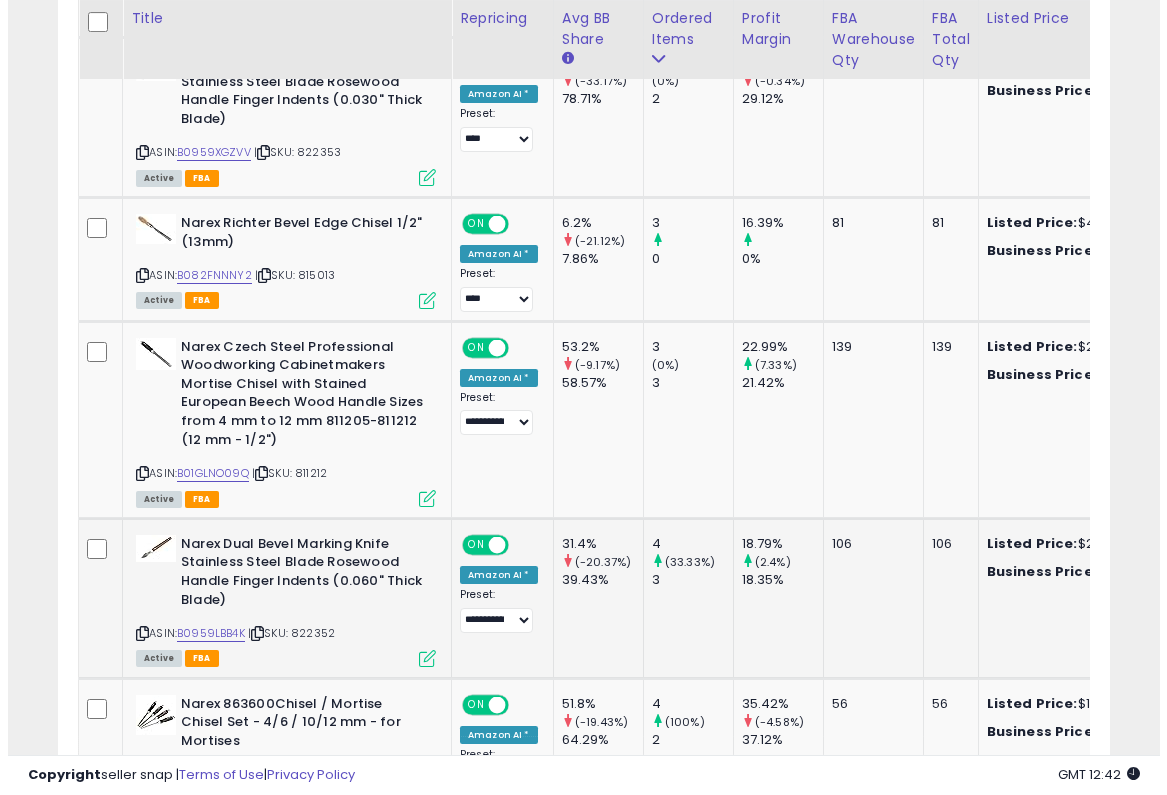 scroll, scrollTop: 999590, scrollLeft: 999383, axis: both 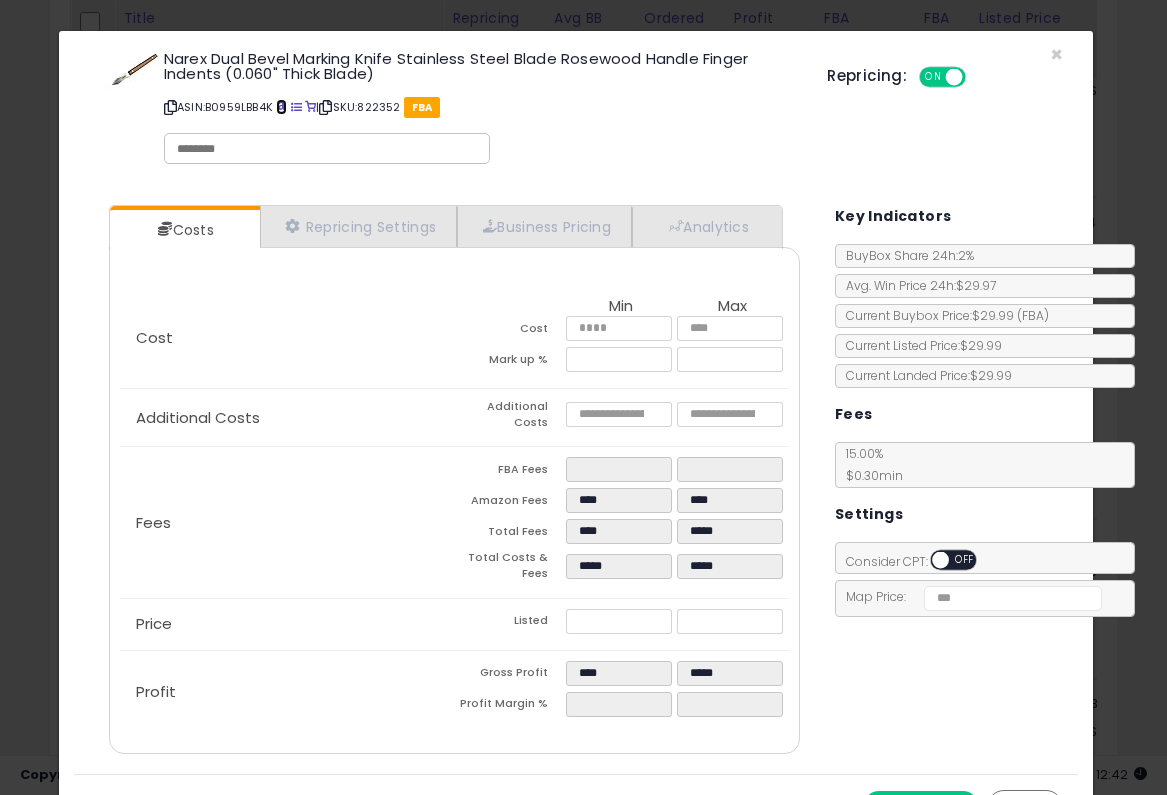 click at bounding box center (281, 107) 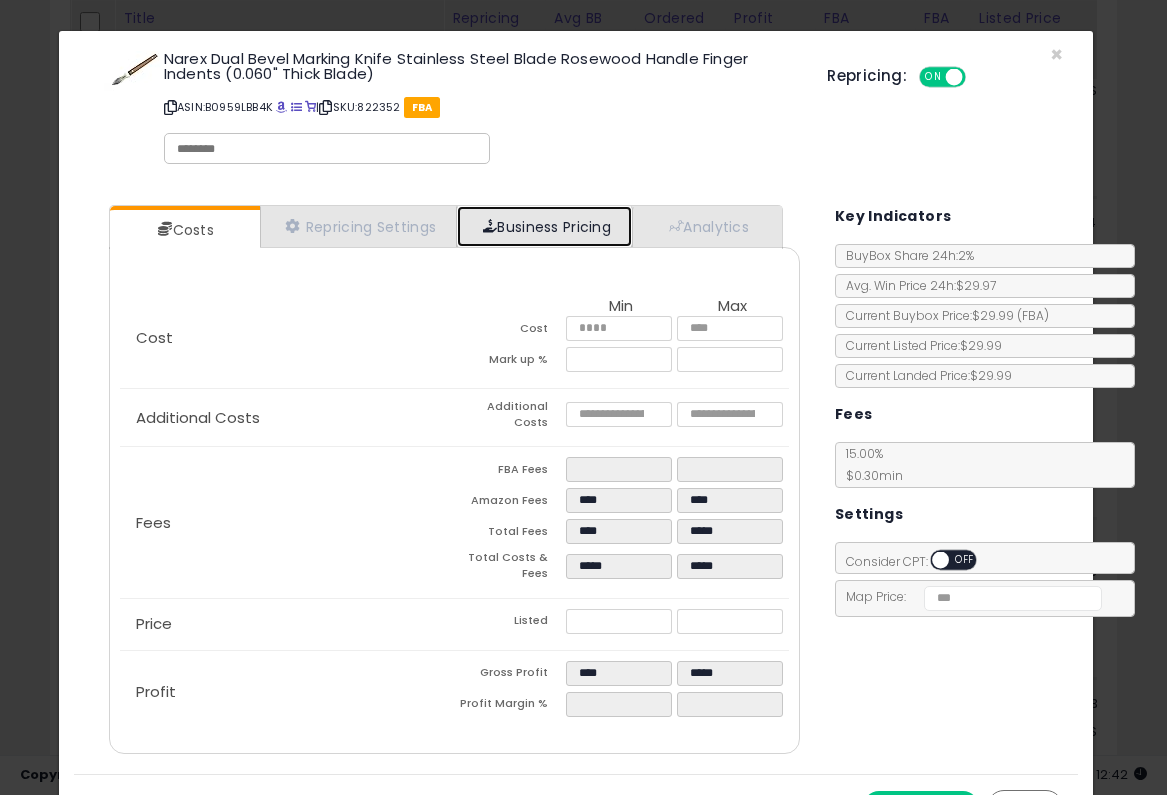 click on "Business Pricing" at bounding box center (544, 226) 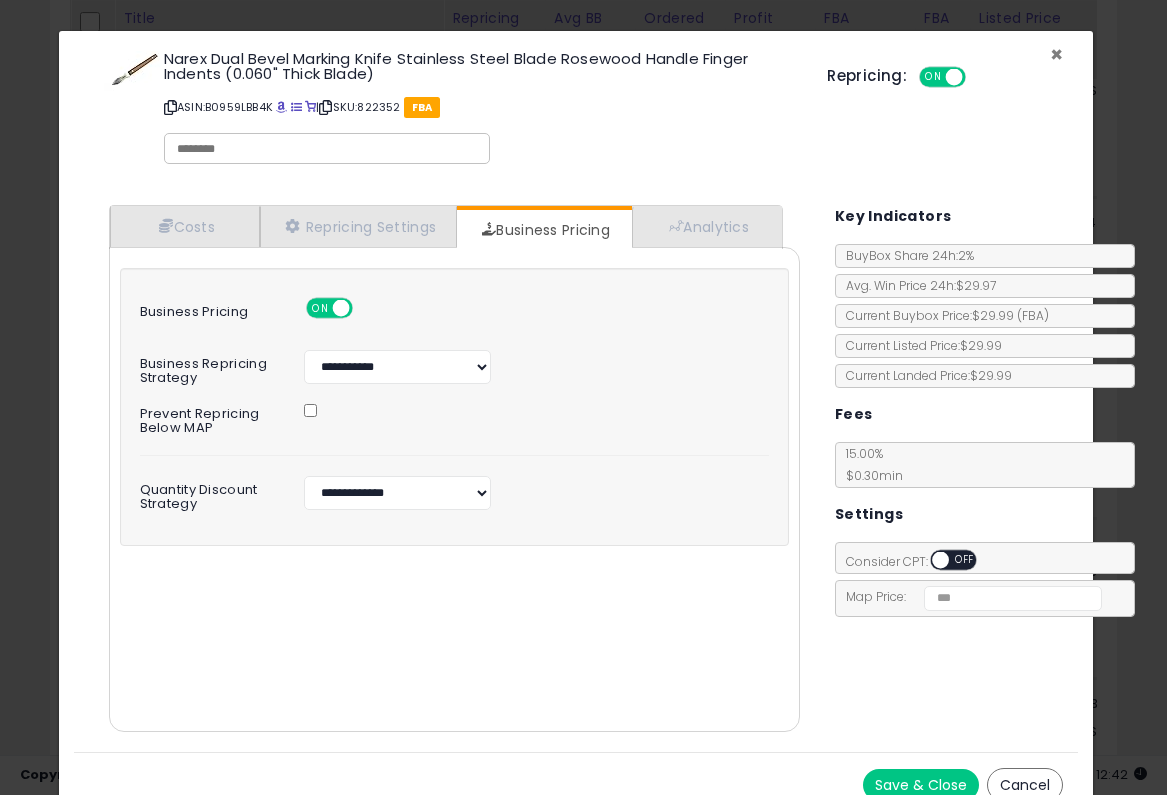 click on "×" at bounding box center [1056, 54] 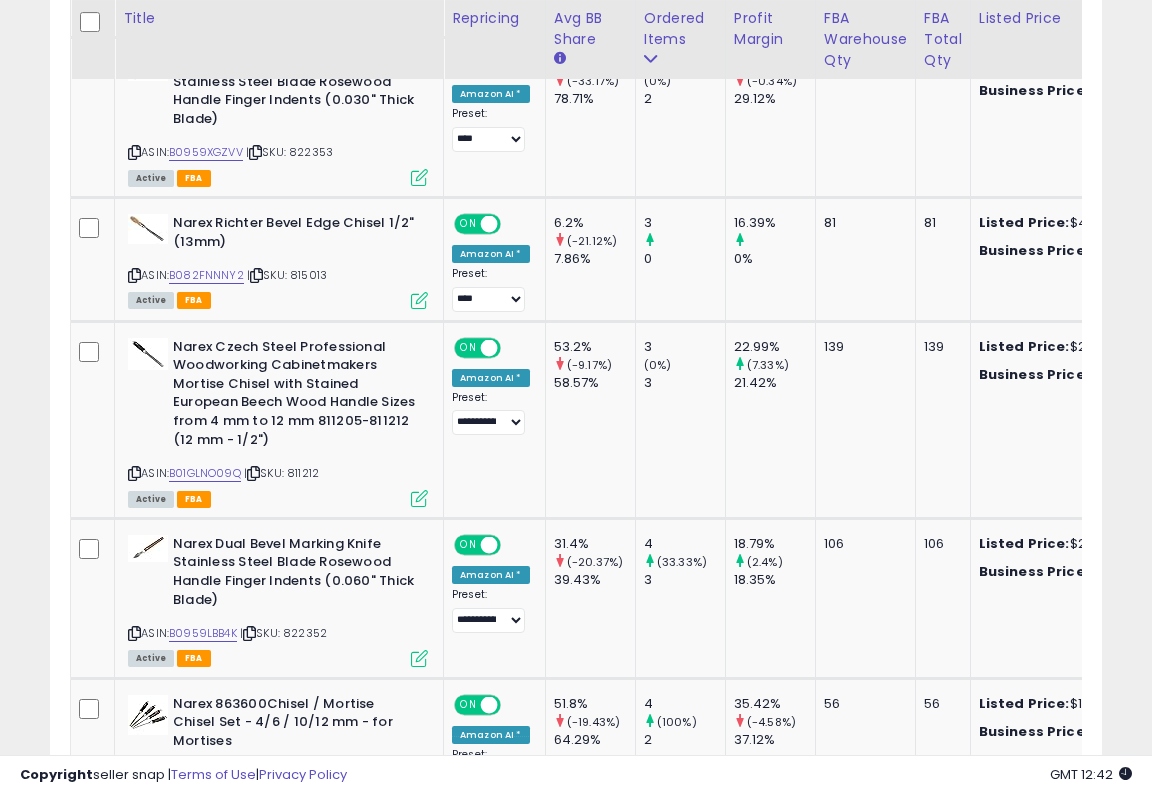 scroll, scrollTop: 410, scrollLeft: 607, axis: both 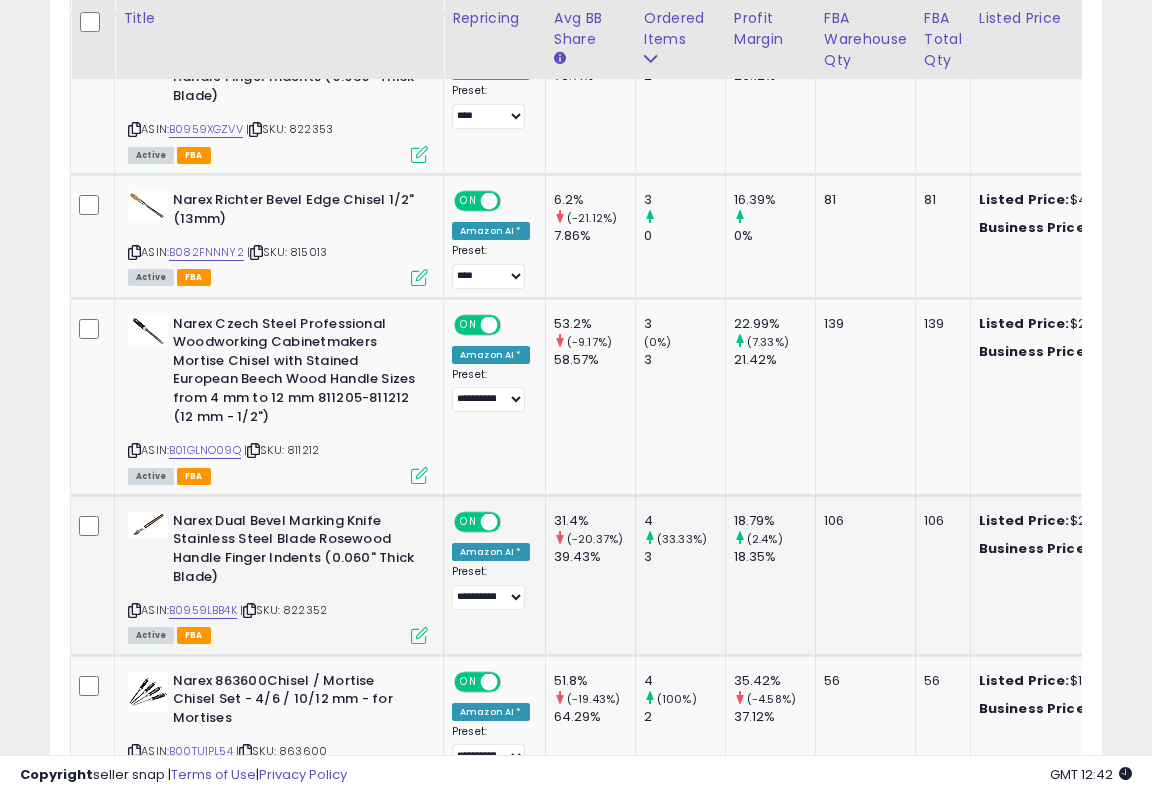 click at bounding box center (419, 635) 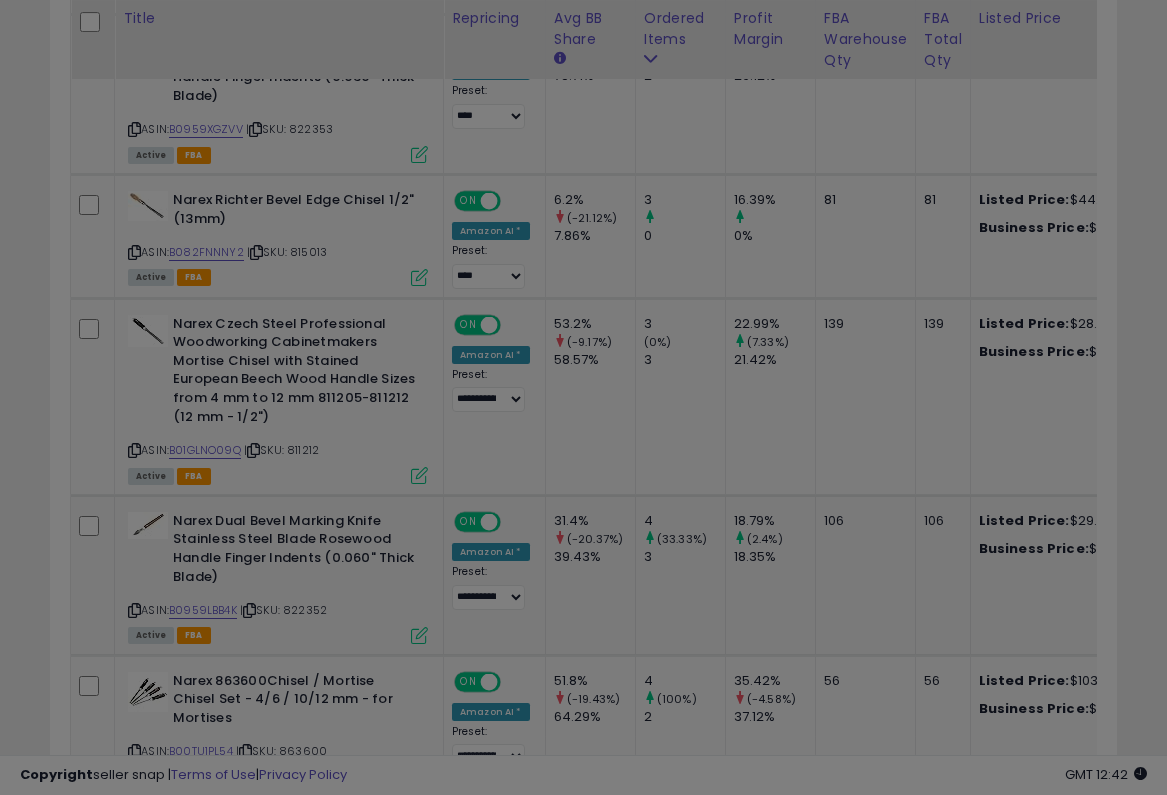 scroll, scrollTop: 999590, scrollLeft: 999383, axis: both 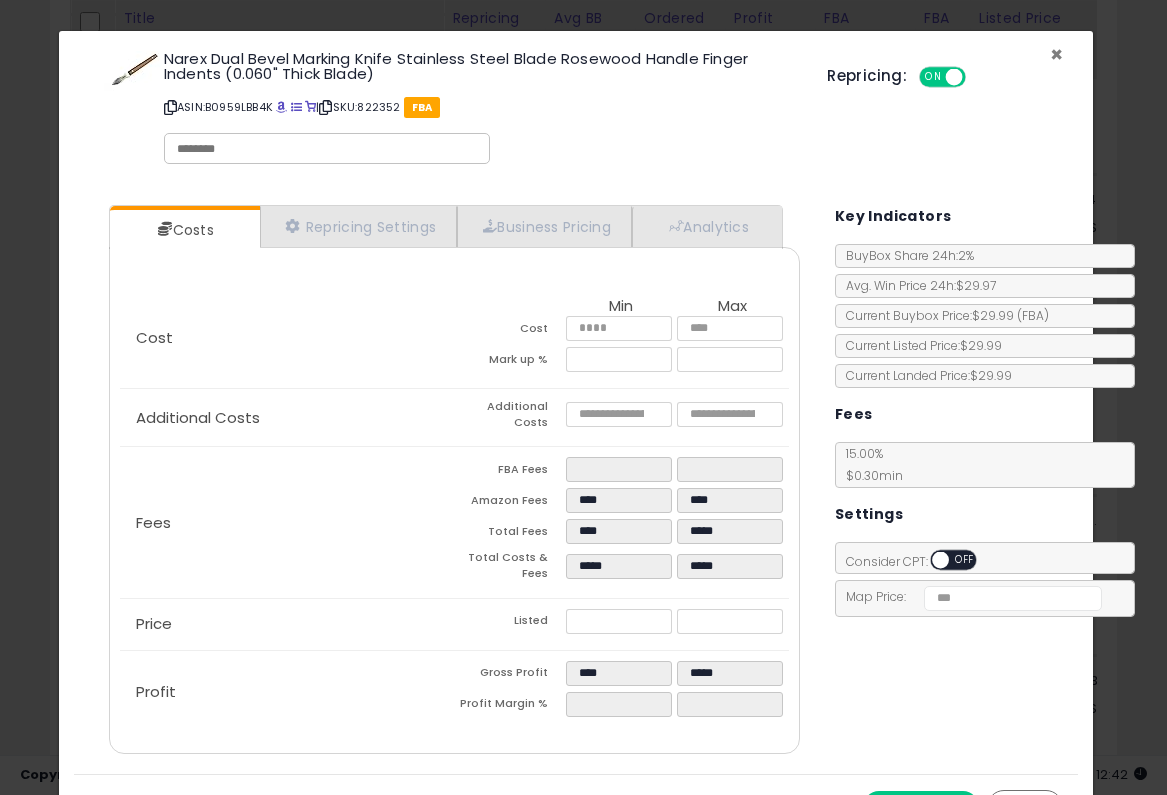 click on "×" at bounding box center [1056, 54] 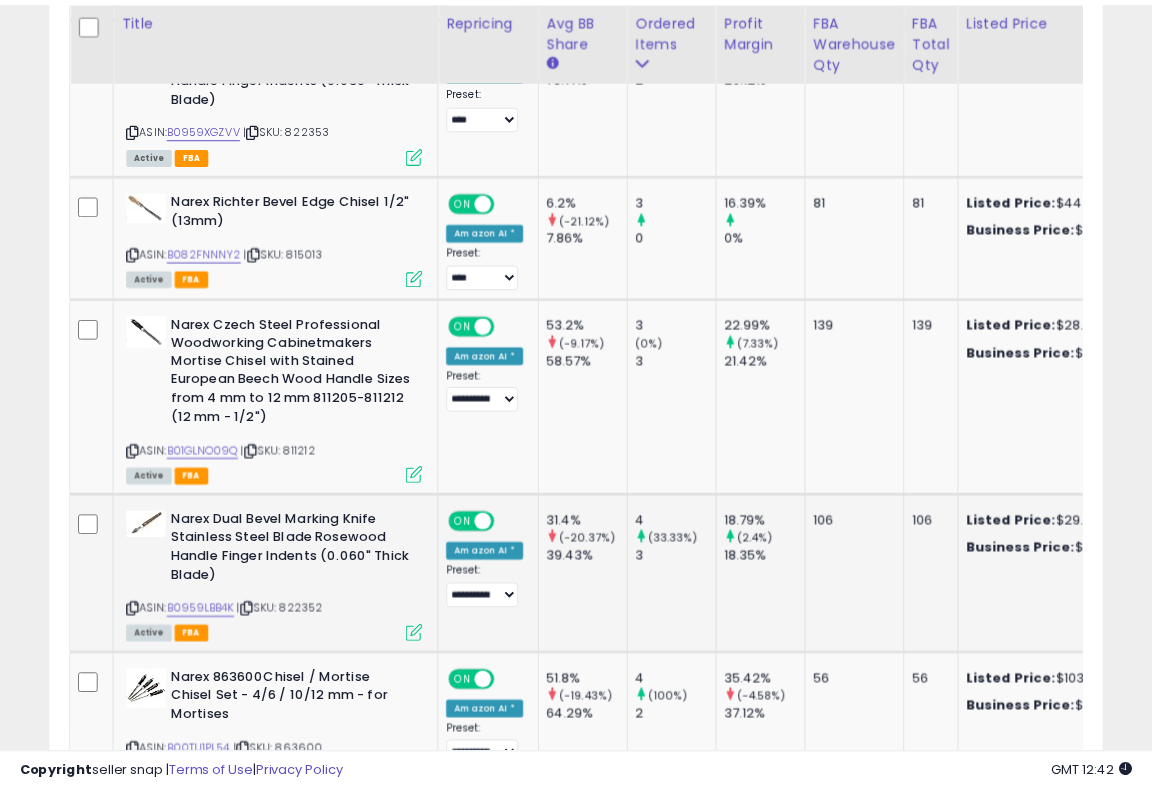 scroll, scrollTop: 410, scrollLeft: 607, axis: both 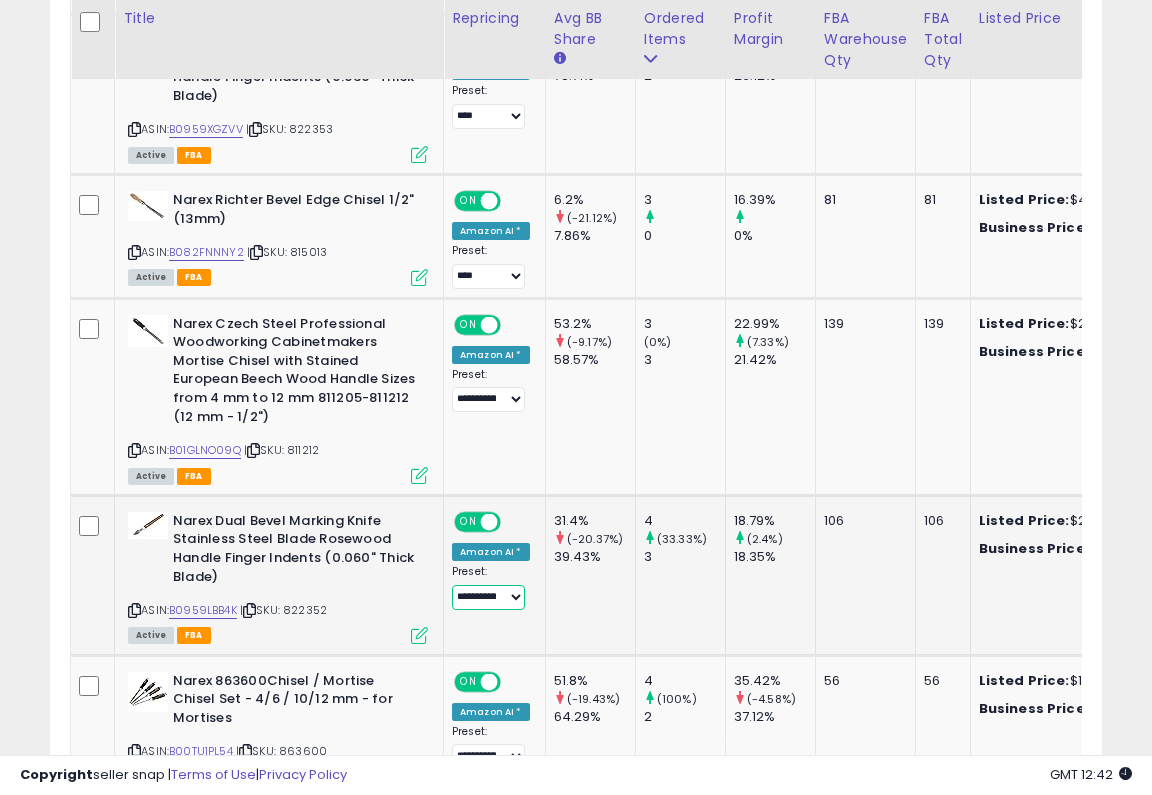 click on "**********" at bounding box center [488, 597] 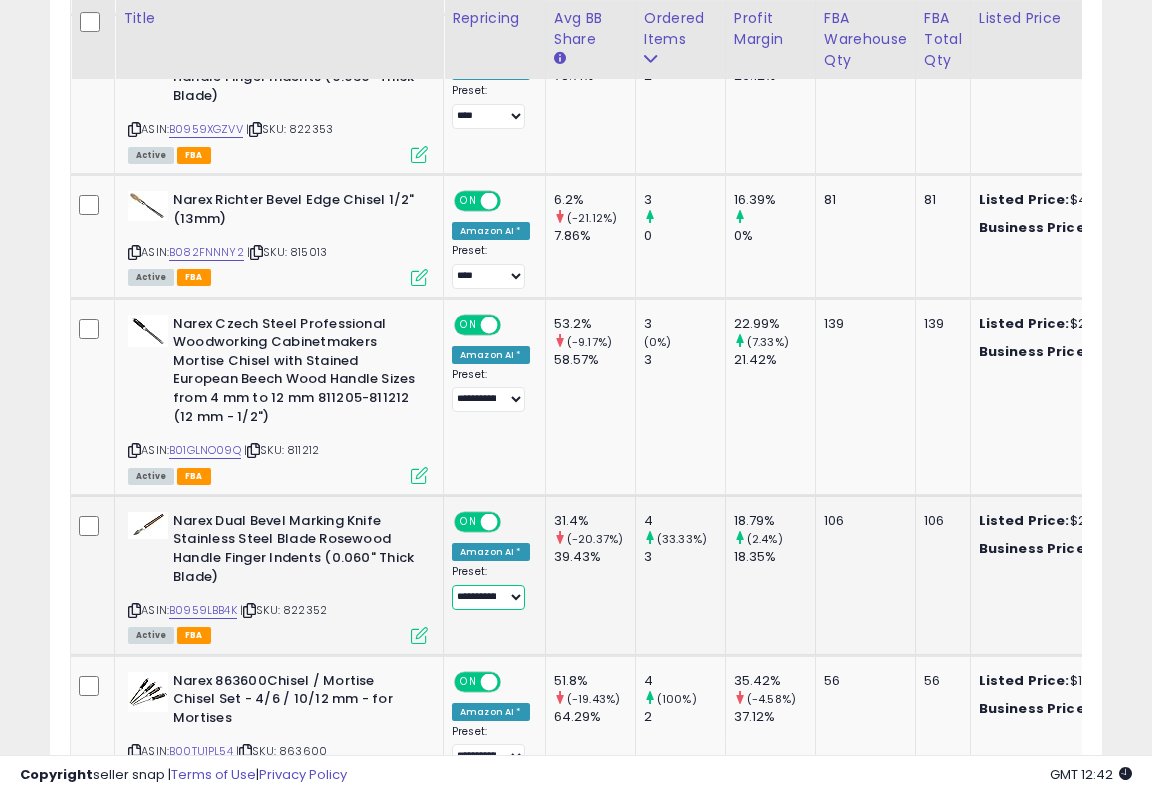 select on "****" 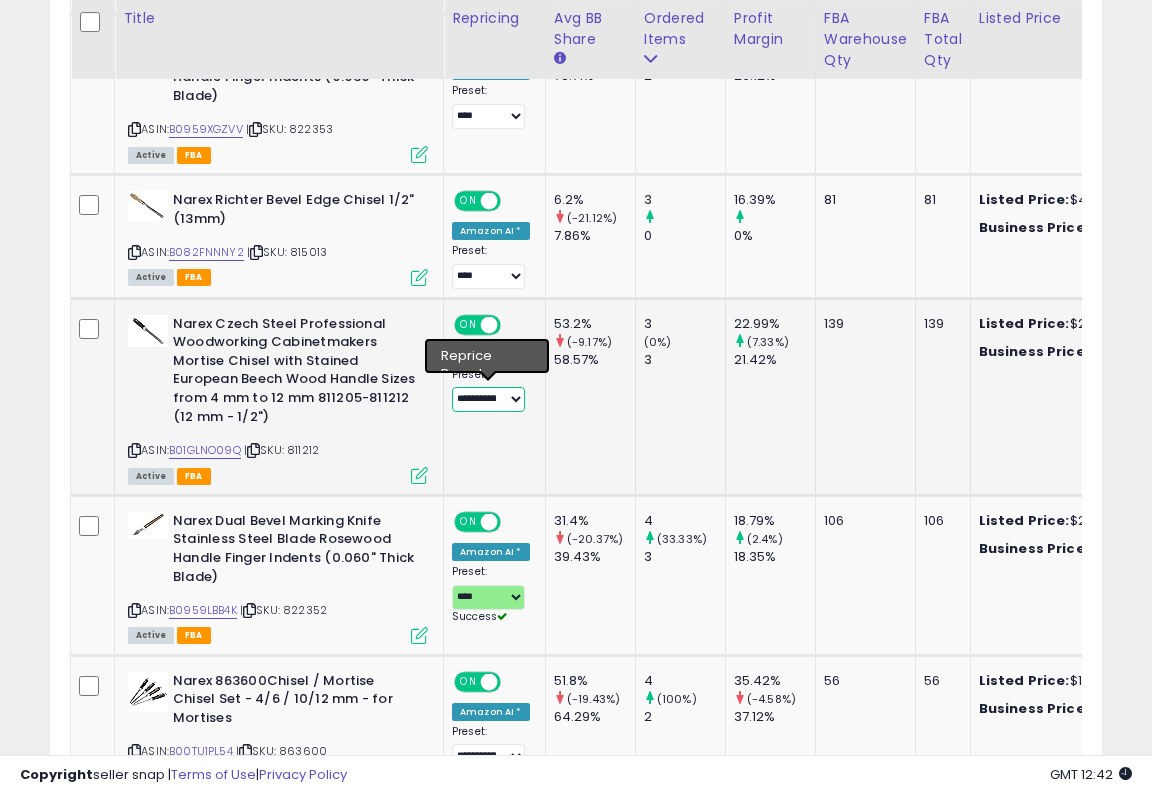 click on "**********" at bounding box center [488, 399] 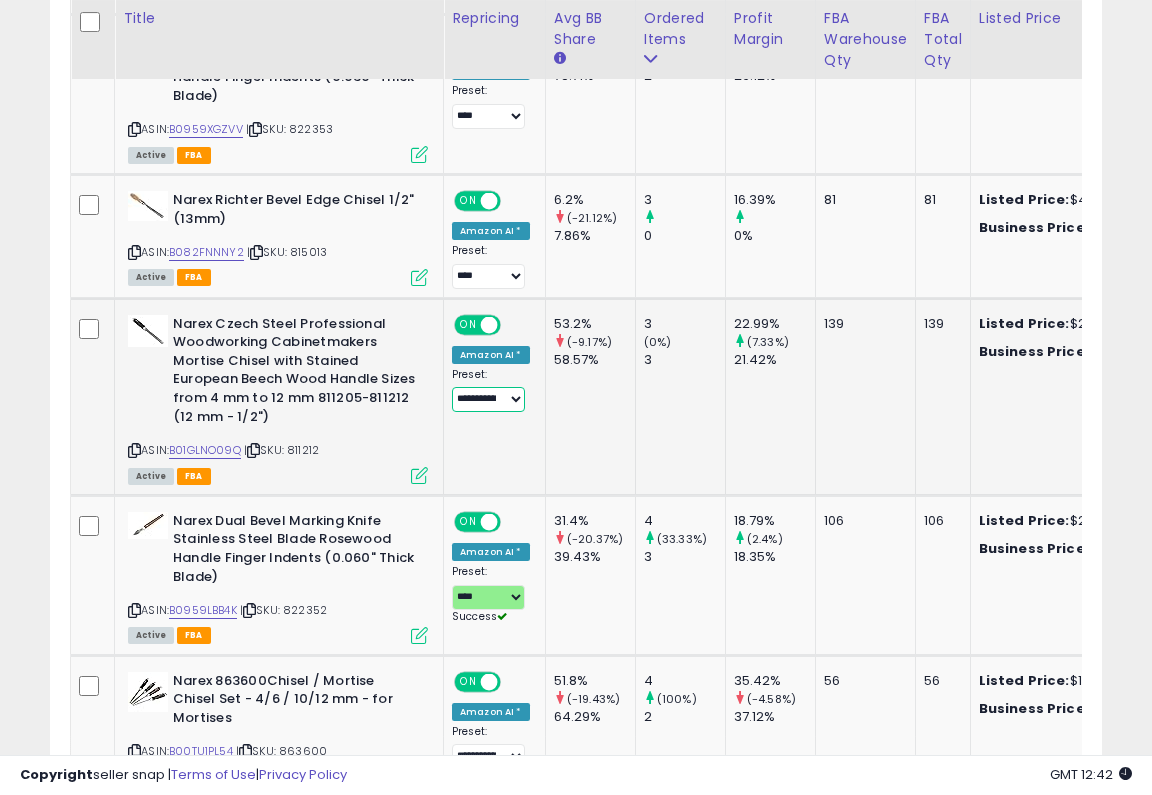select on "****" 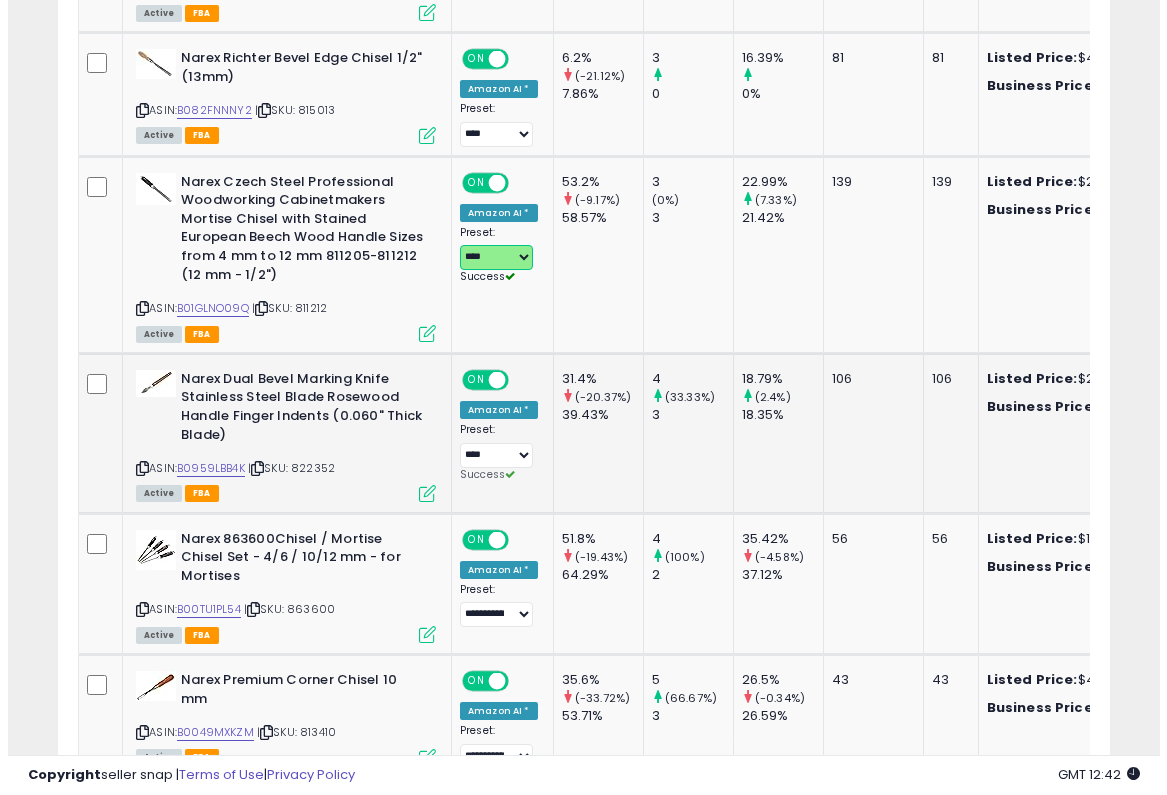 scroll, scrollTop: 2338, scrollLeft: 0, axis: vertical 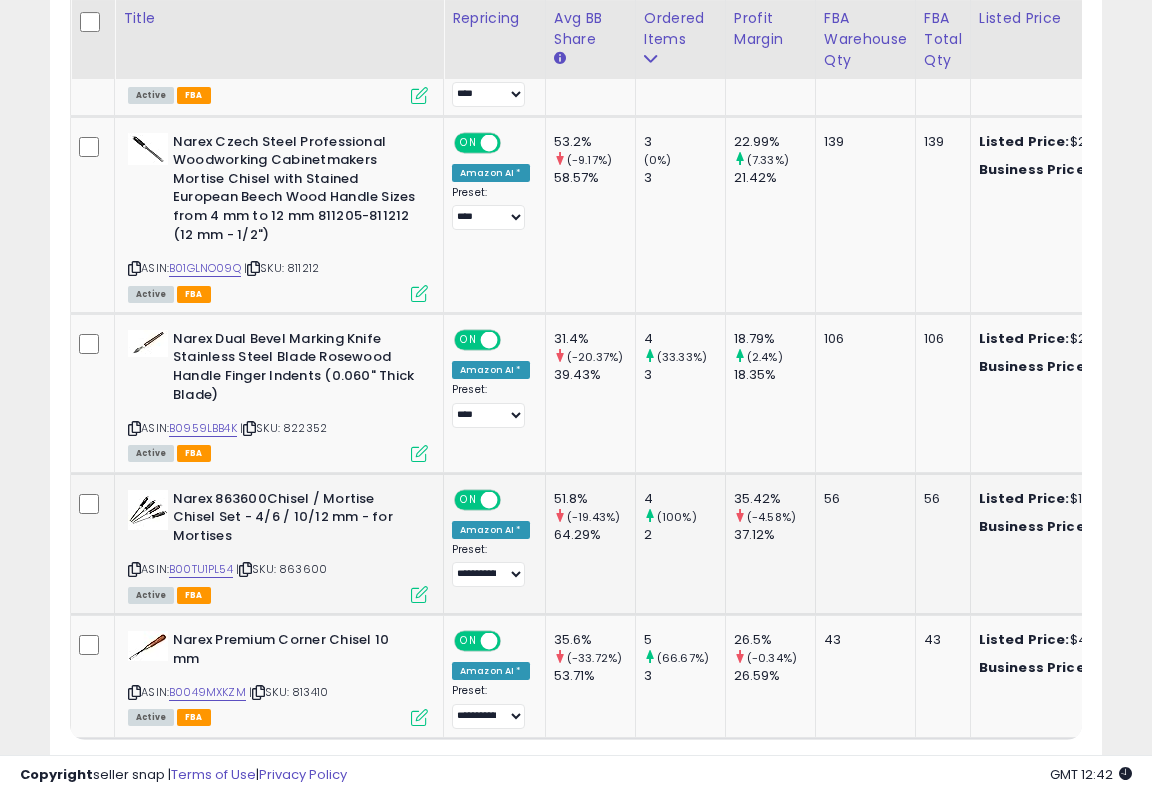click at bounding box center [419, 594] 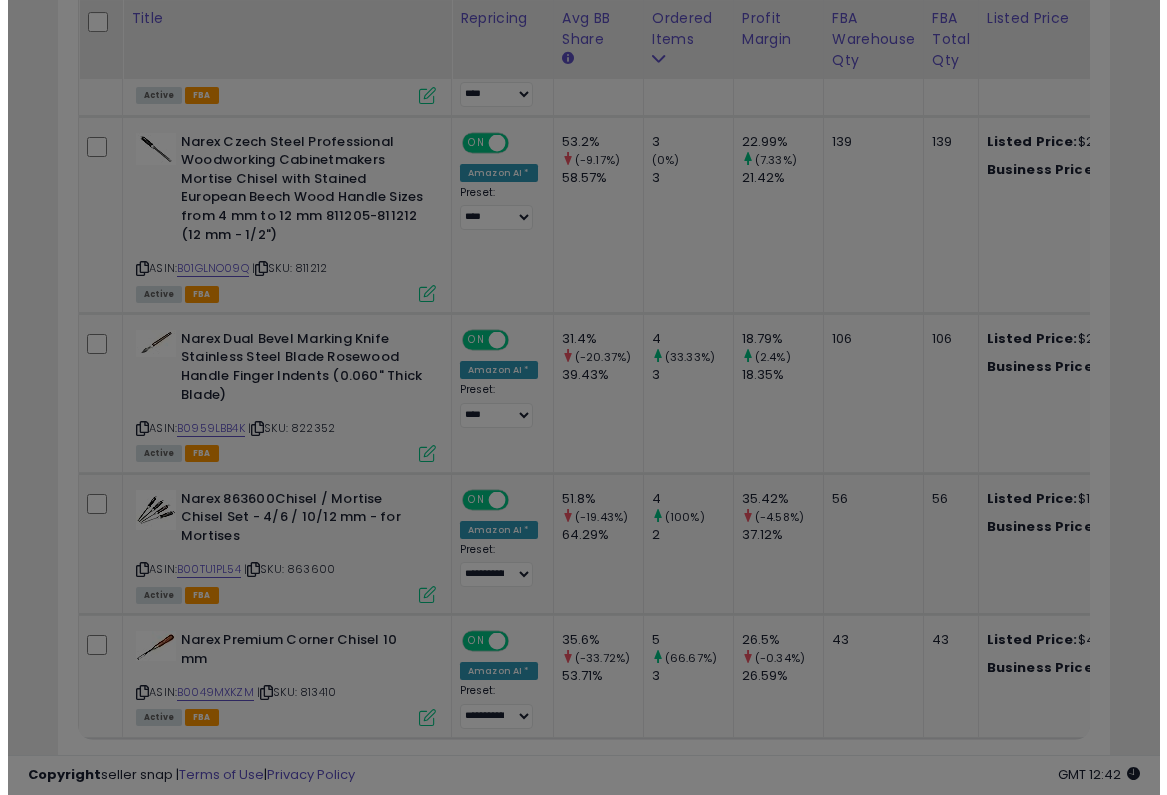 scroll, scrollTop: 999590, scrollLeft: 999383, axis: both 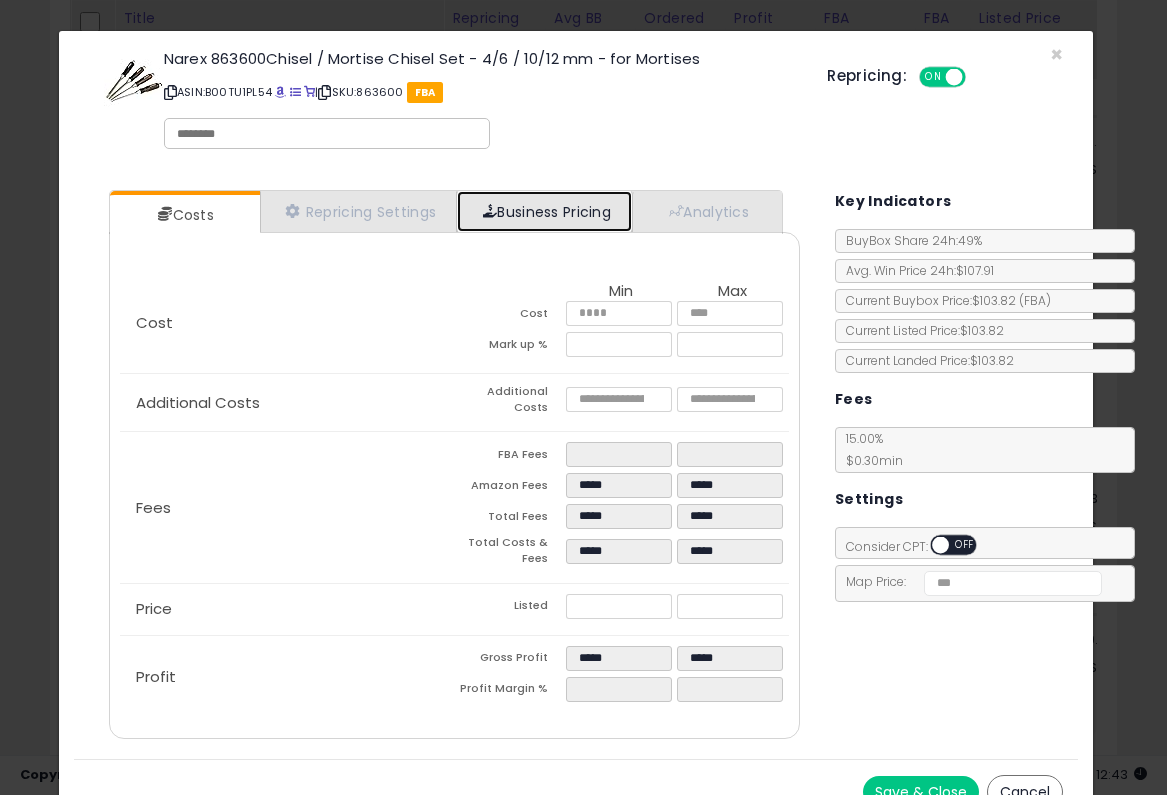 click on "Business Pricing" at bounding box center (544, 211) 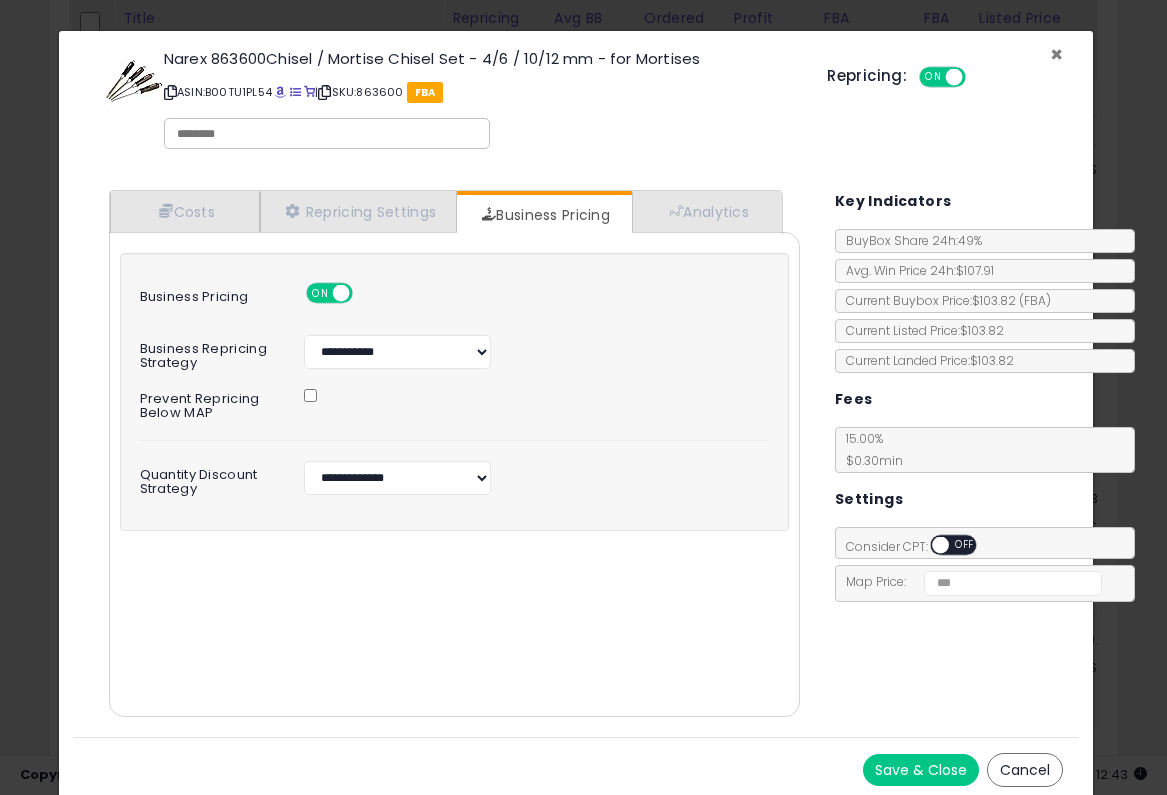click on "×" at bounding box center (1056, 54) 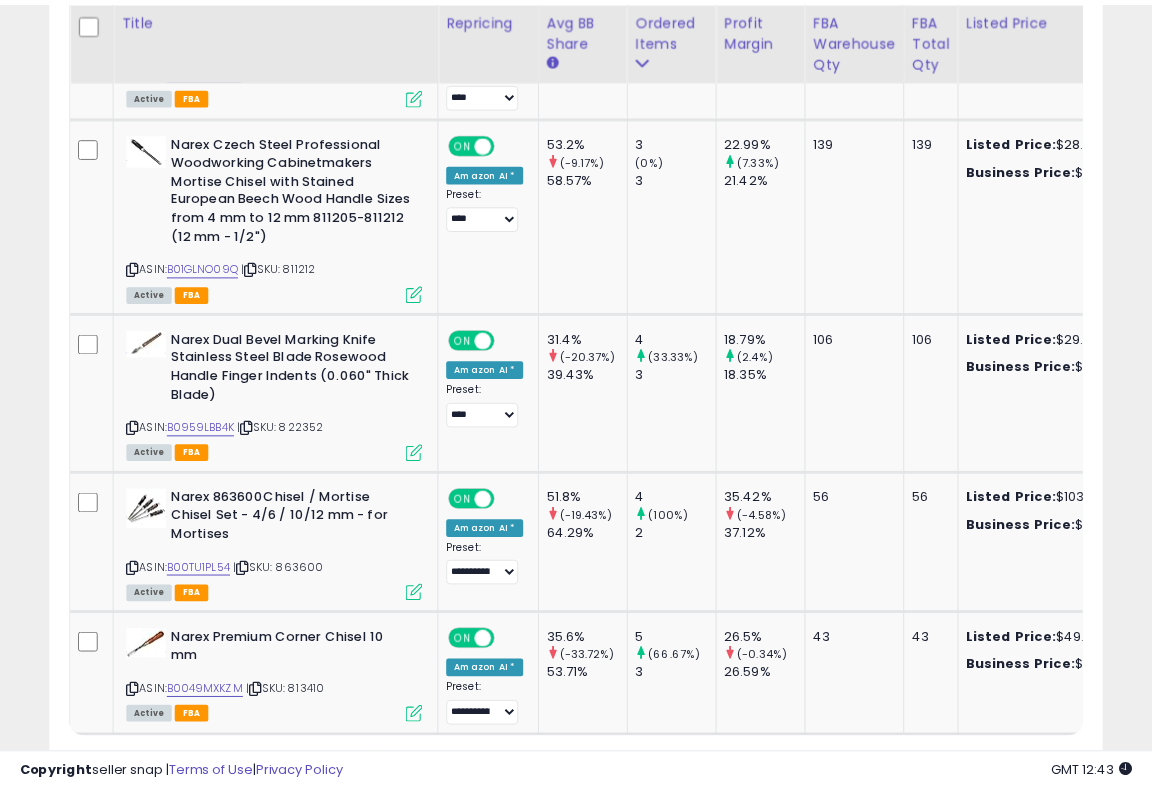 scroll, scrollTop: 410, scrollLeft: 607, axis: both 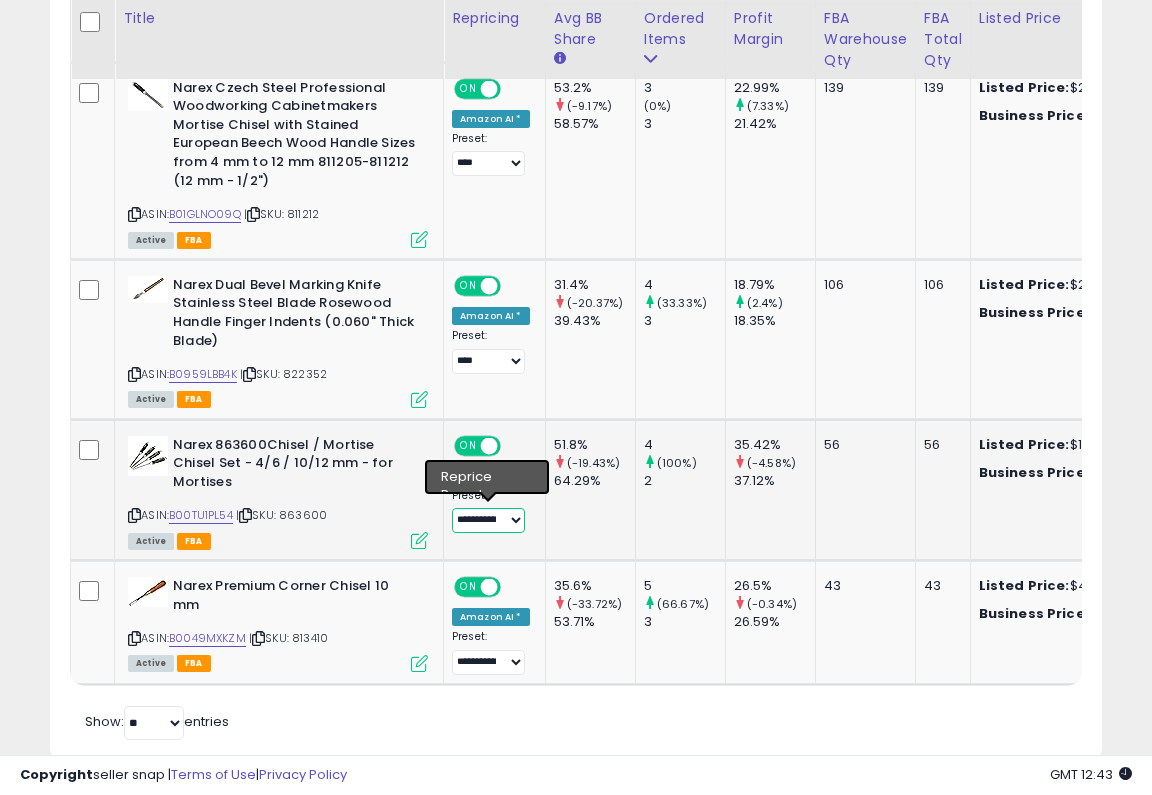 click on "**********" at bounding box center (488, 520) 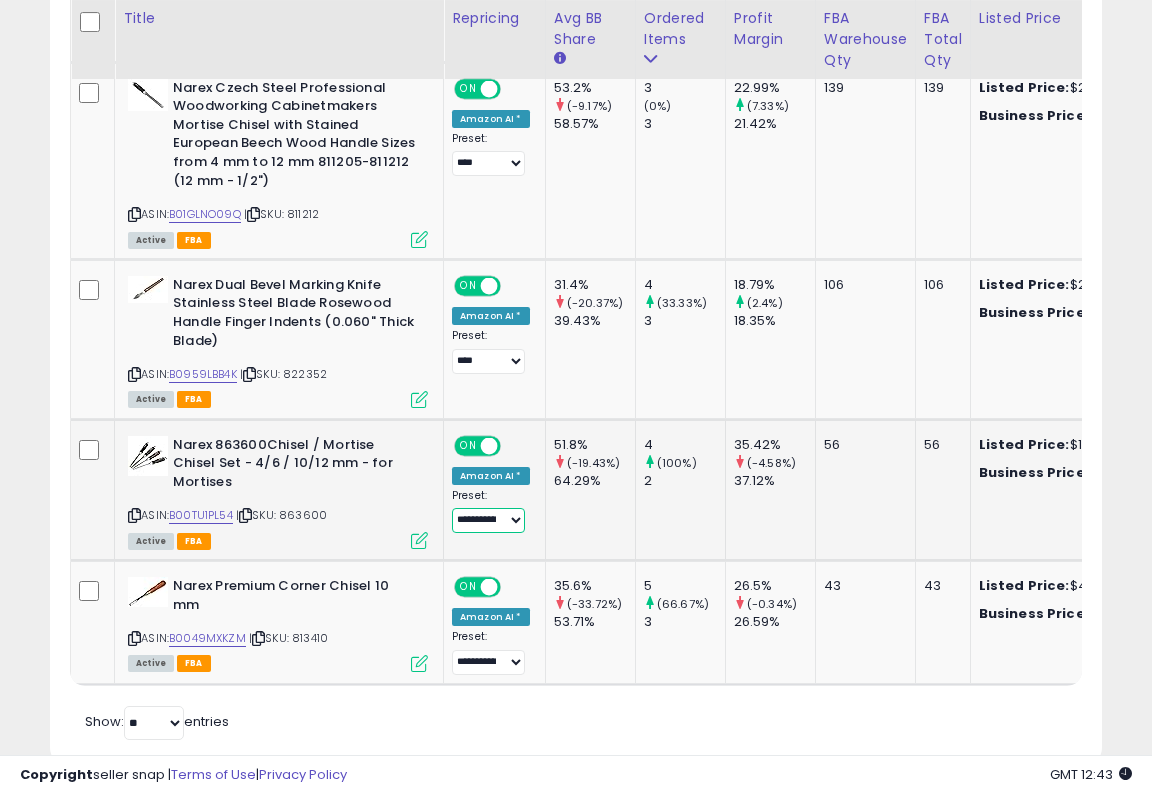 select on "****" 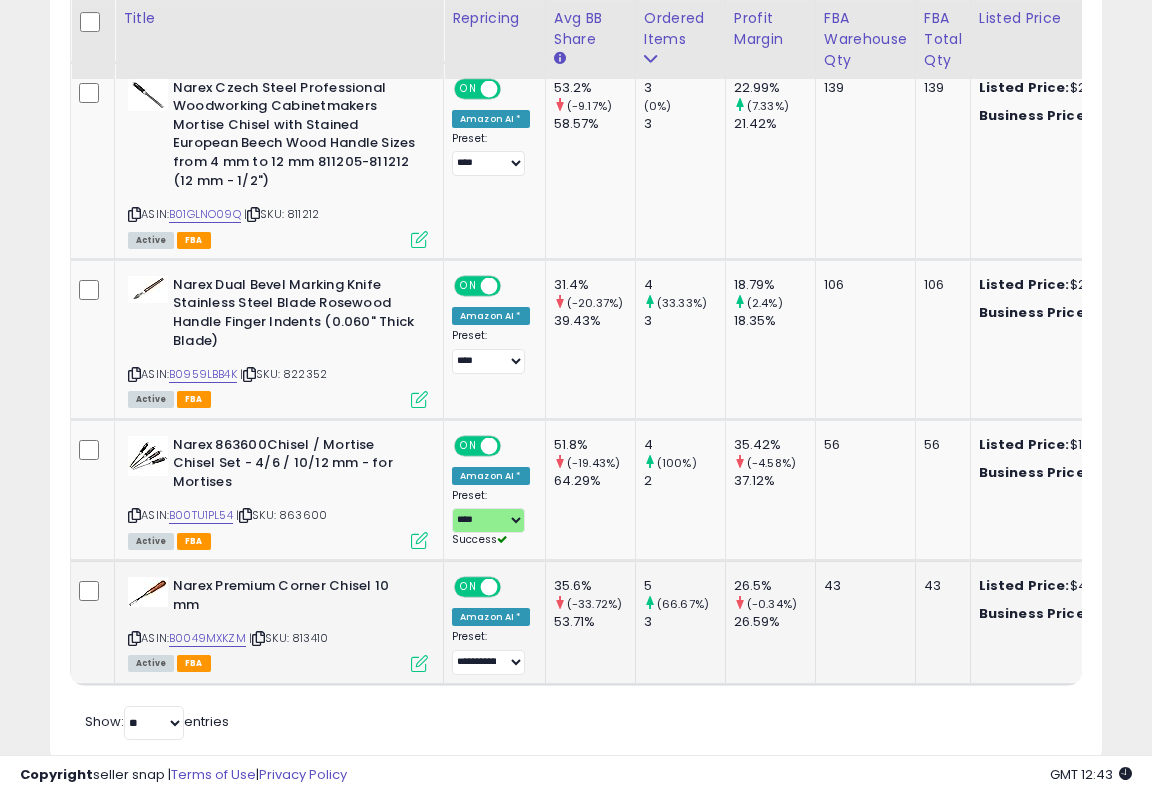 click at bounding box center [419, 663] 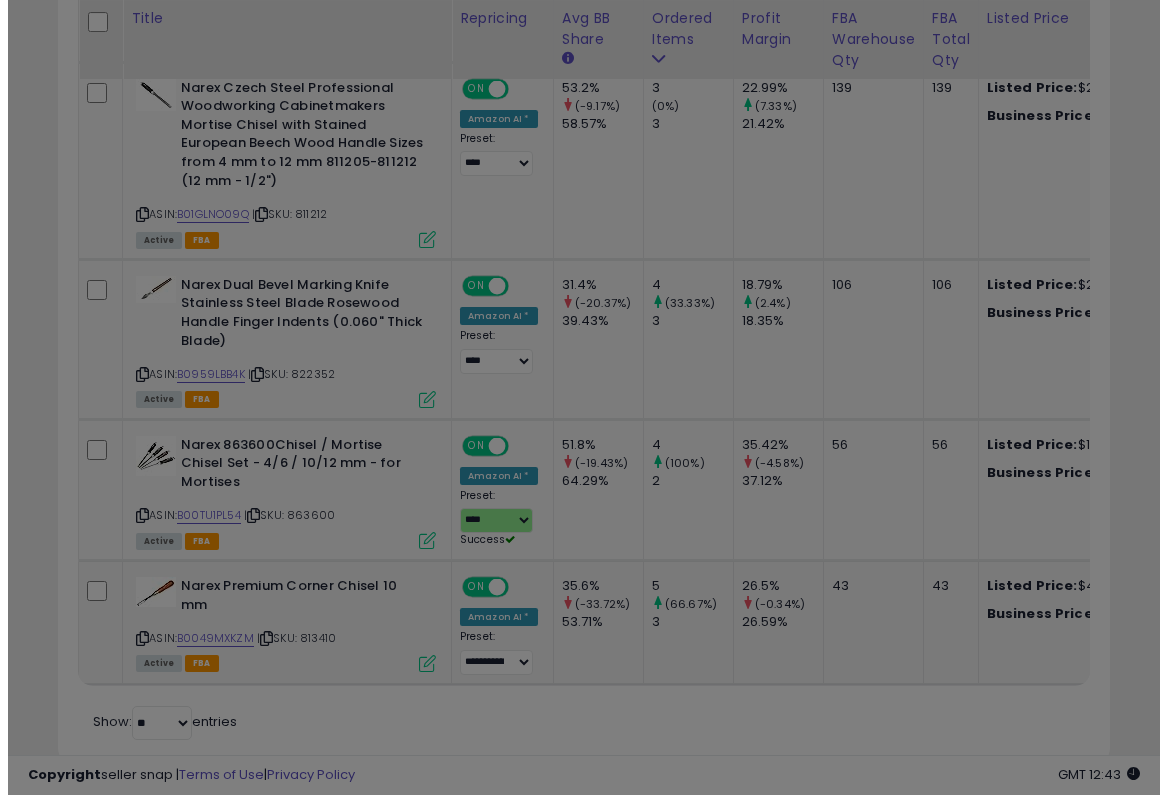 scroll, scrollTop: 999590, scrollLeft: 999383, axis: both 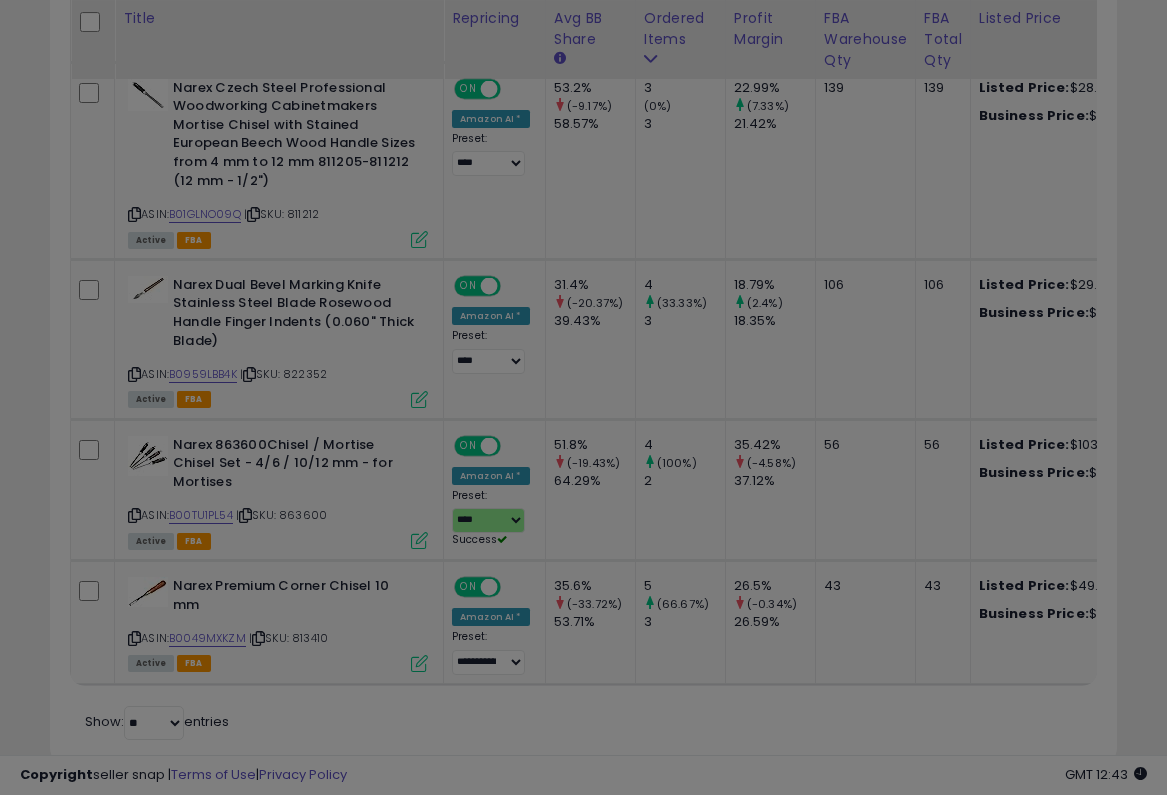 select on "**********" 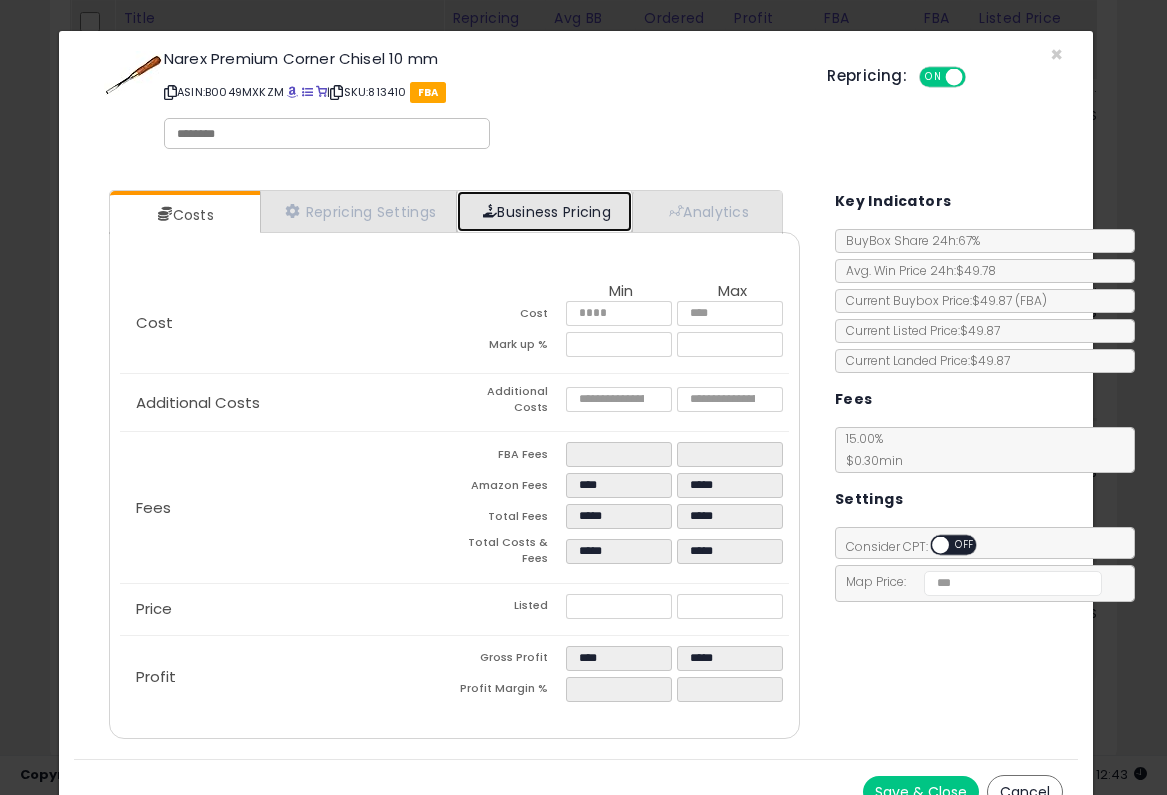 click on "Business Pricing" at bounding box center (544, 211) 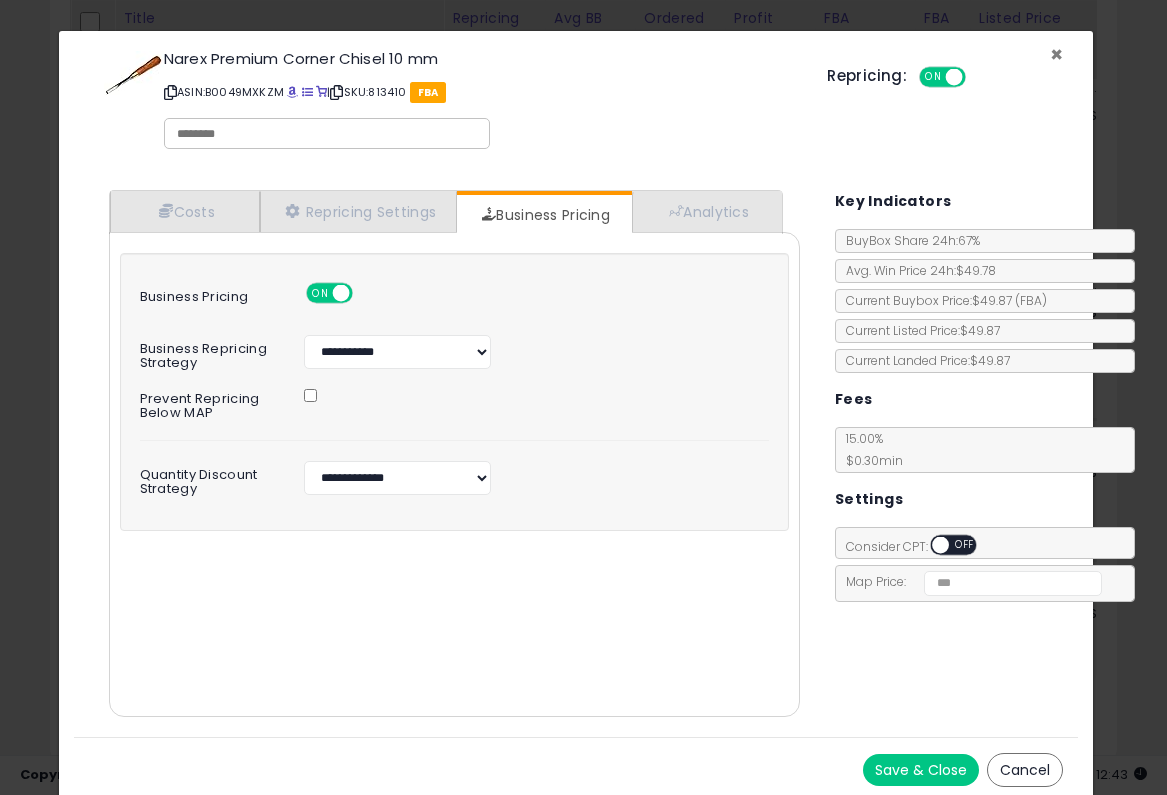 click on "×" at bounding box center (1056, 54) 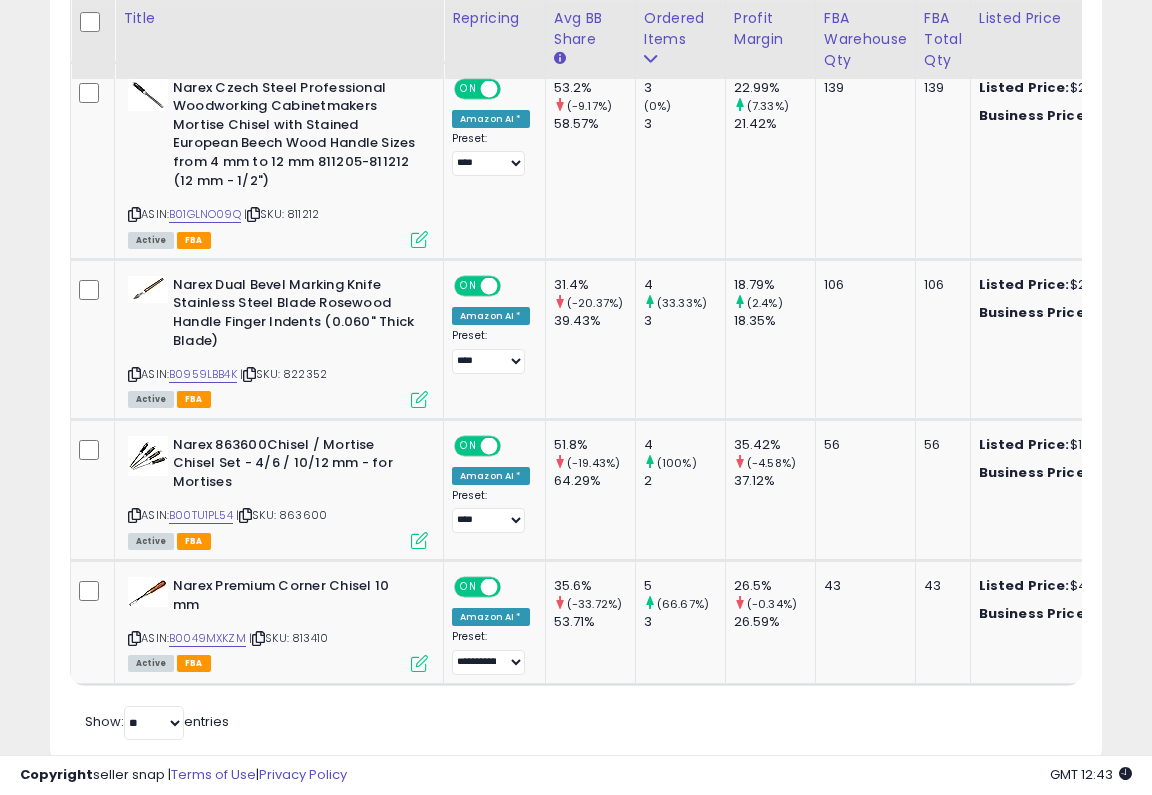 scroll, scrollTop: 410, scrollLeft: 607, axis: both 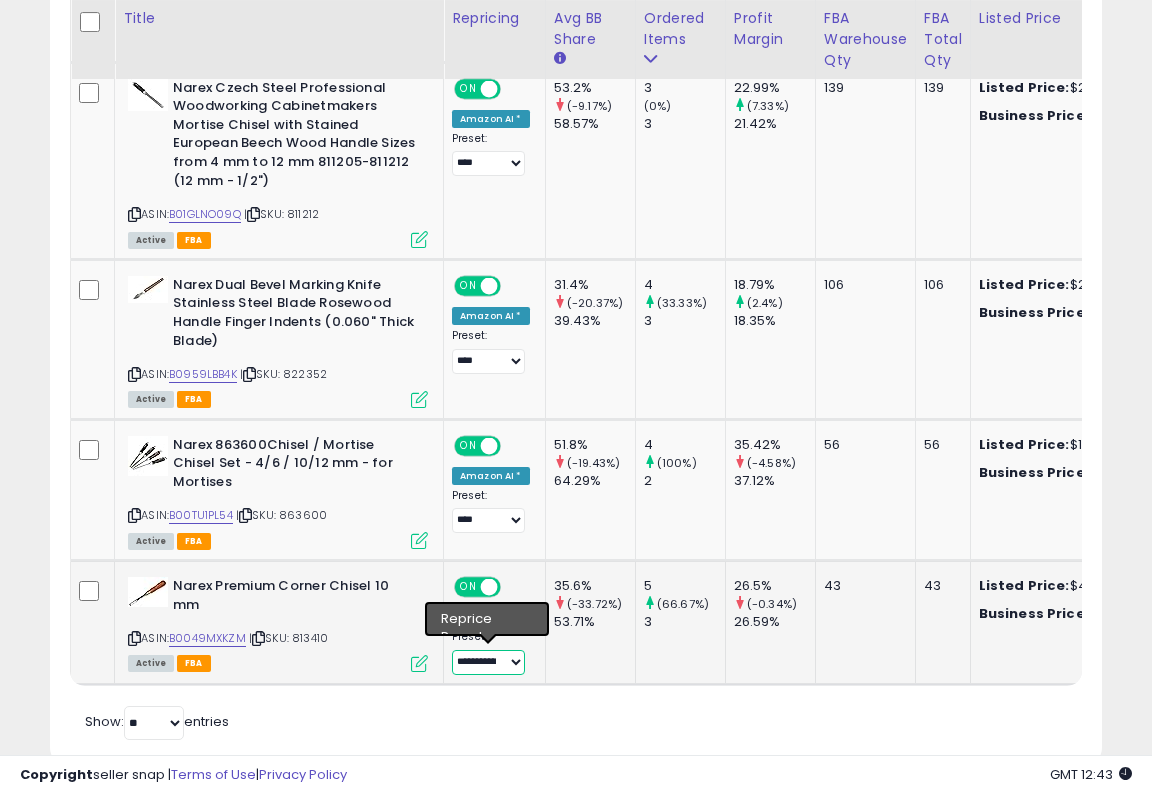 click on "**********" at bounding box center [488, 662] 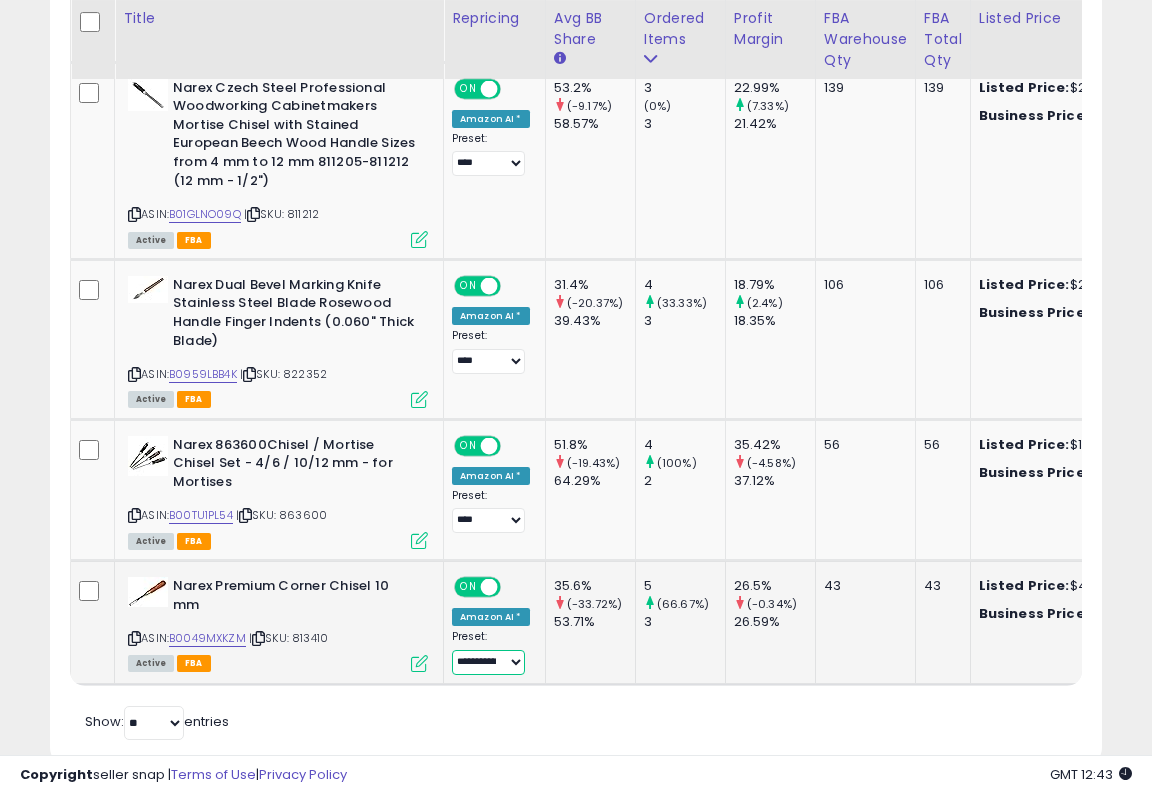 select on "****" 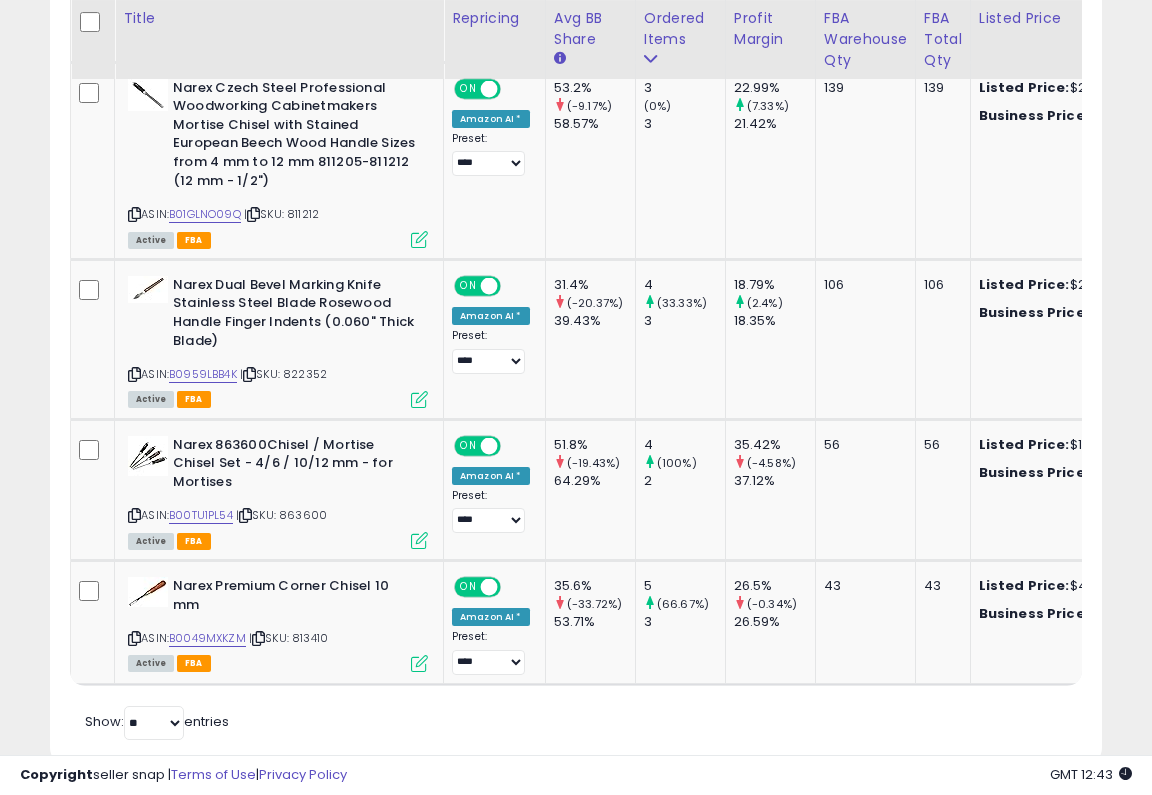 click on "Retrieving listings data..
Displaying 1 to 13 of 13 items
Title
Repricing" at bounding box center [576, -284] 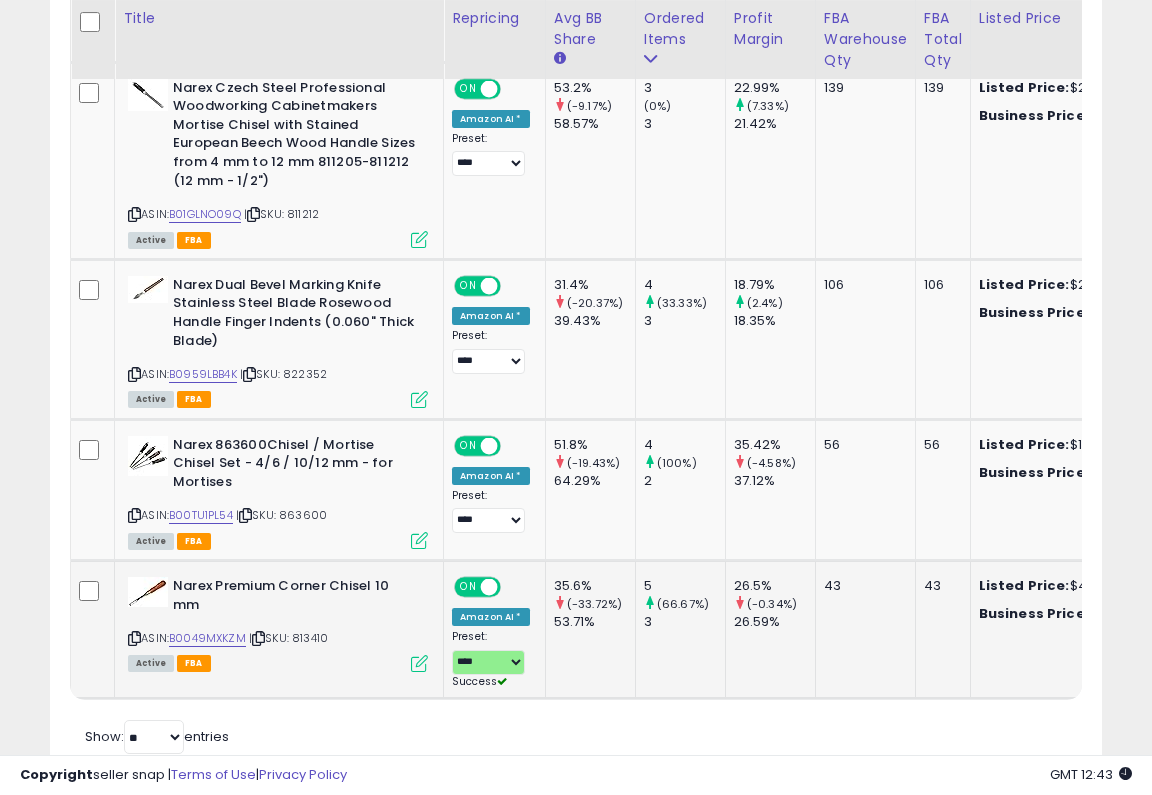 scroll, scrollTop: 0, scrollLeft: 172, axis: horizontal 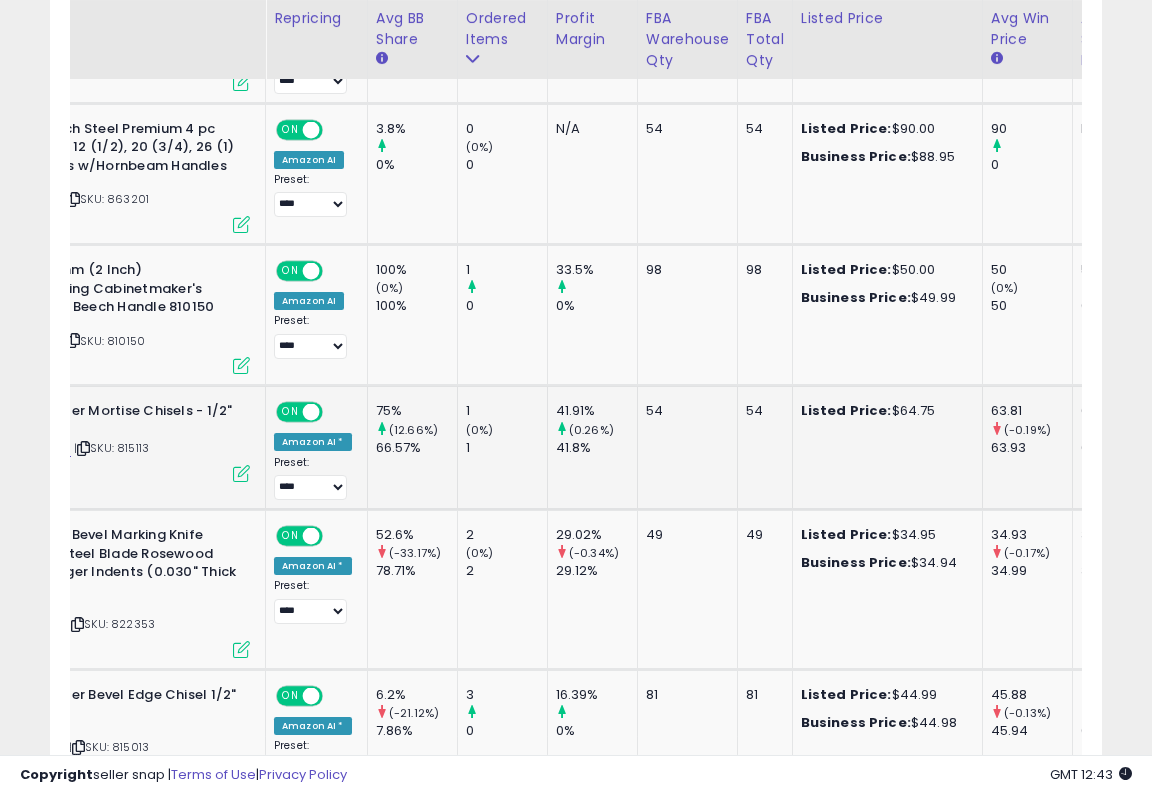 click at bounding box center (241, 473) 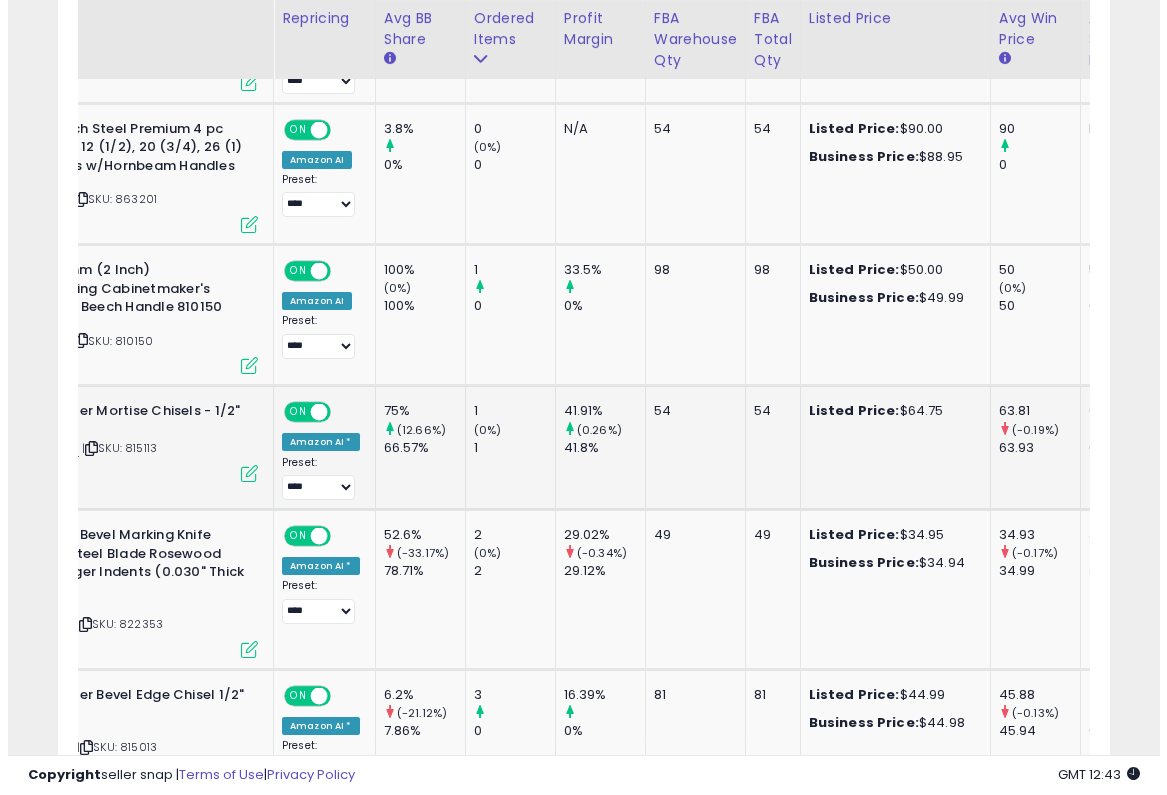 scroll, scrollTop: 999590, scrollLeft: 999383, axis: both 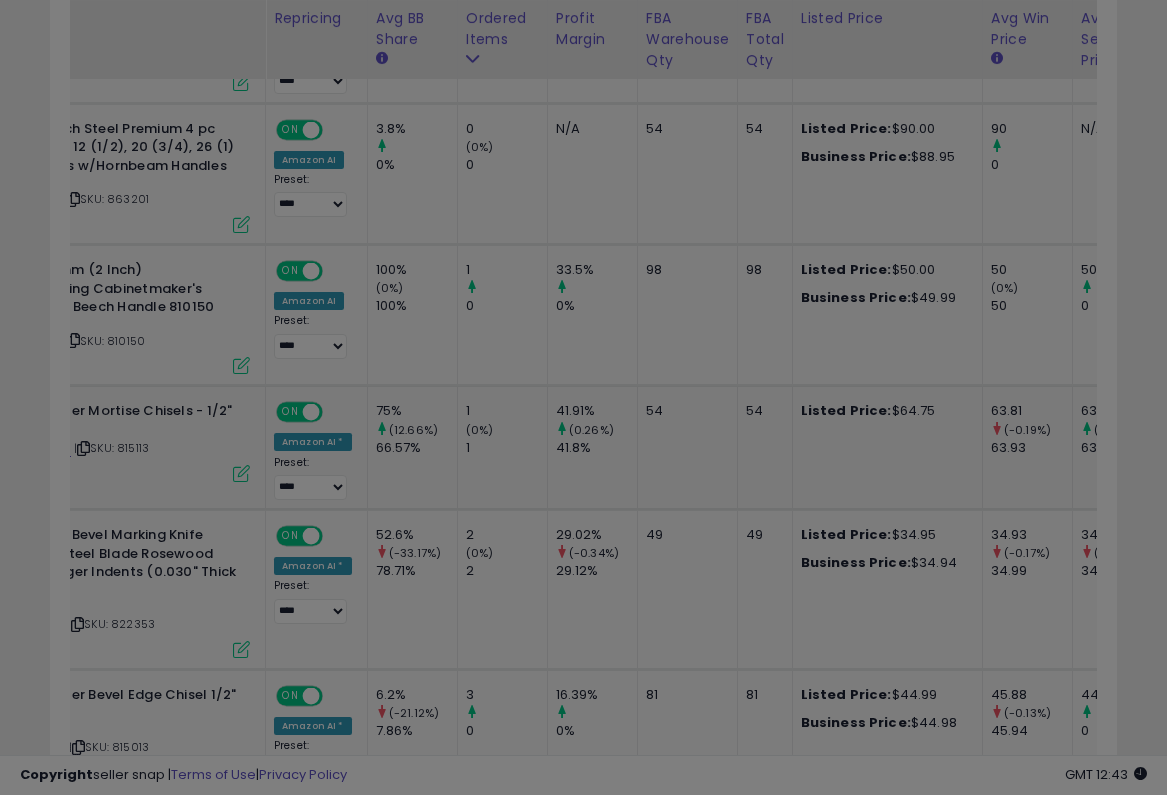 select on "**********" 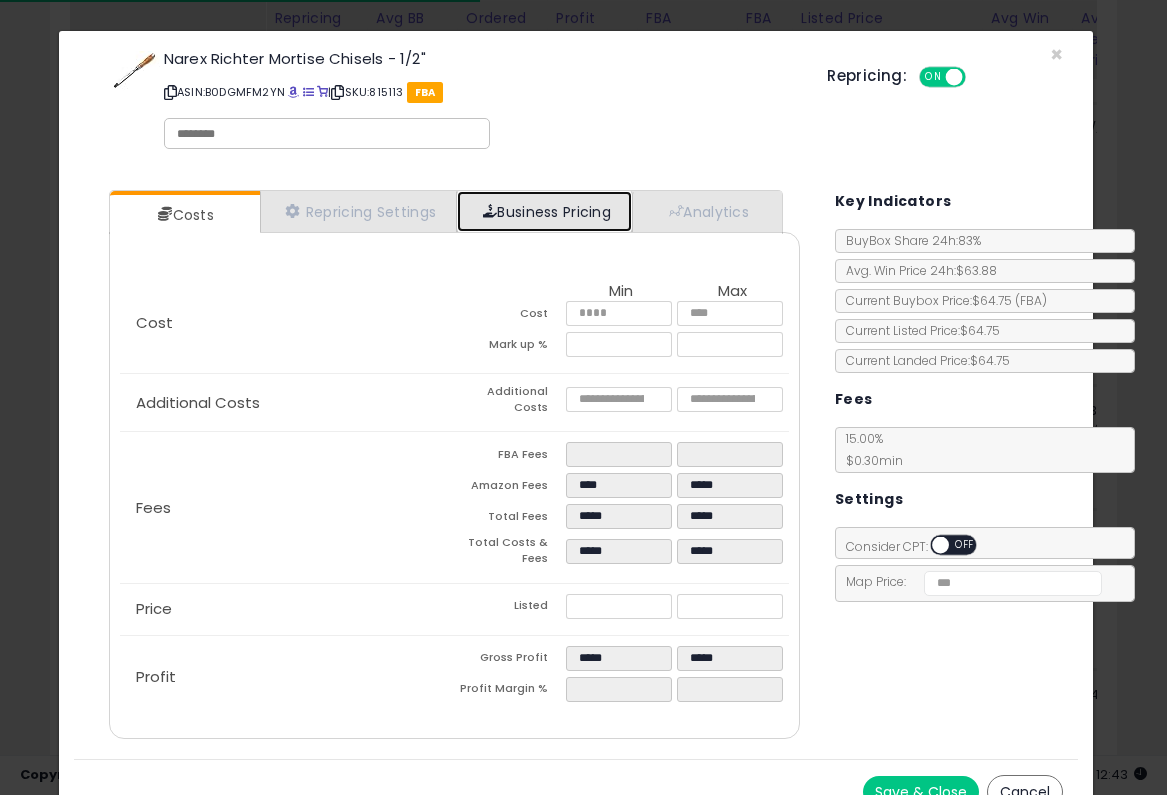 click on "Business Pricing" at bounding box center (544, 211) 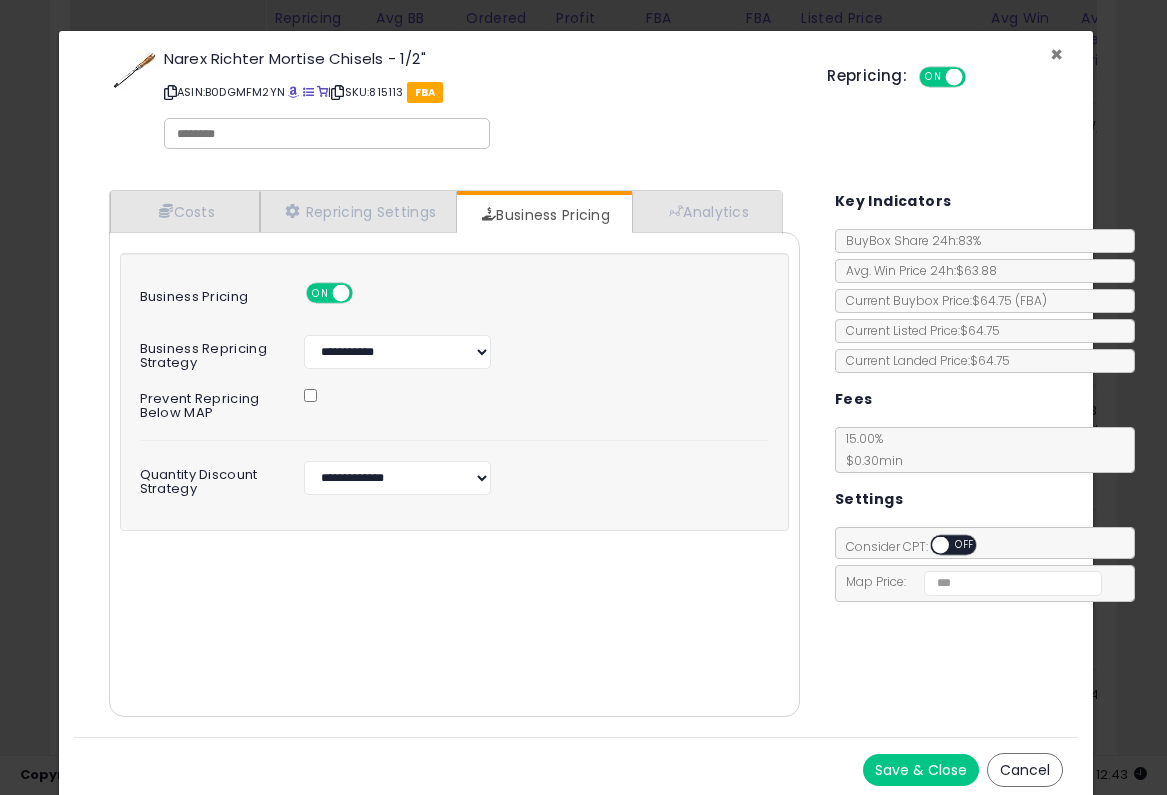 click on "×" at bounding box center [1056, 54] 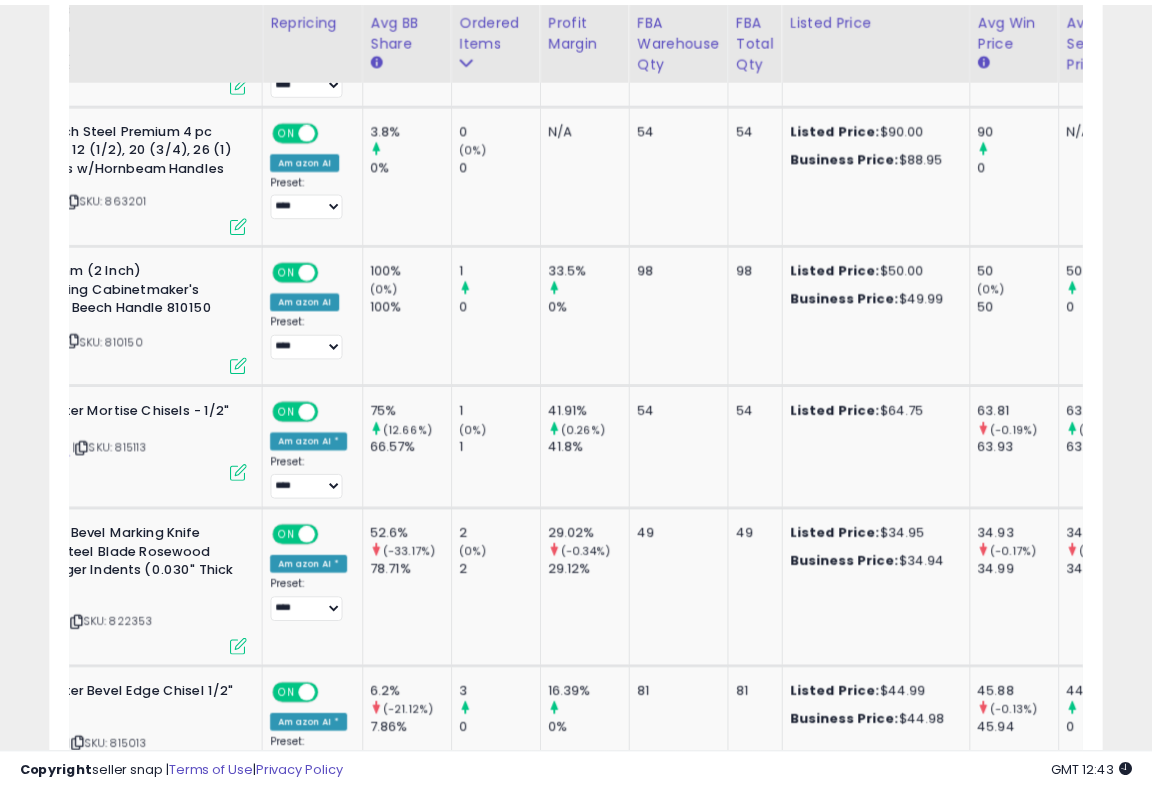 scroll 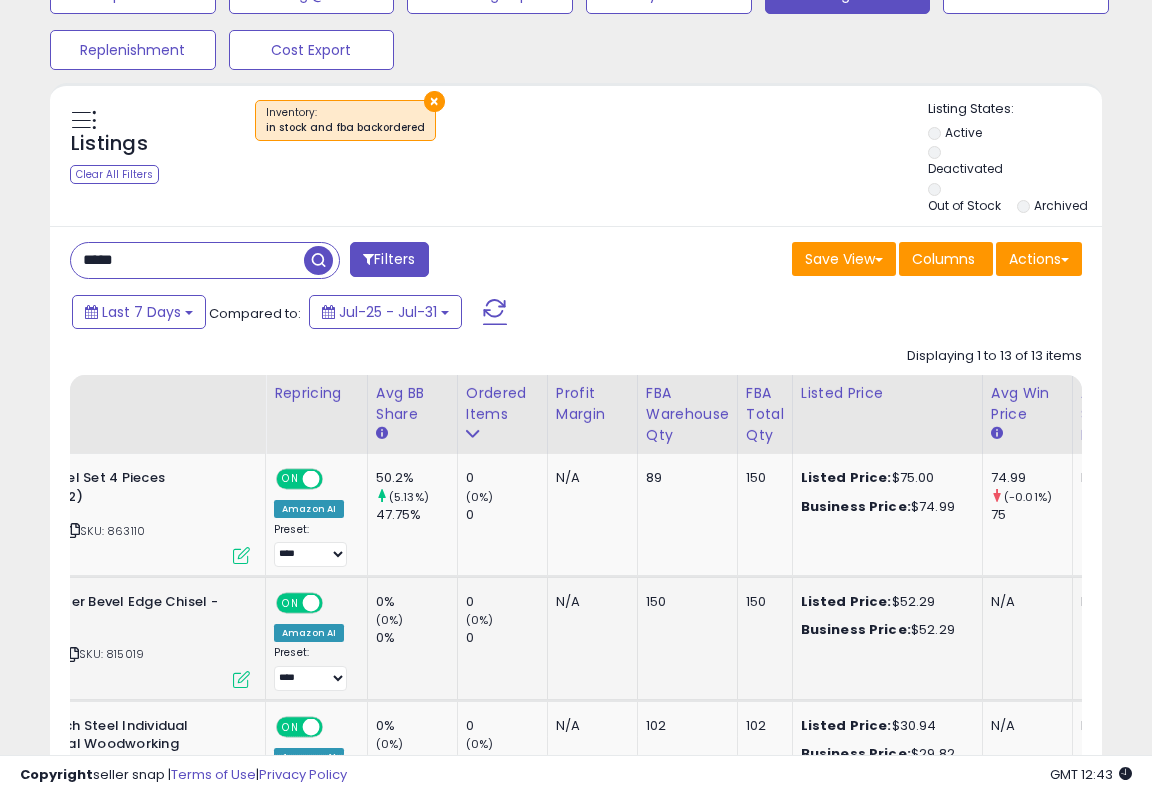 click at bounding box center (241, 679) 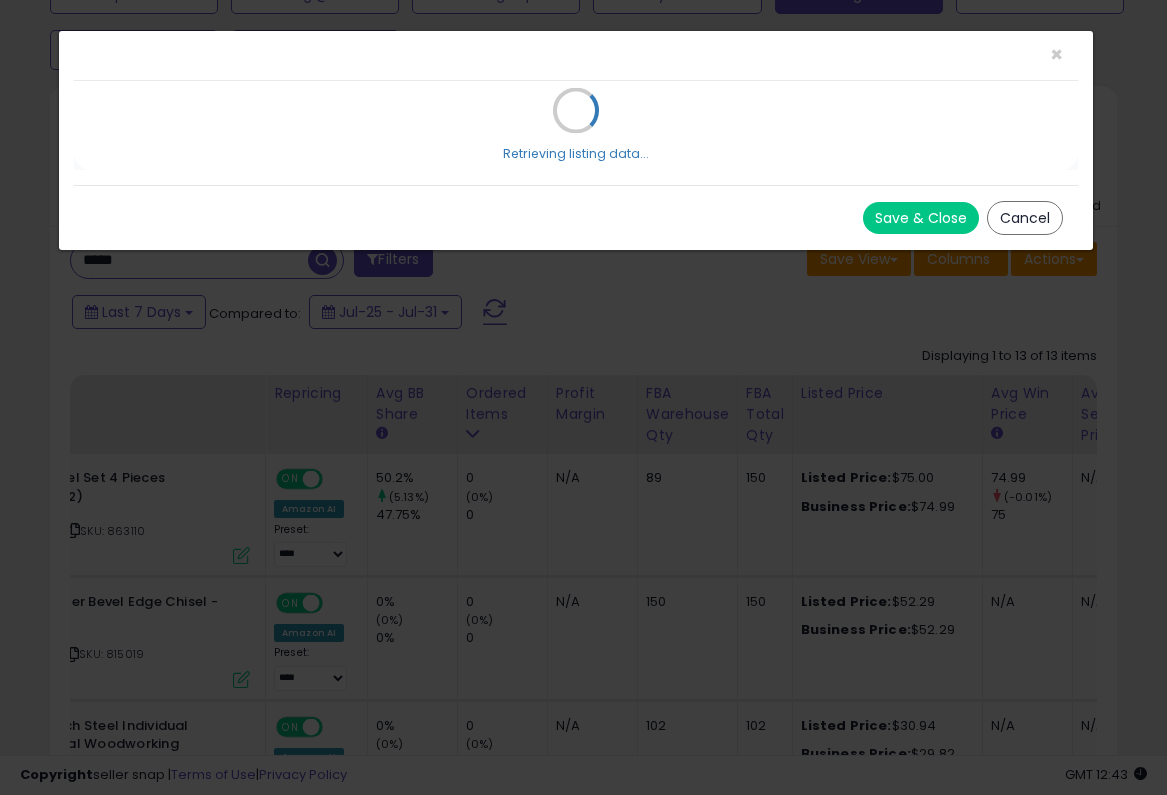 select on "**********" 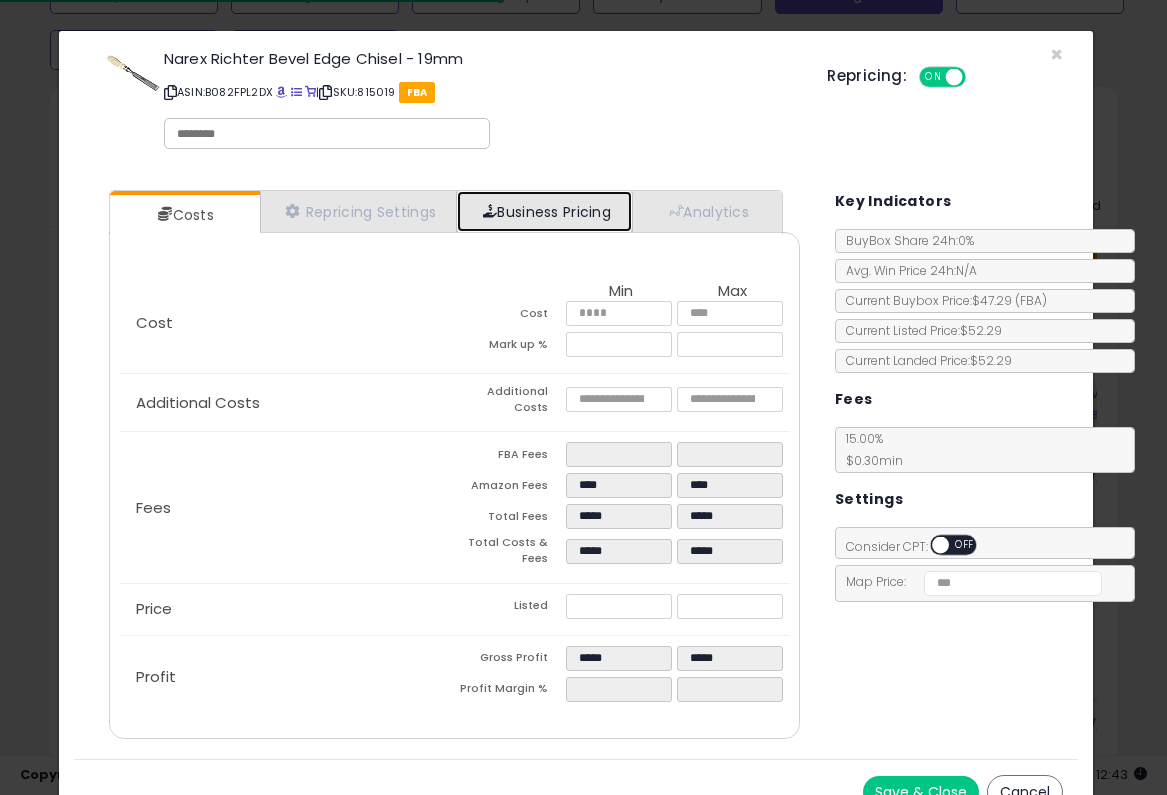 click on "Business Pricing" at bounding box center [544, 211] 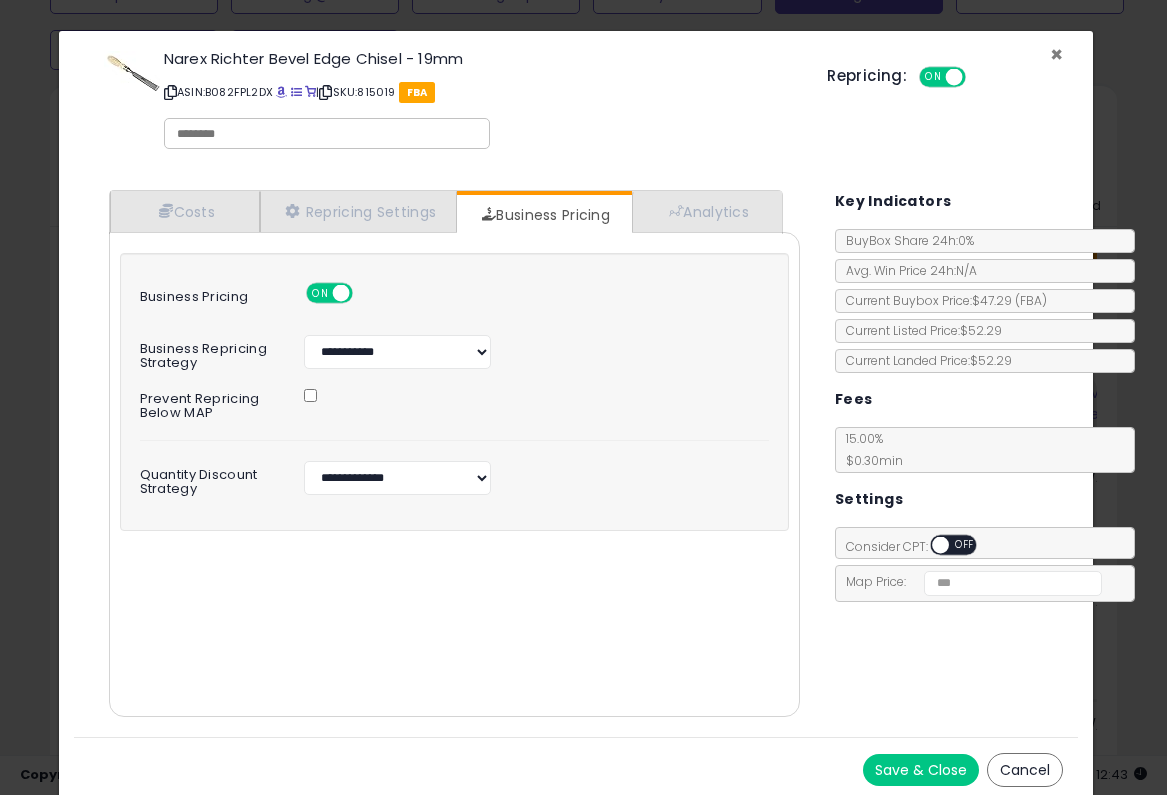 click on "×" at bounding box center (1056, 54) 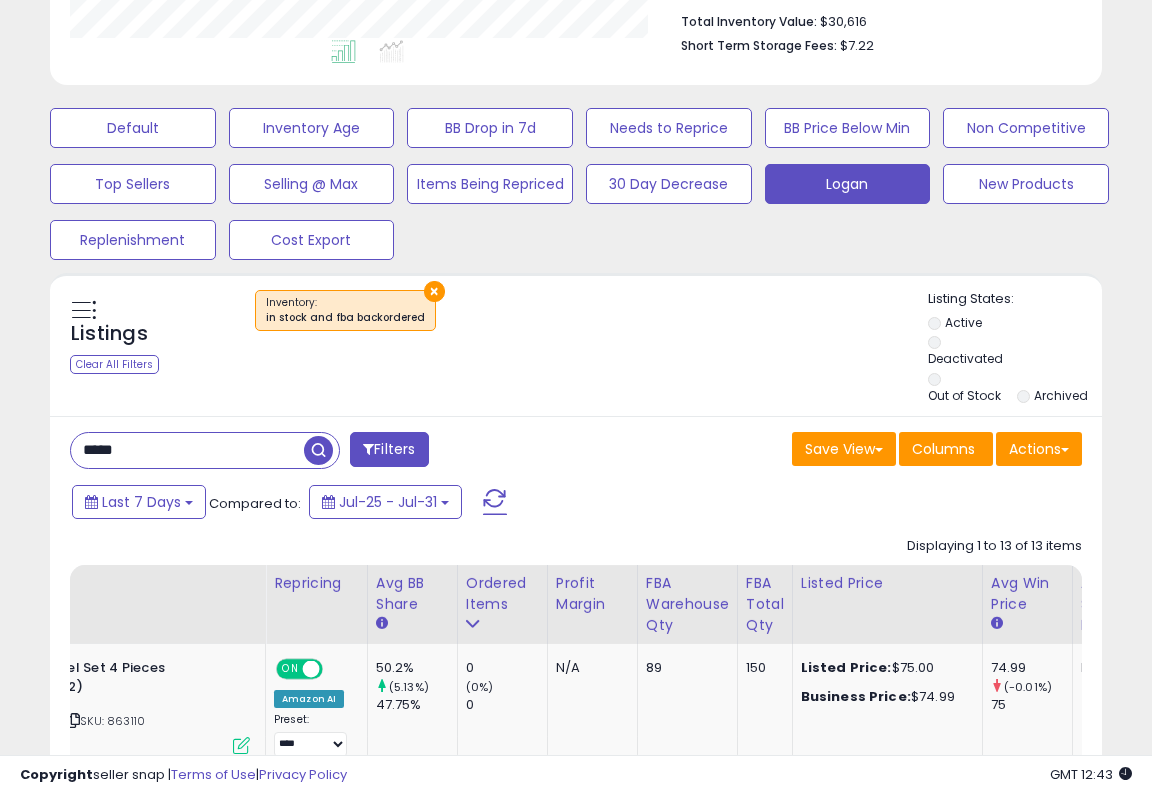 click on "×" at bounding box center (434, 291) 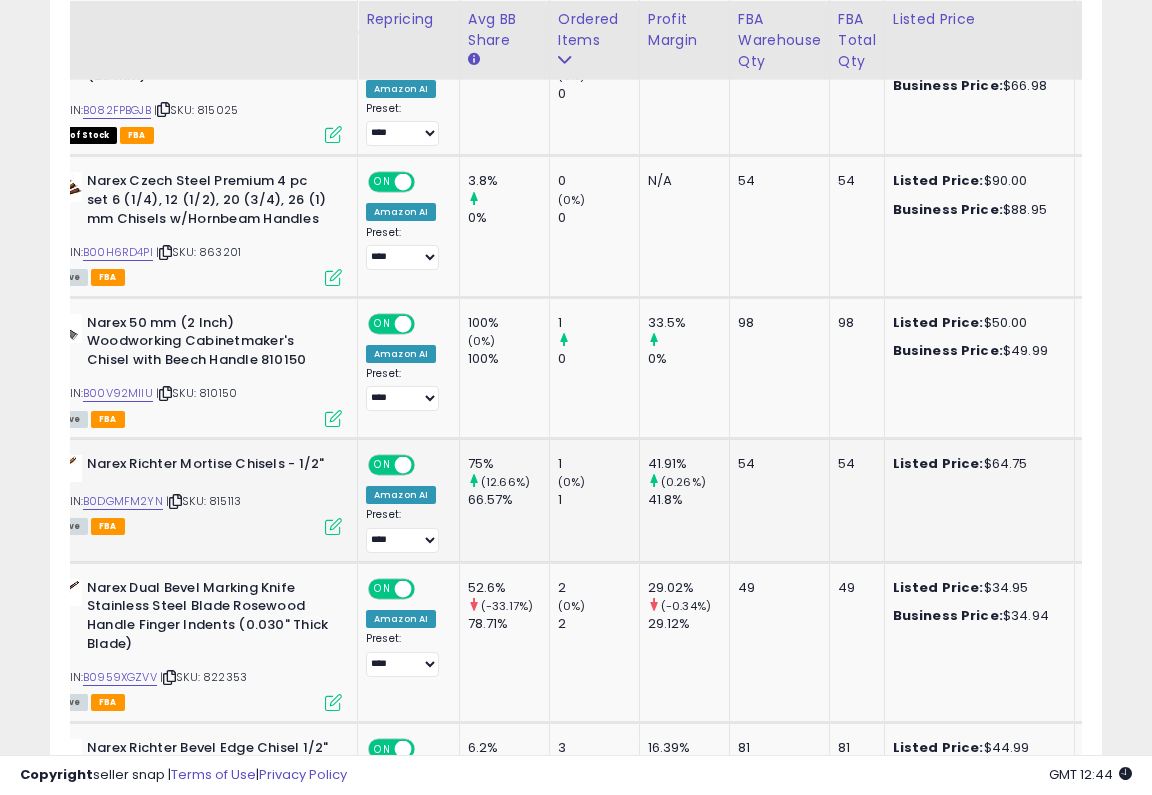 click at bounding box center (333, 526) 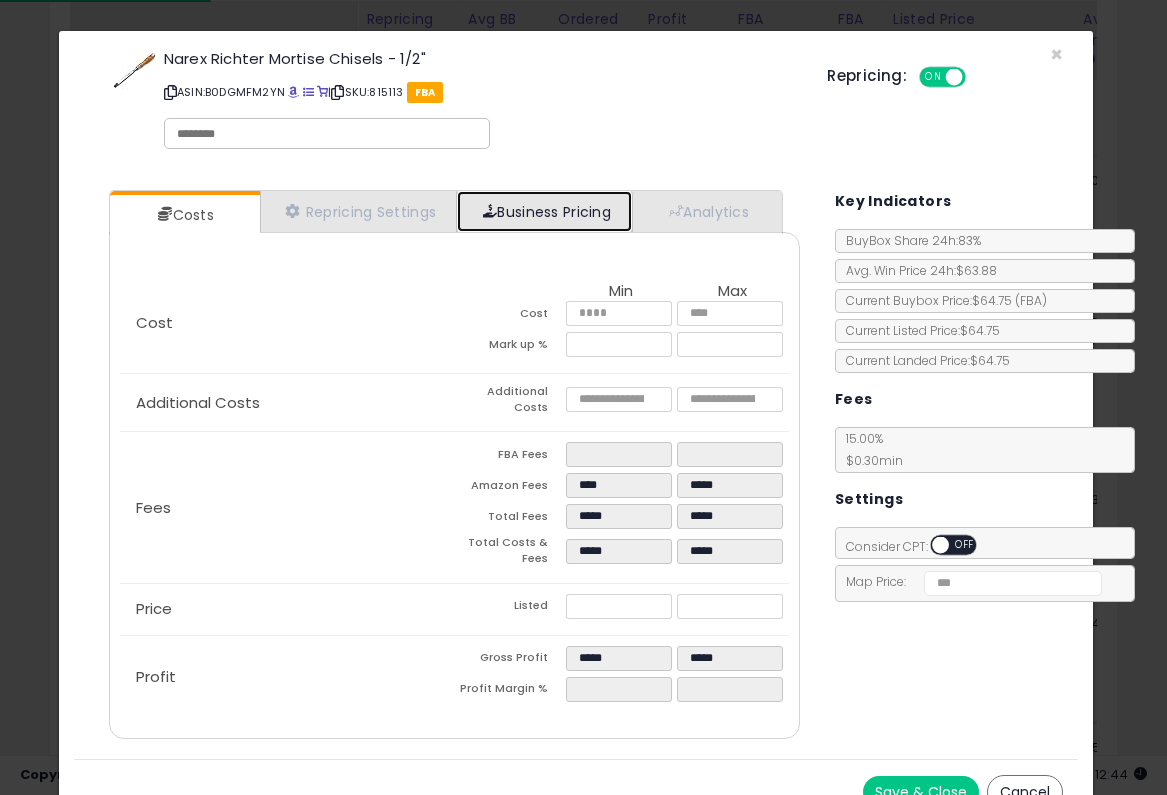 click on "Business Pricing" at bounding box center (544, 211) 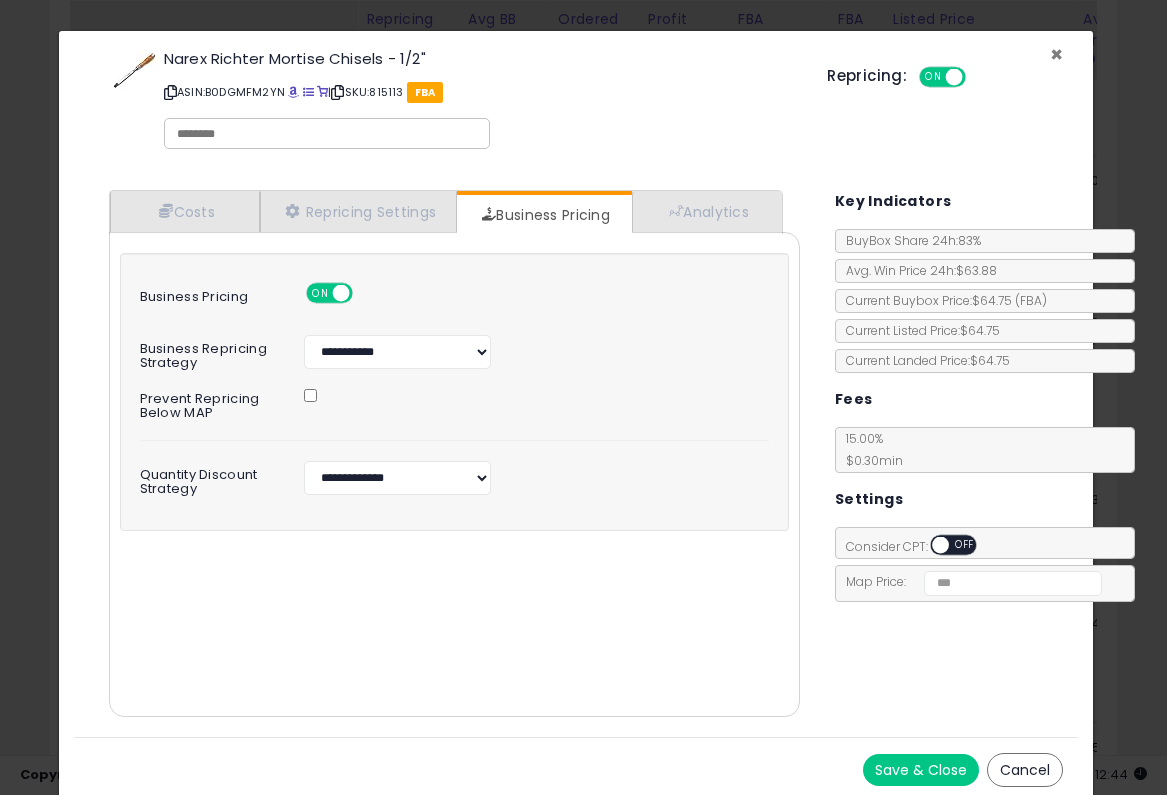 click on "×" at bounding box center (1056, 54) 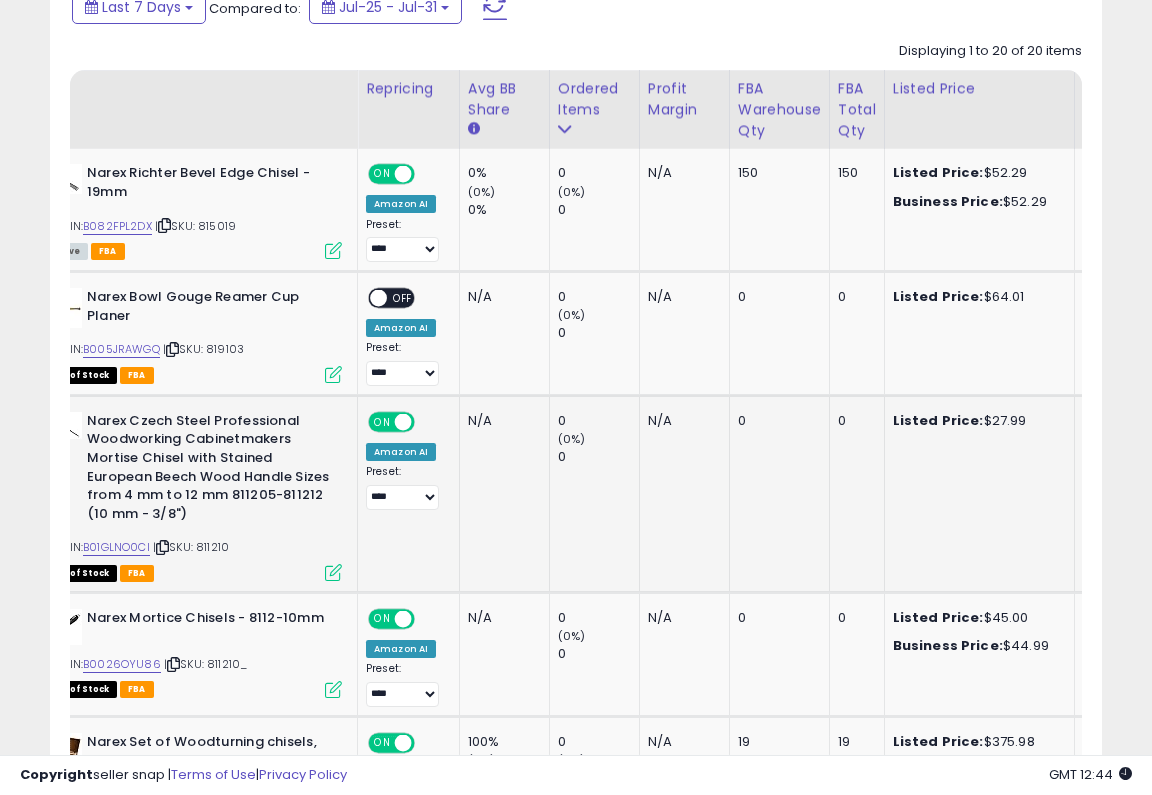 click at bounding box center (333, 572) 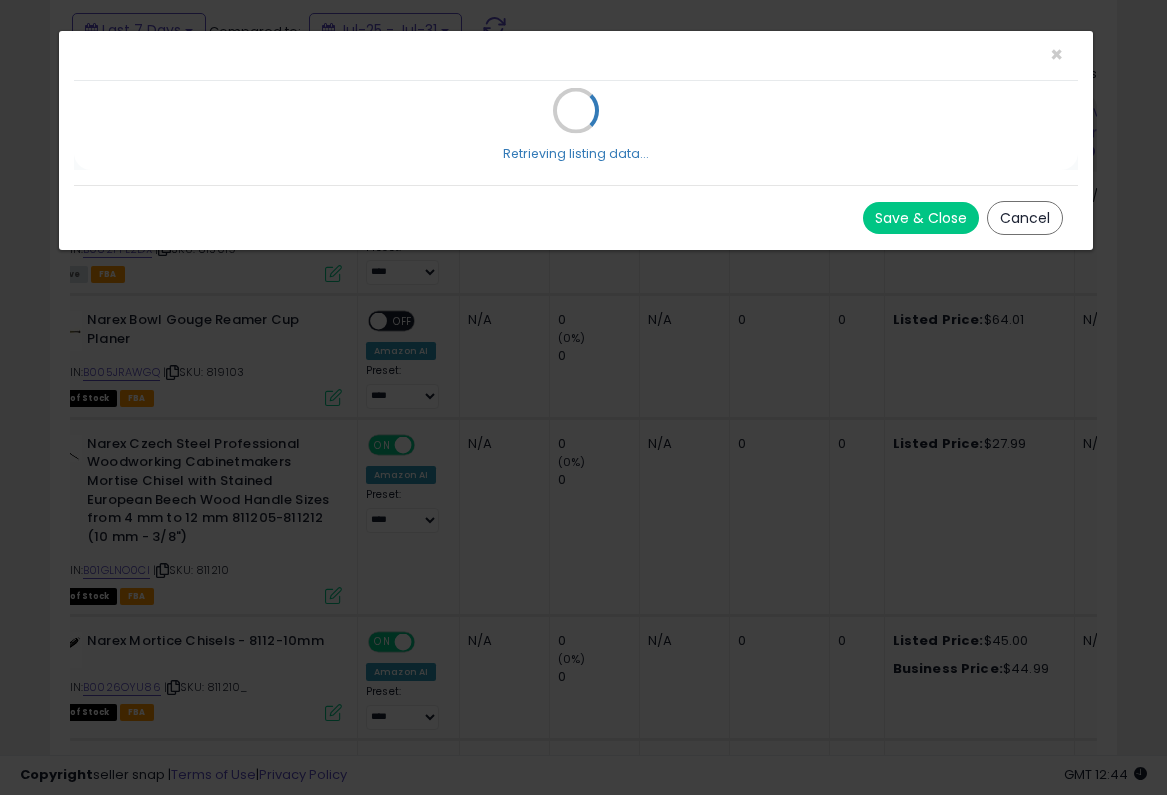 select on "**********" 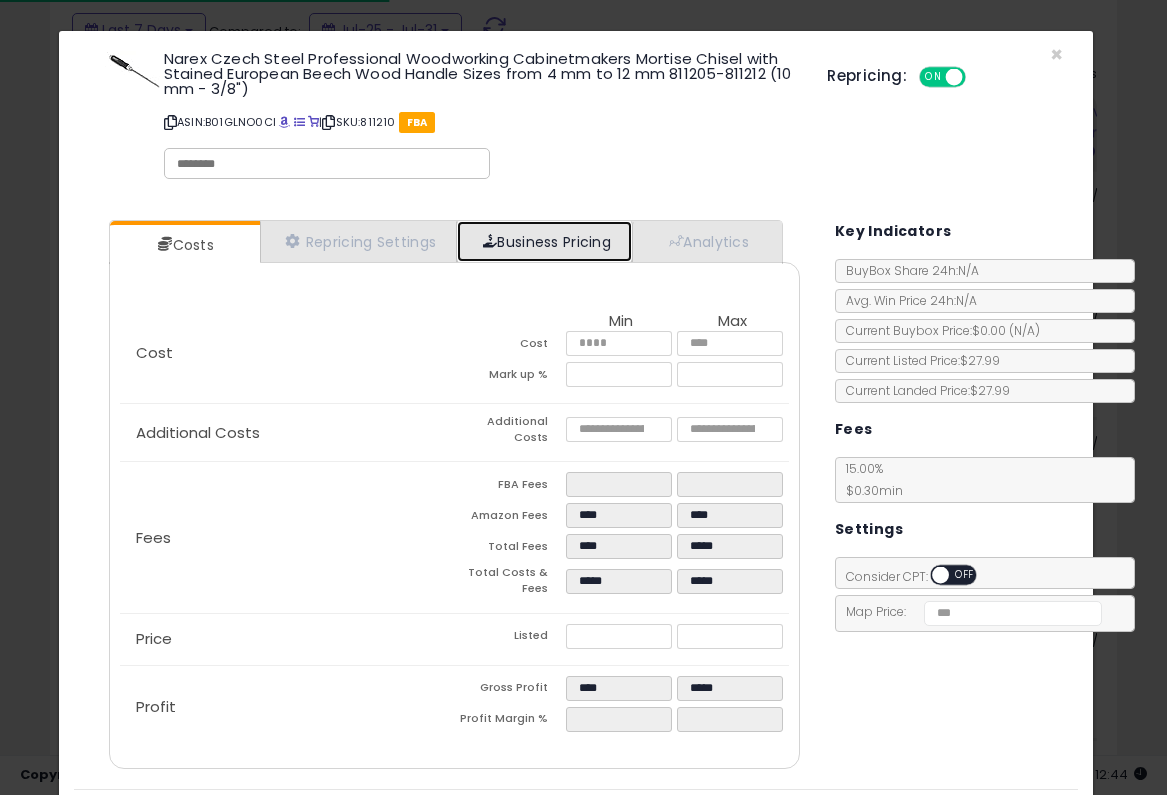 click on "Business Pricing" at bounding box center [544, 241] 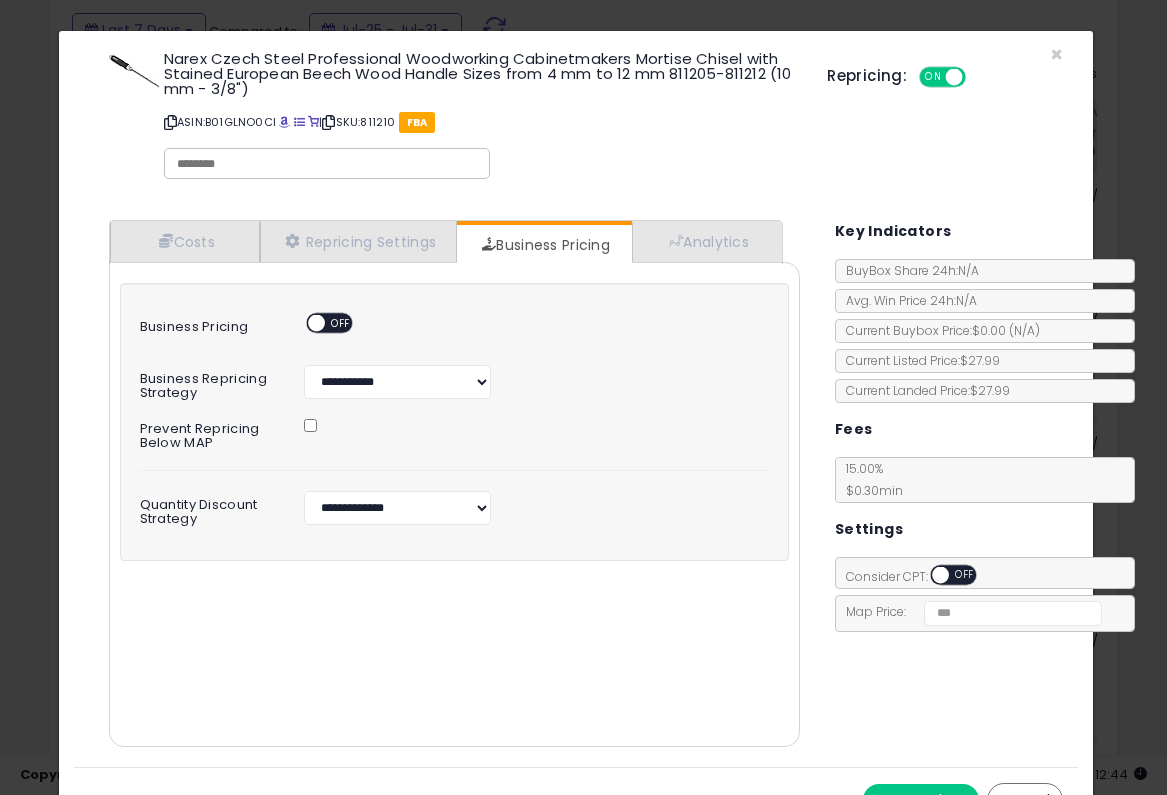 click on "OFF" at bounding box center (341, 323) 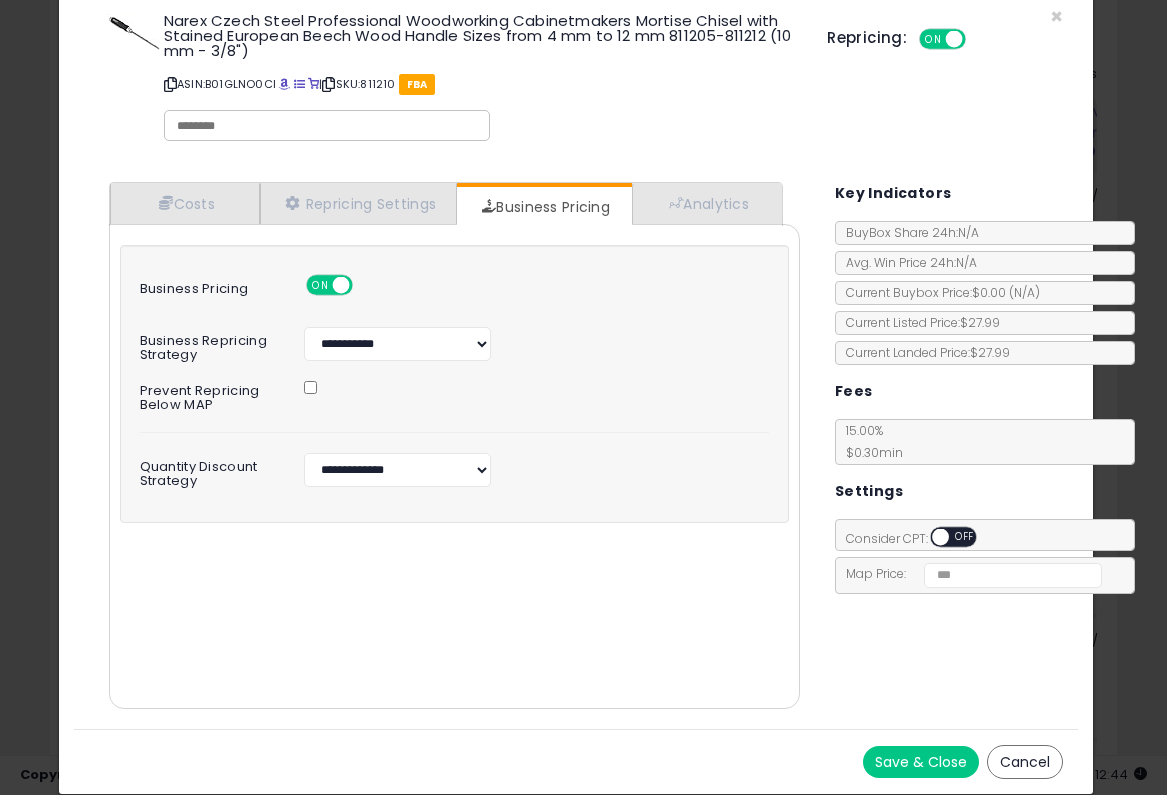 click on "Save & Close" at bounding box center (921, 762) 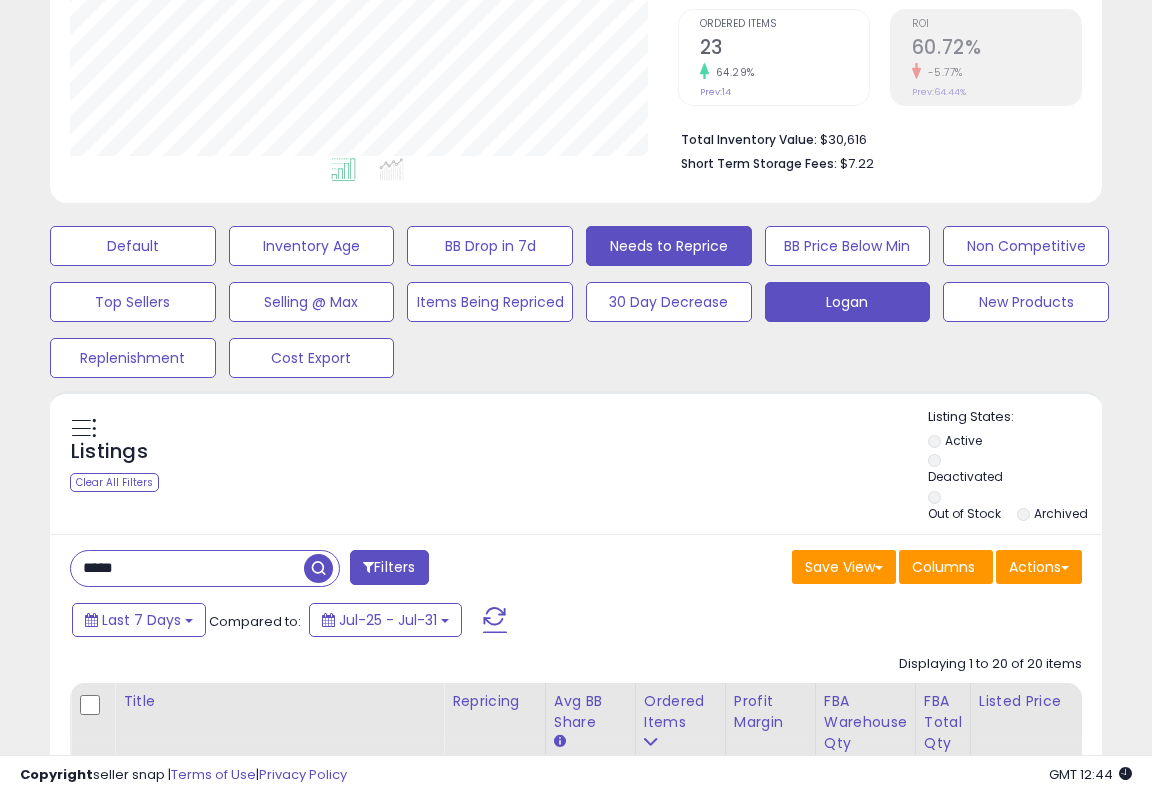 click on "Needs to Reprice" at bounding box center (133, 246) 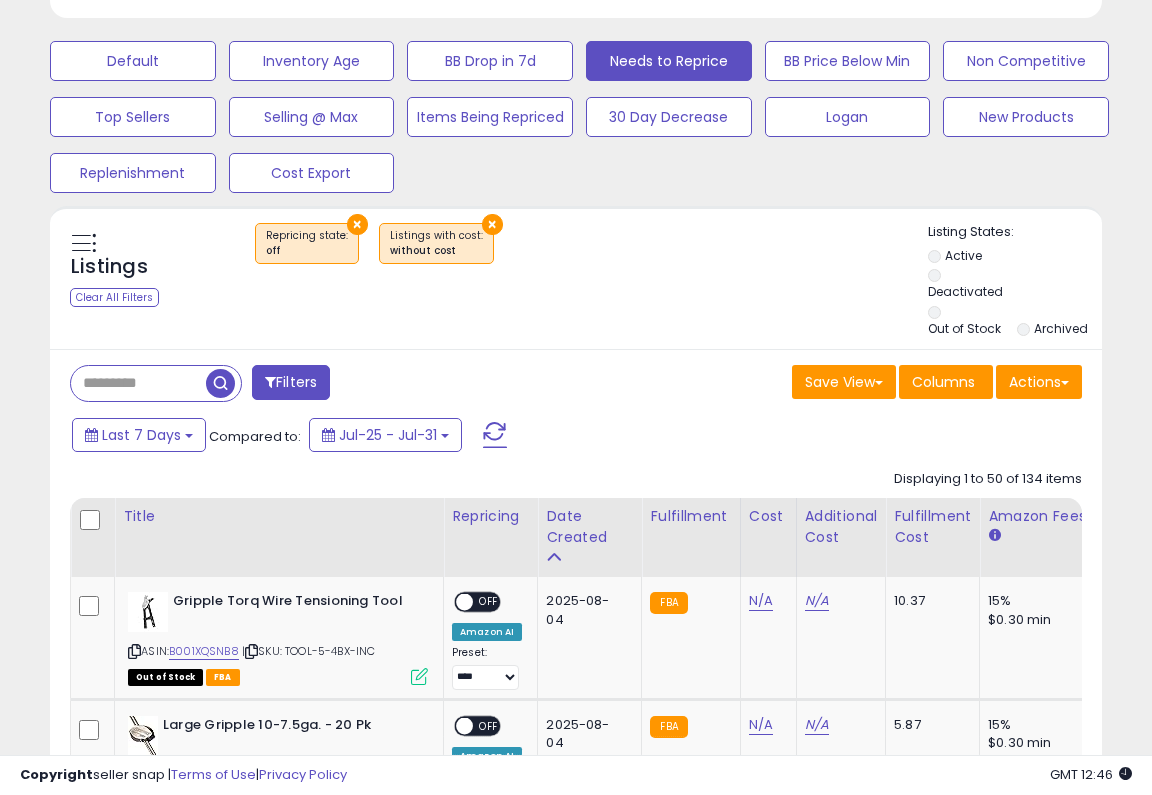 scroll, scrollTop: 590, scrollLeft: 0, axis: vertical 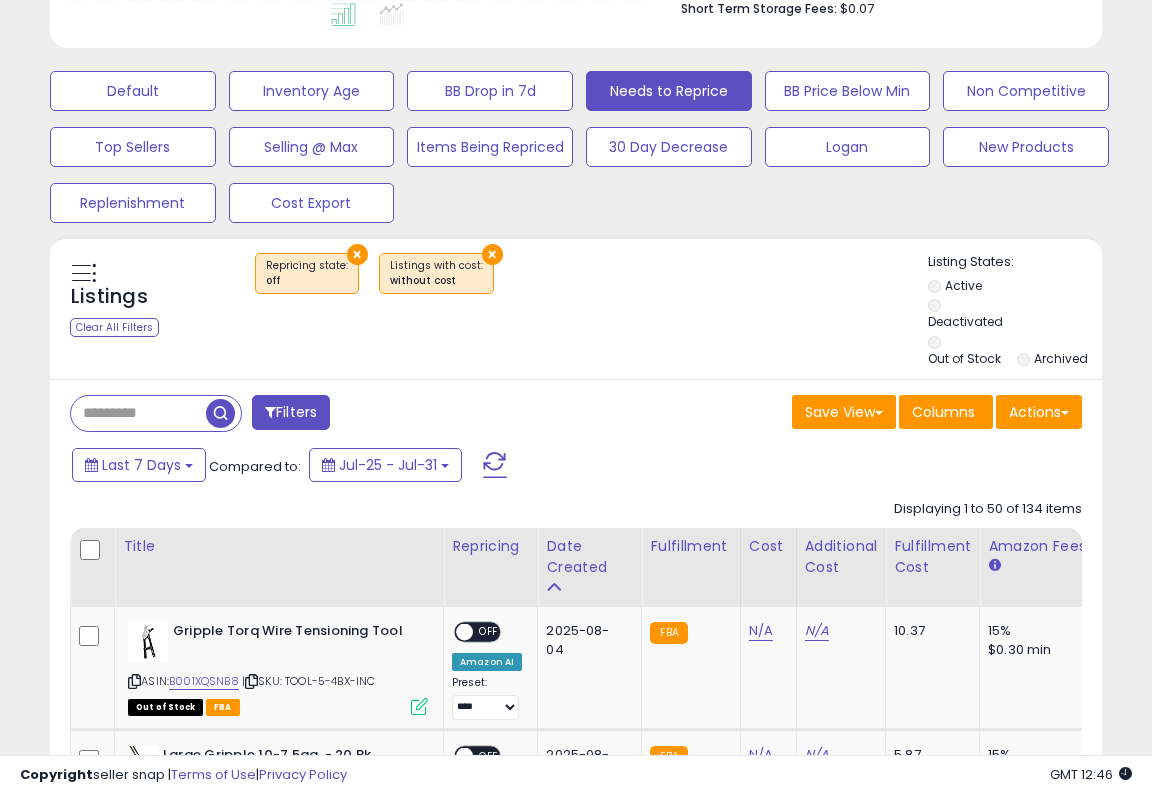 click at bounding box center (138, 413) 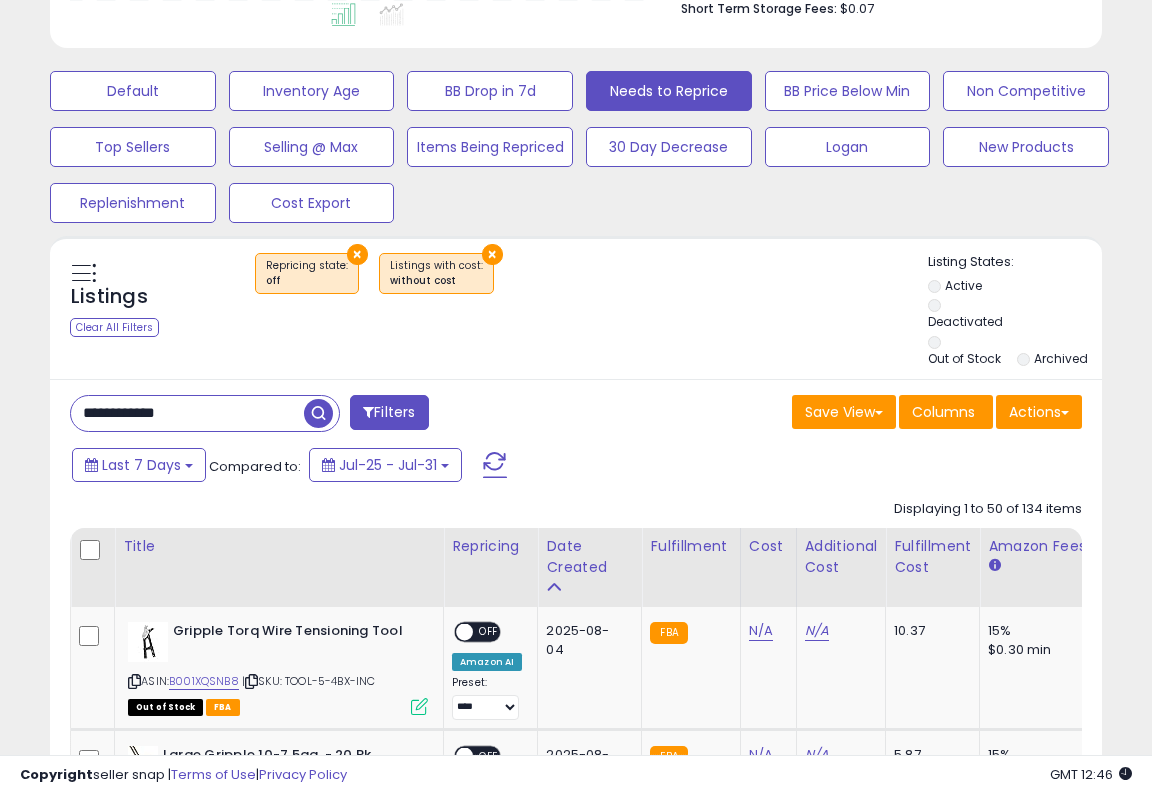 type on "**********" 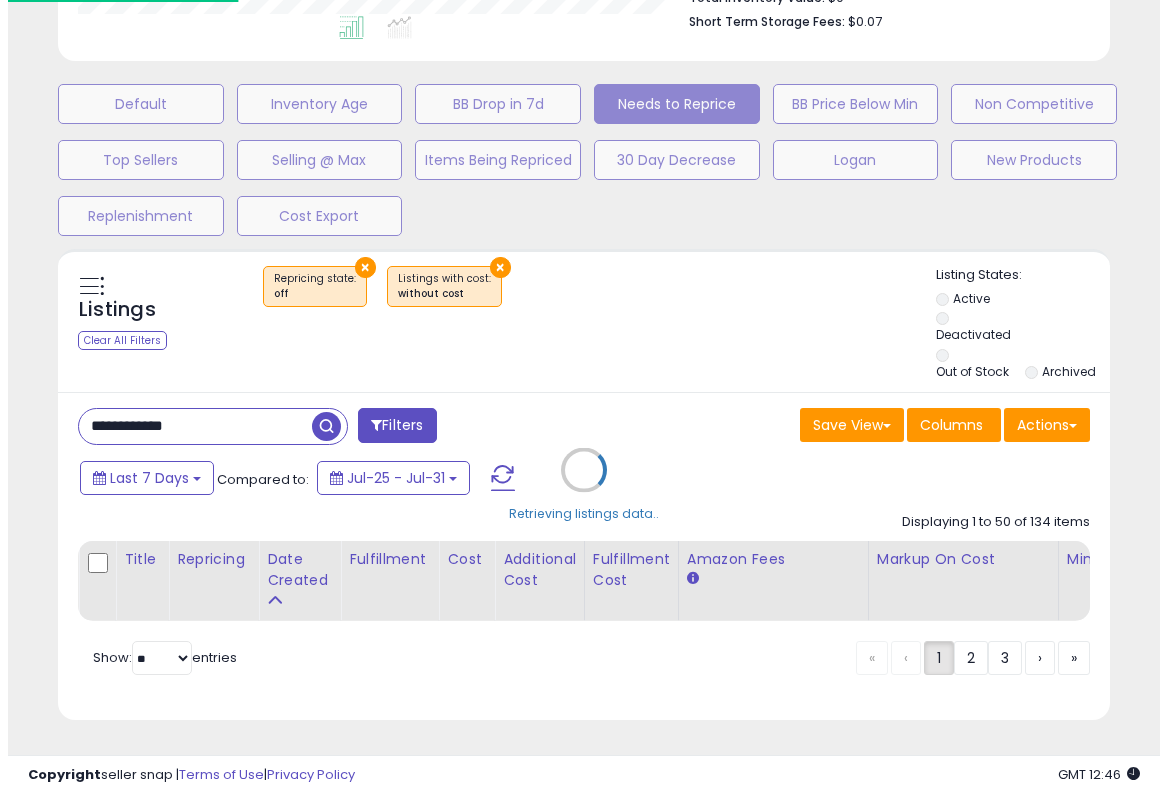 scroll, scrollTop: 569, scrollLeft: 0, axis: vertical 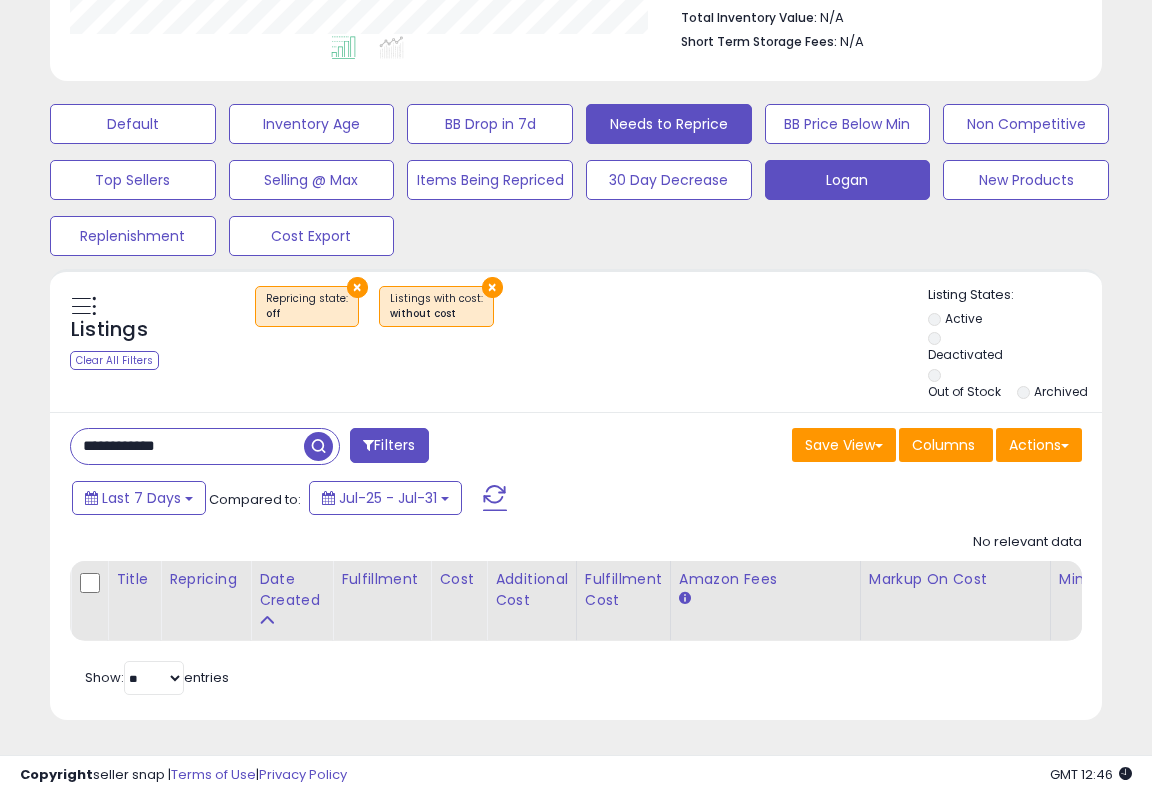 click on "Logan" at bounding box center (133, 124) 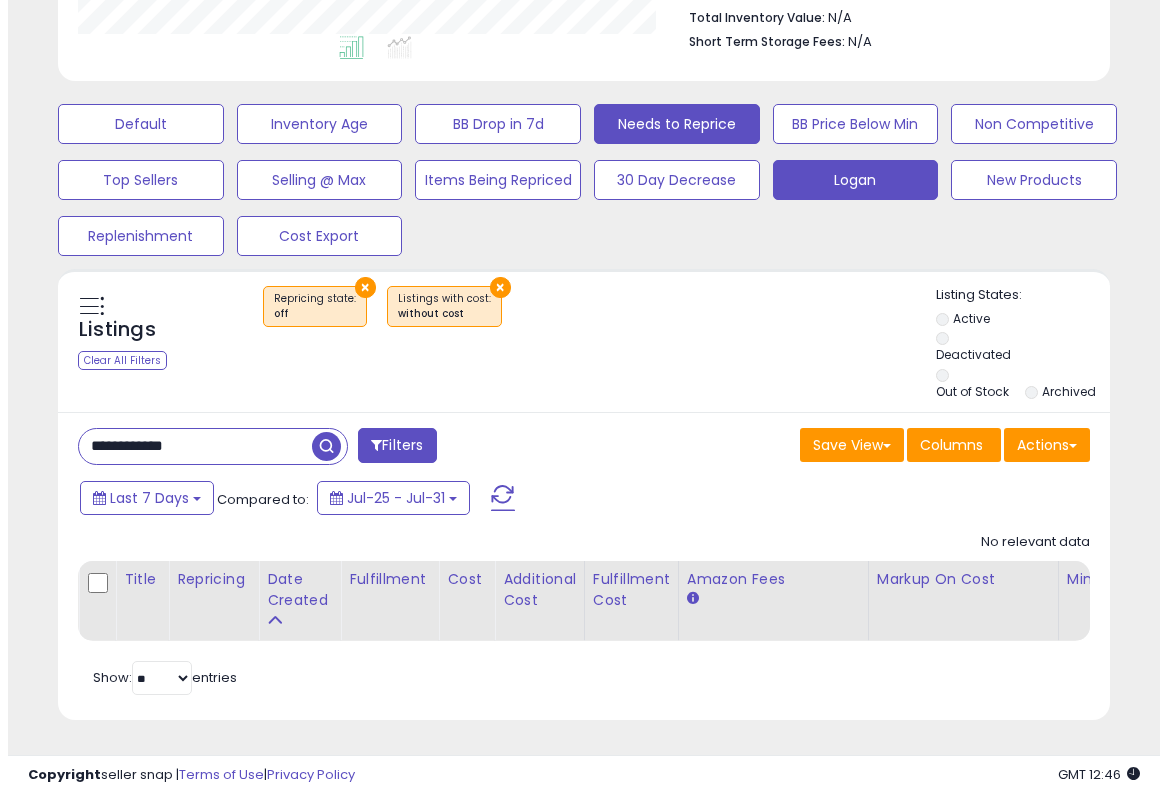 scroll, scrollTop: 549, scrollLeft: 0, axis: vertical 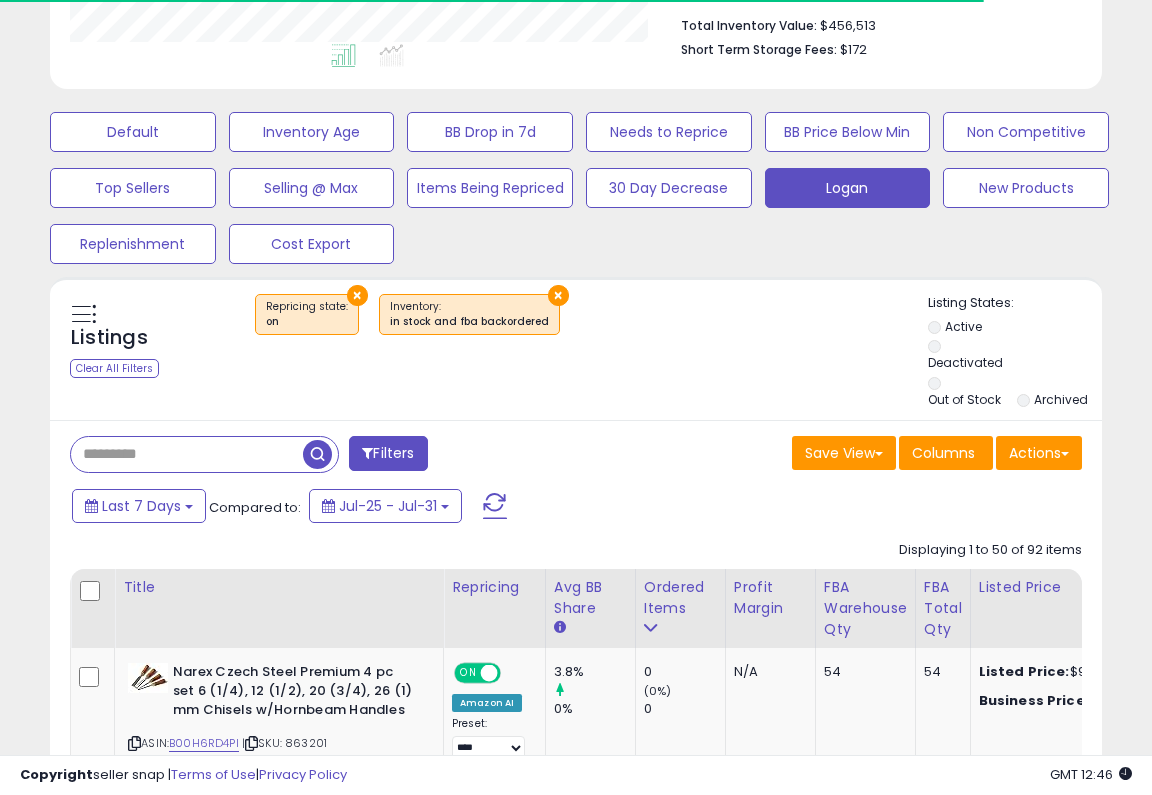 click at bounding box center [187, 454] 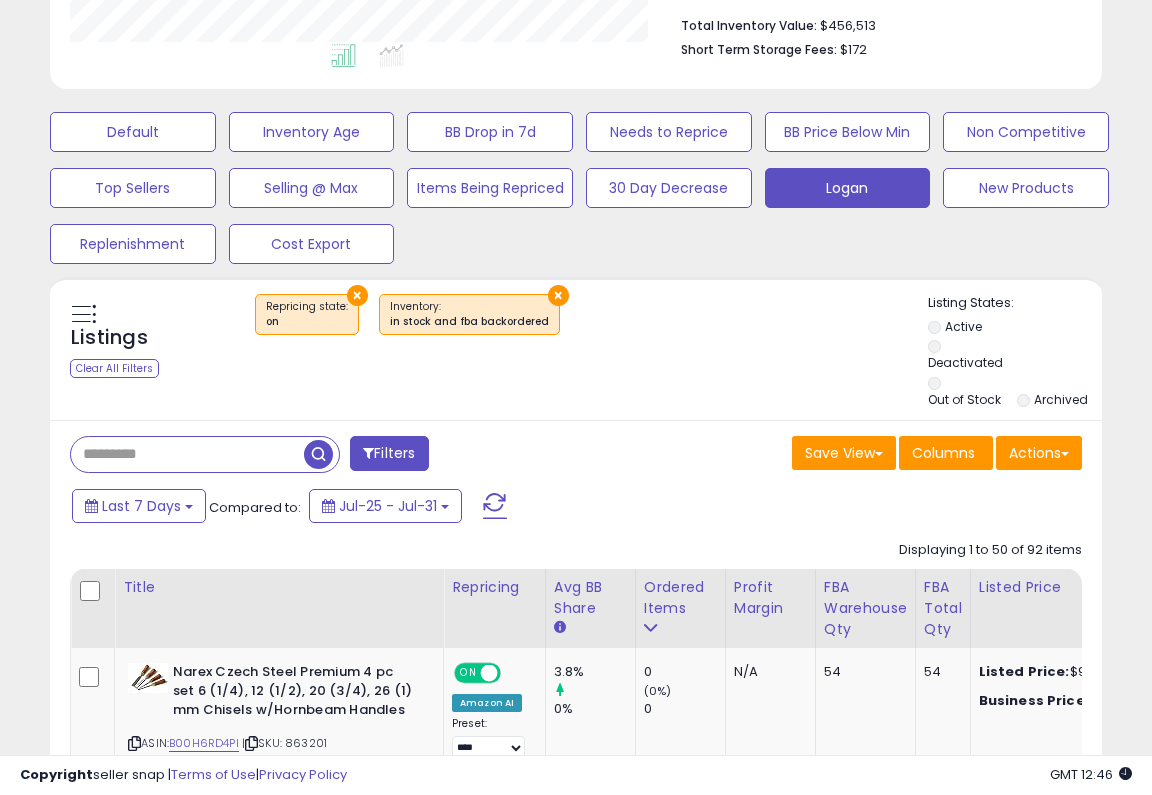 scroll, scrollTop: 999590, scrollLeft: 999392, axis: both 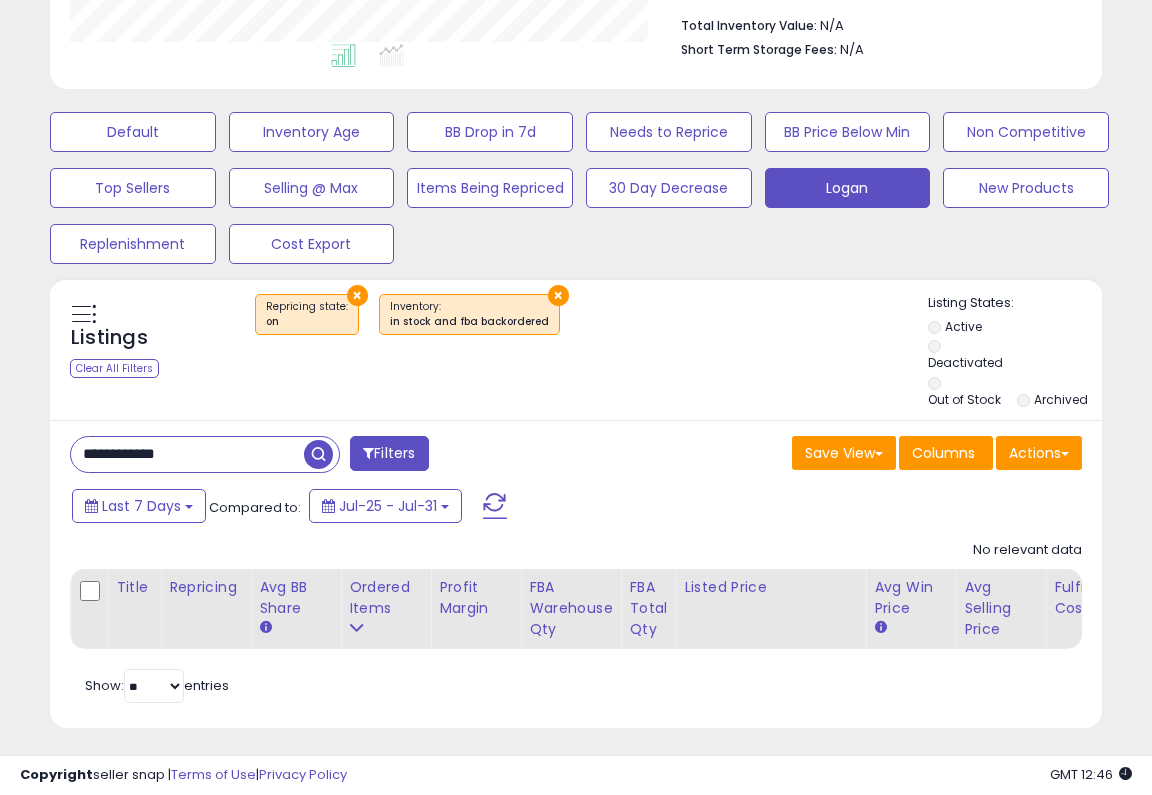 click on "**********" at bounding box center [187, 454] 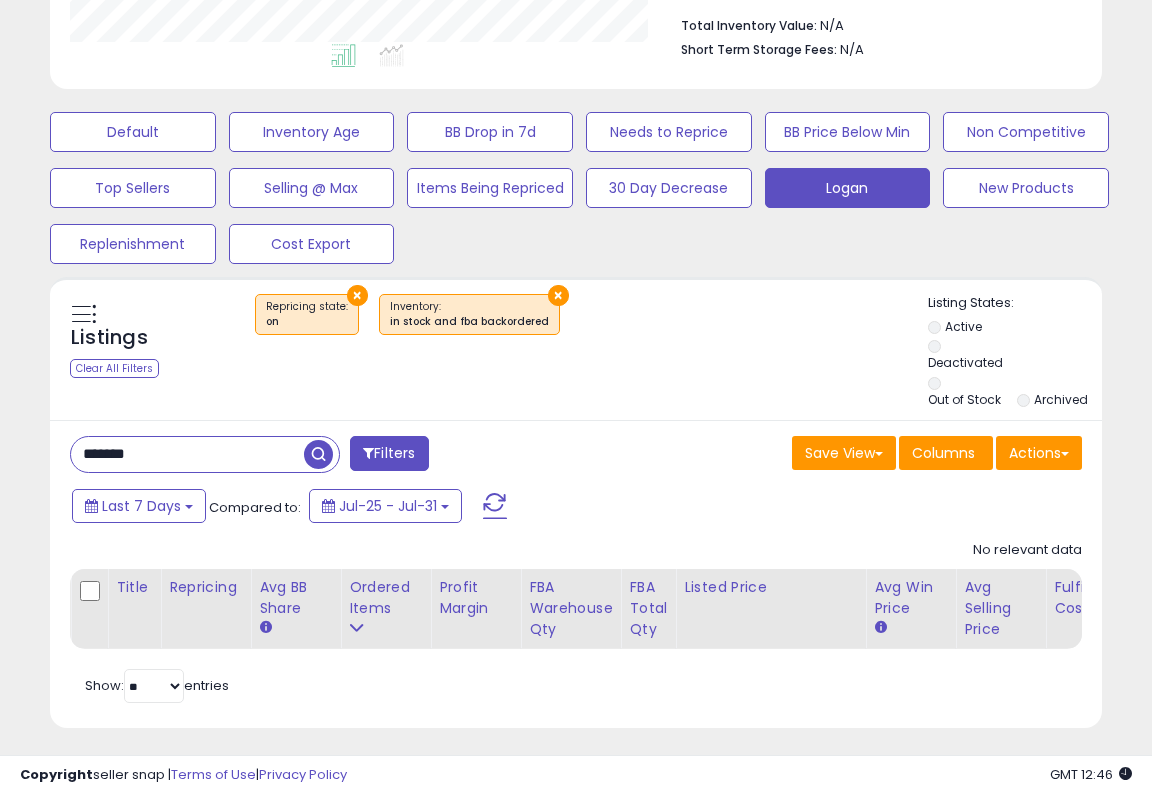 type on "*******" 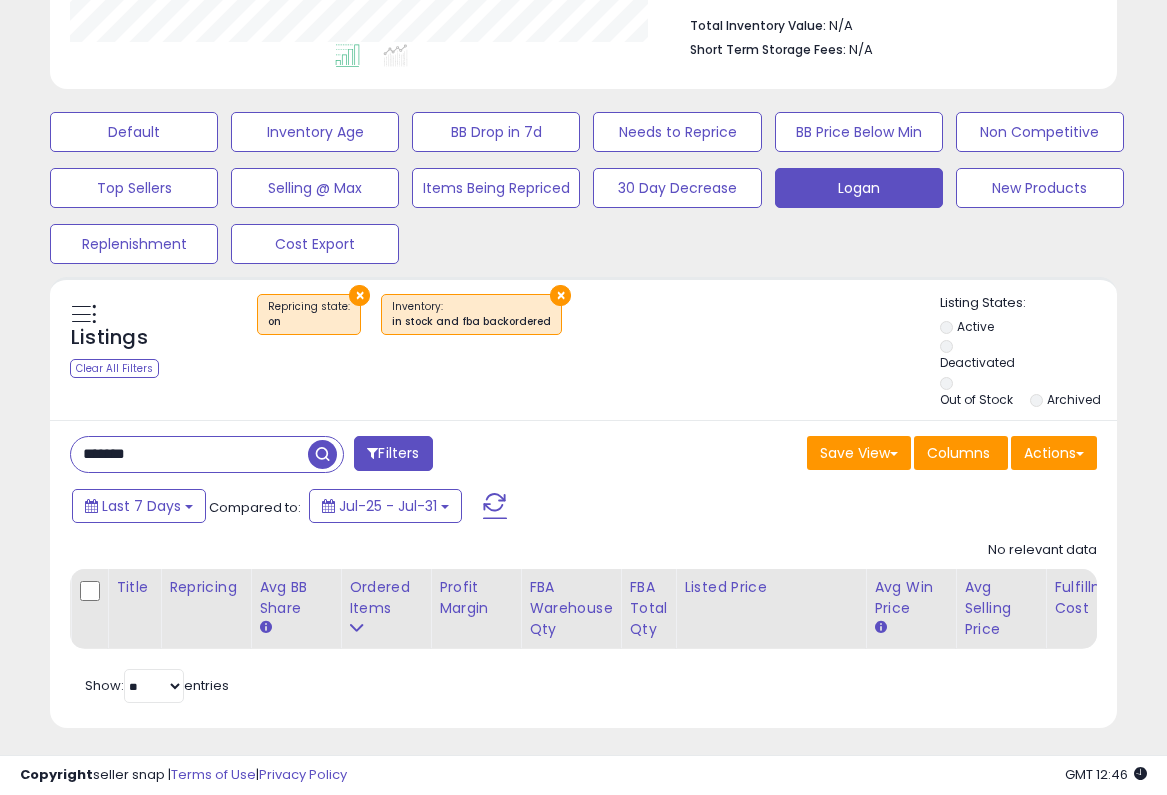 scroll, scrollTop: 999590, scrollLeft: 999383, axis: both 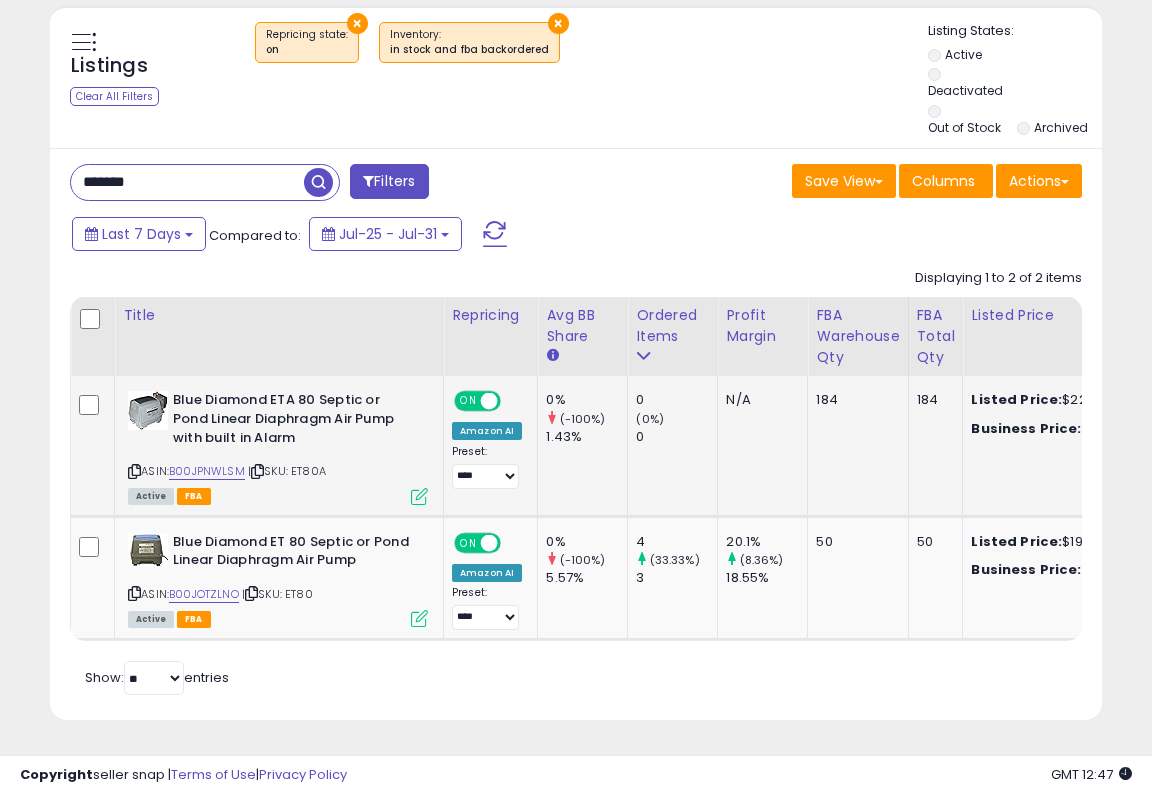 click at bounding box center [419, 496] 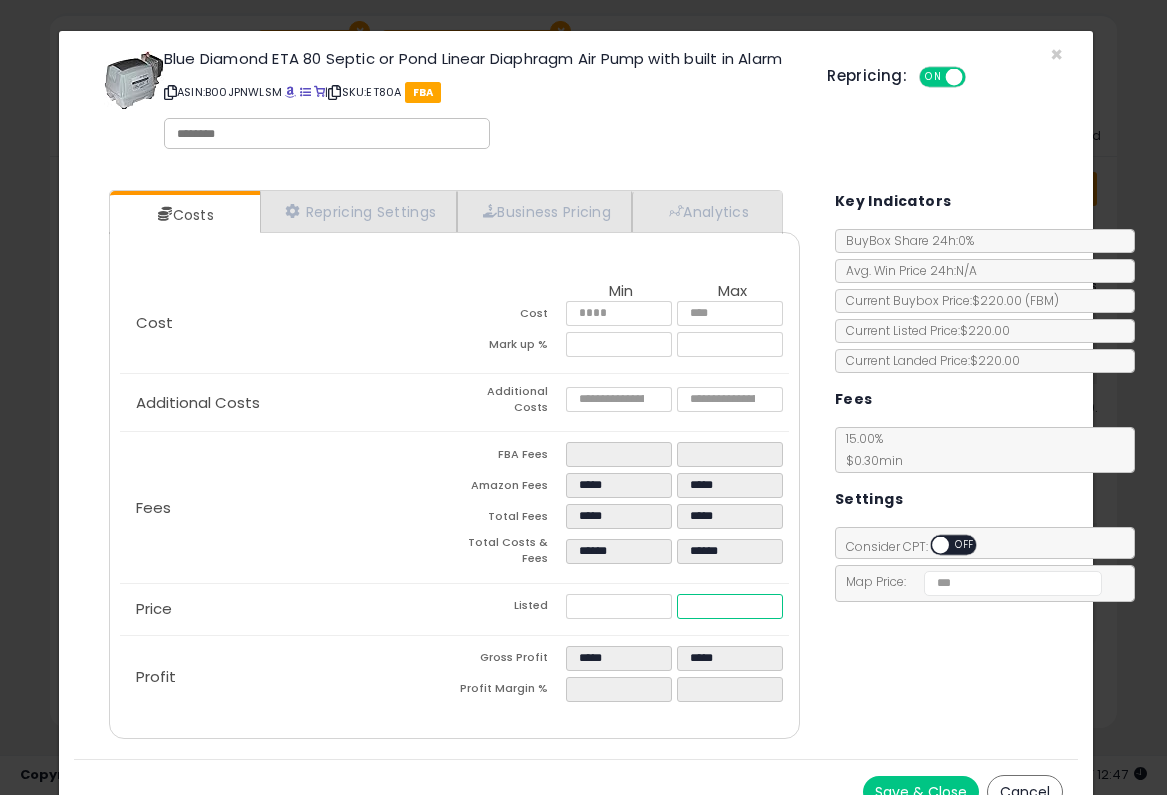click on "******" at bounding box center [730, 606] 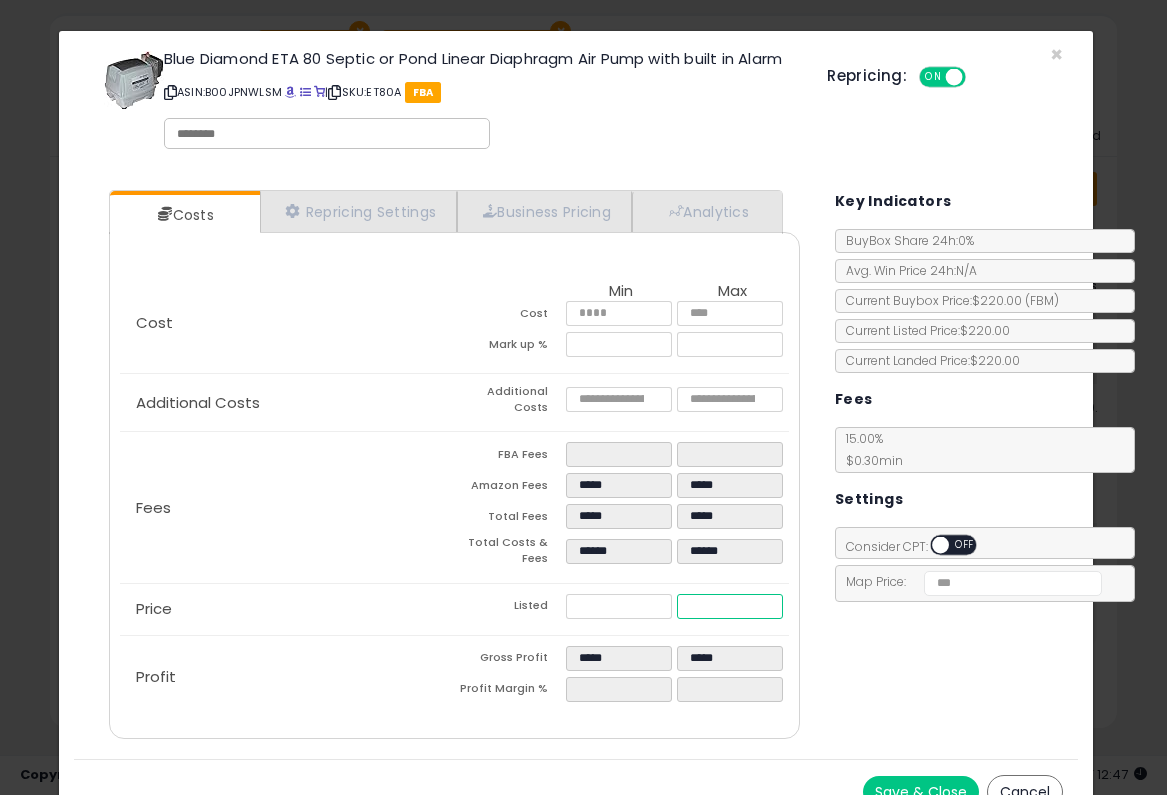 type on "****" 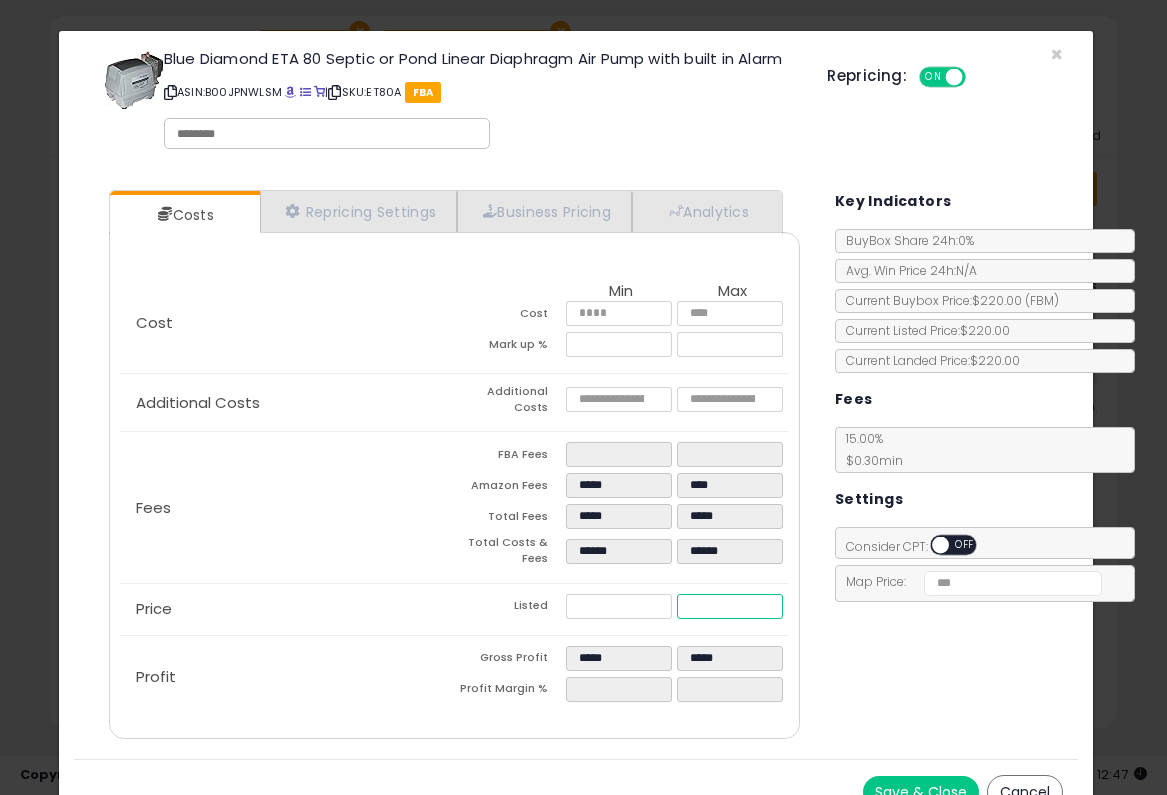 type on "*****" 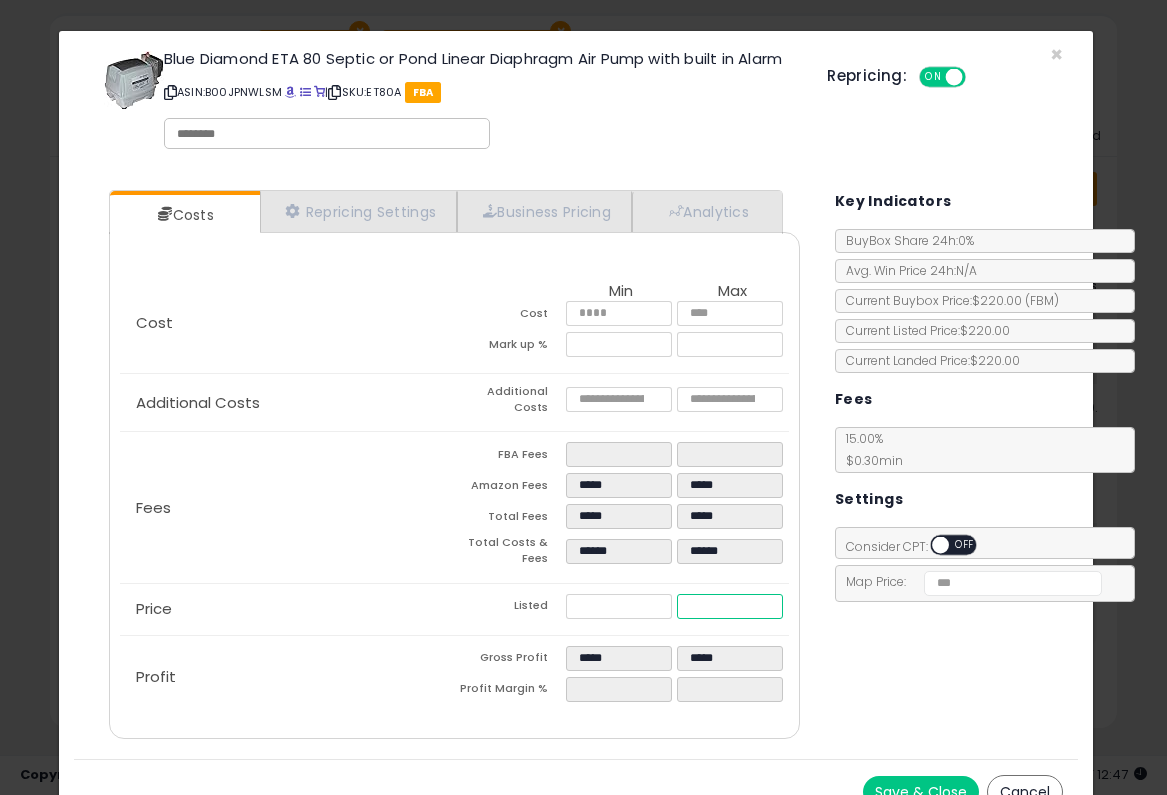 type on "******" 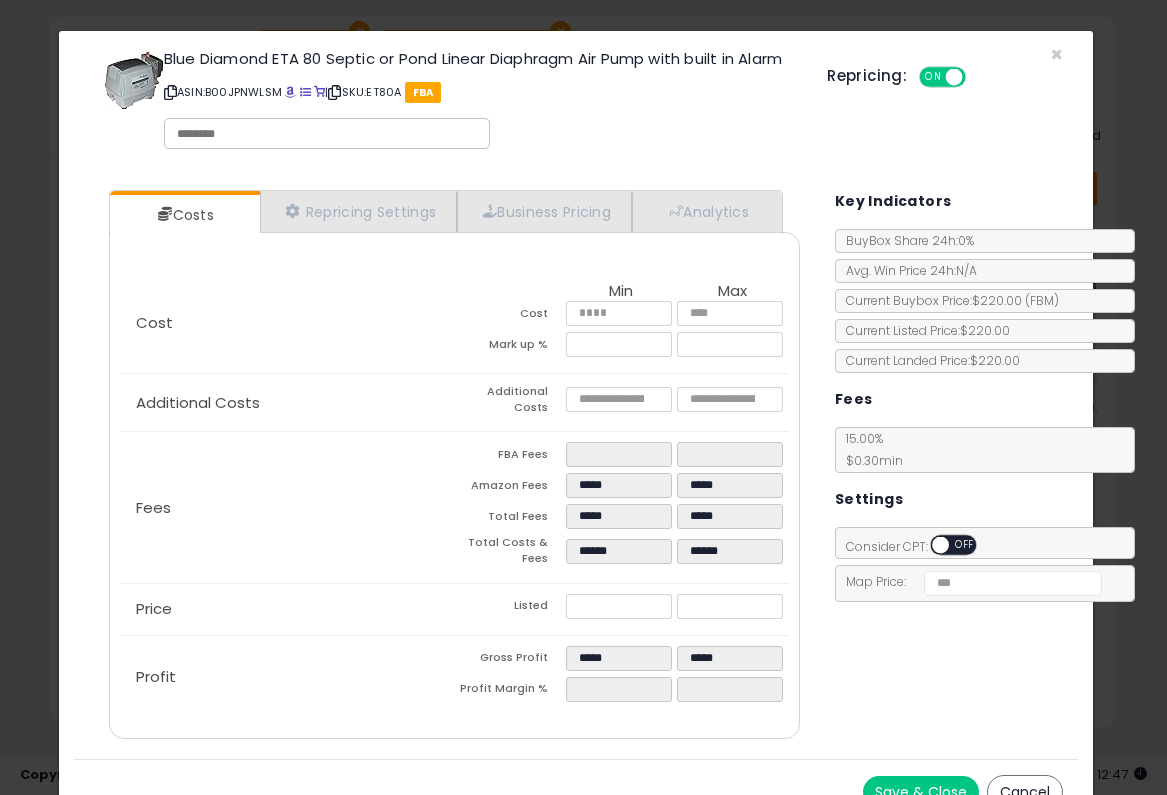 type on "*****" 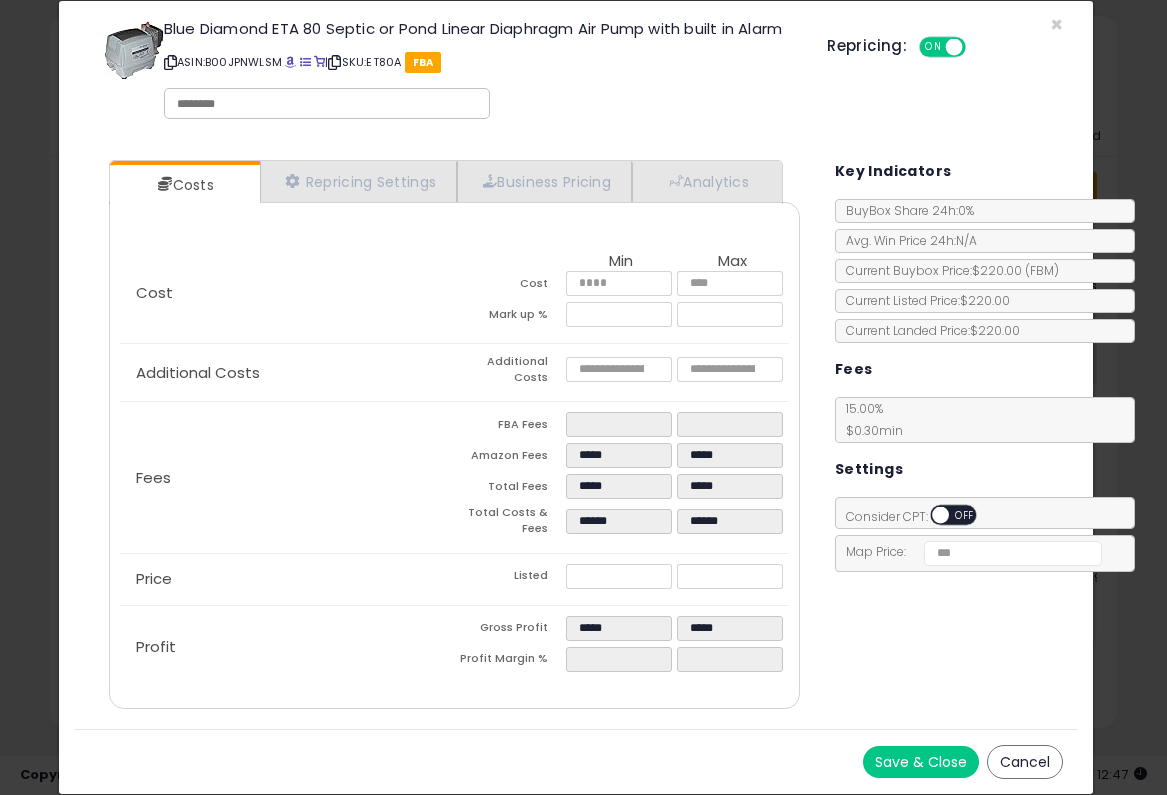 click on "Save & Close" at bounding box center [921, 762] 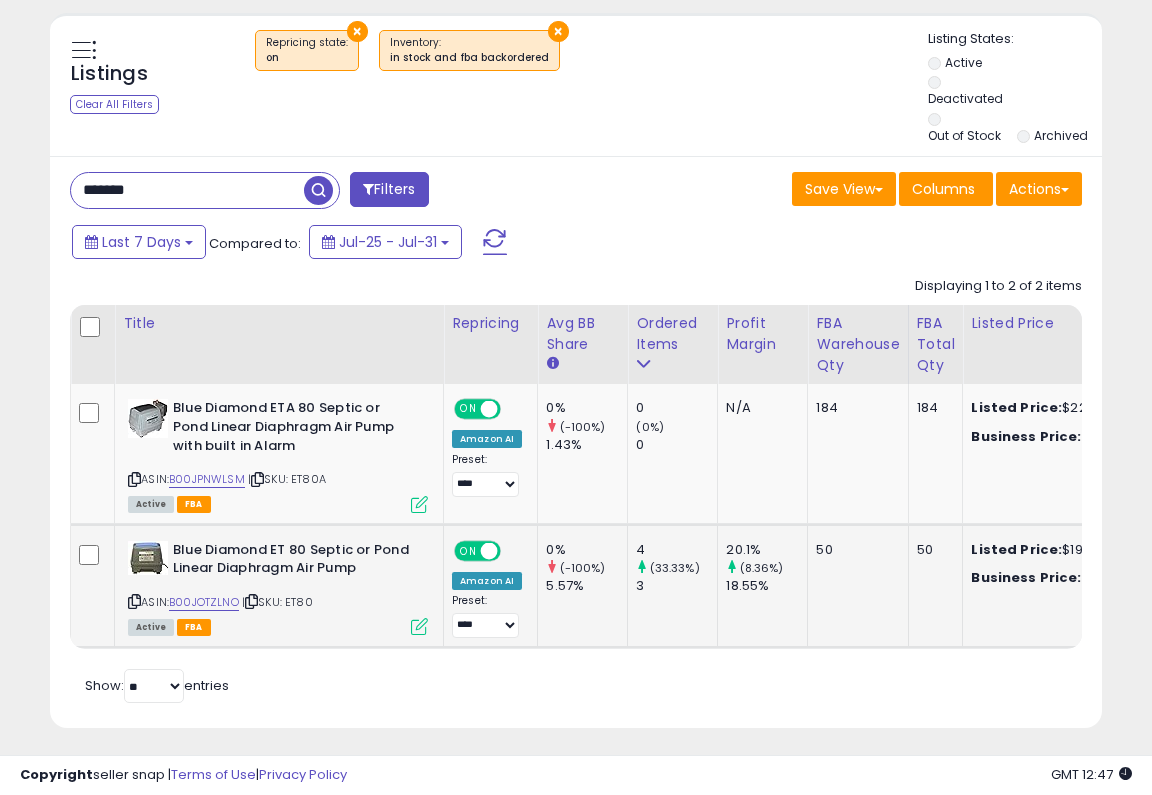 click at bounding box center (419, 626) 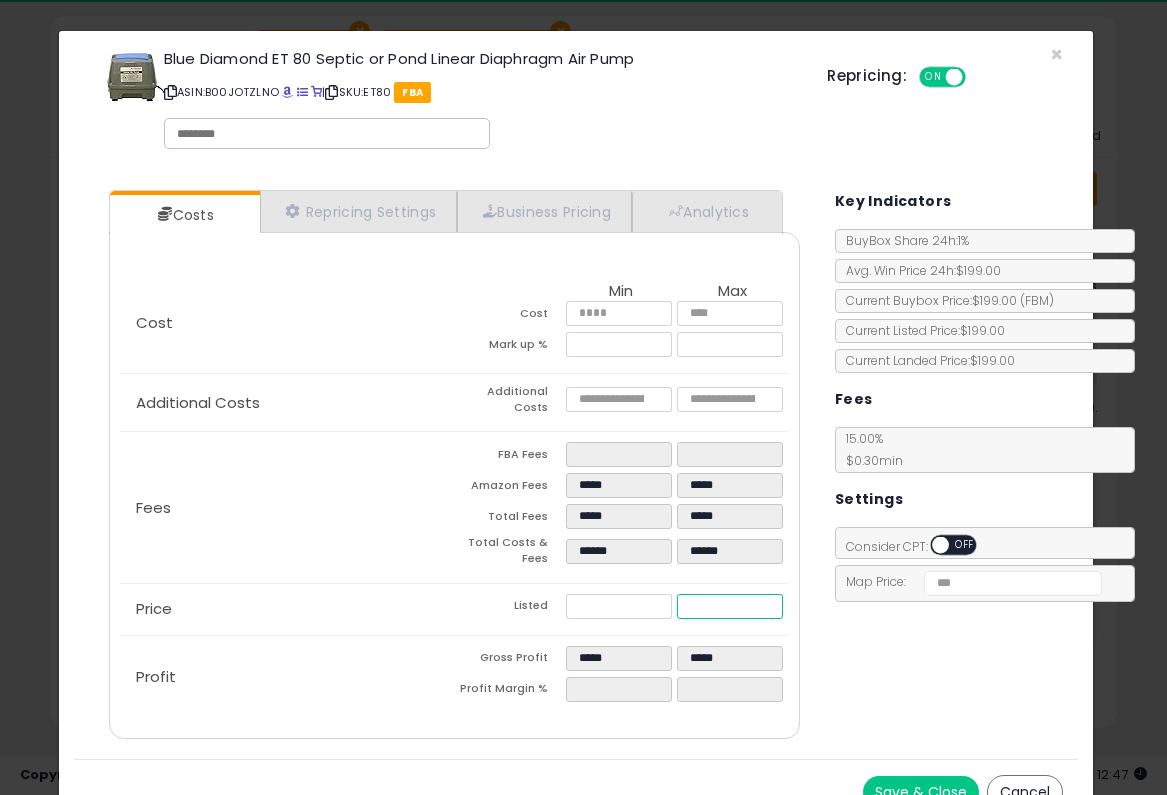 click on "******" at bounding box center [730, 606] 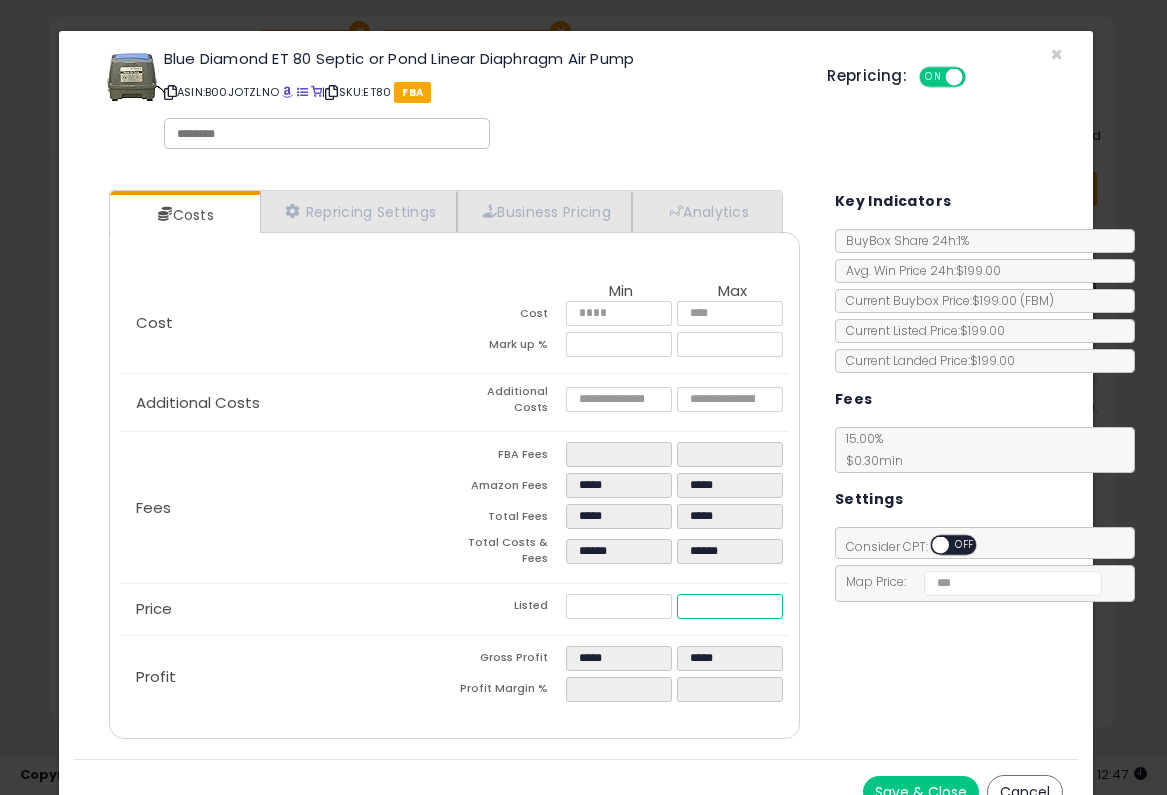 type on "****" 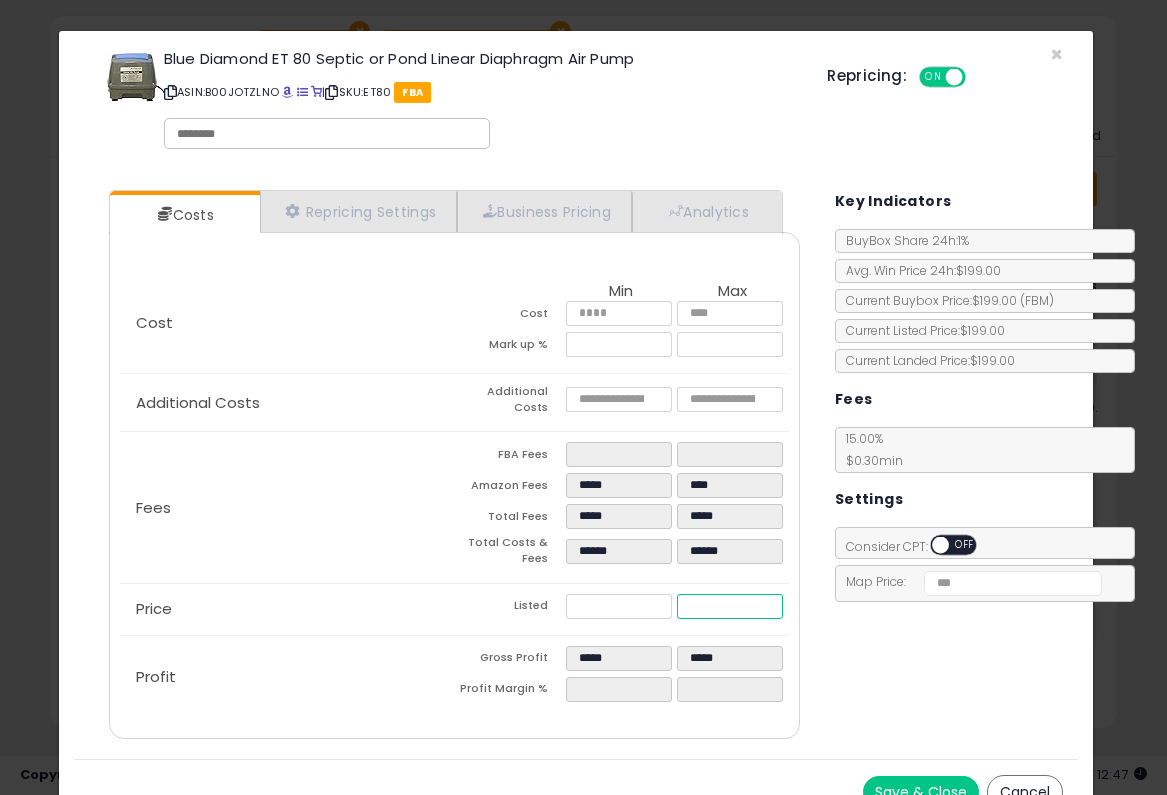 type on "****" 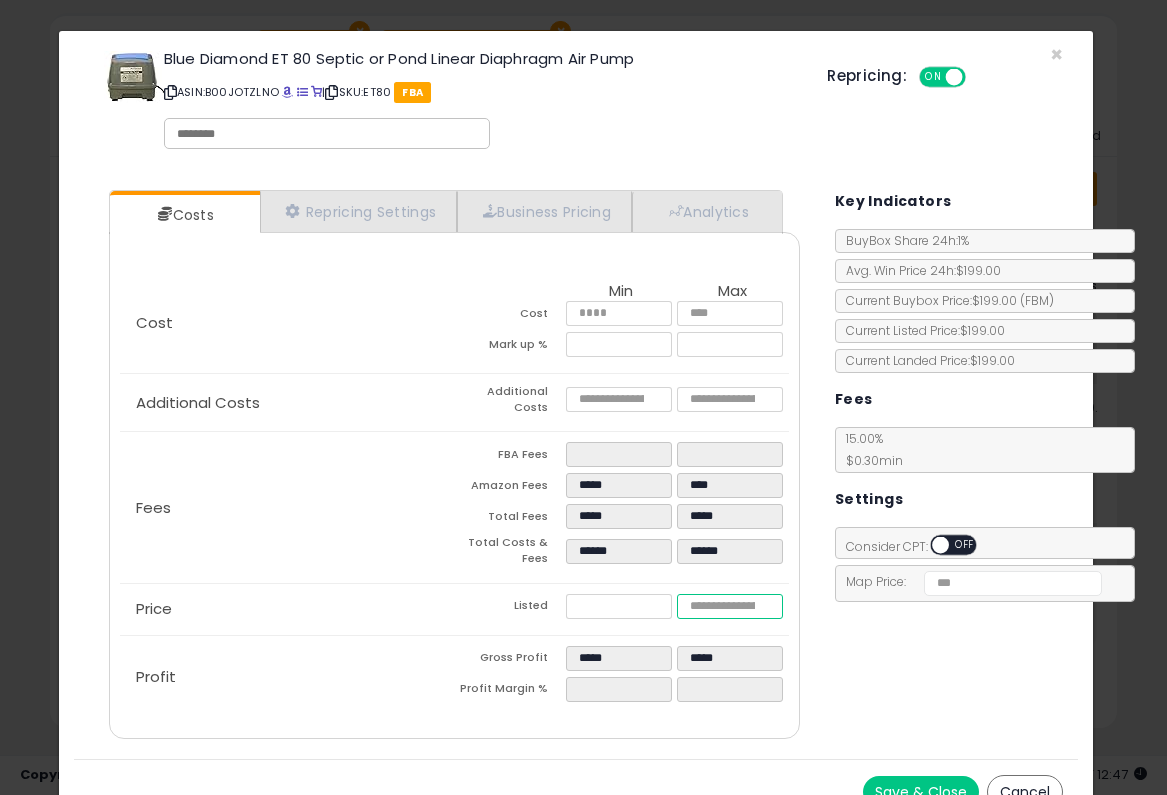 type on "****" 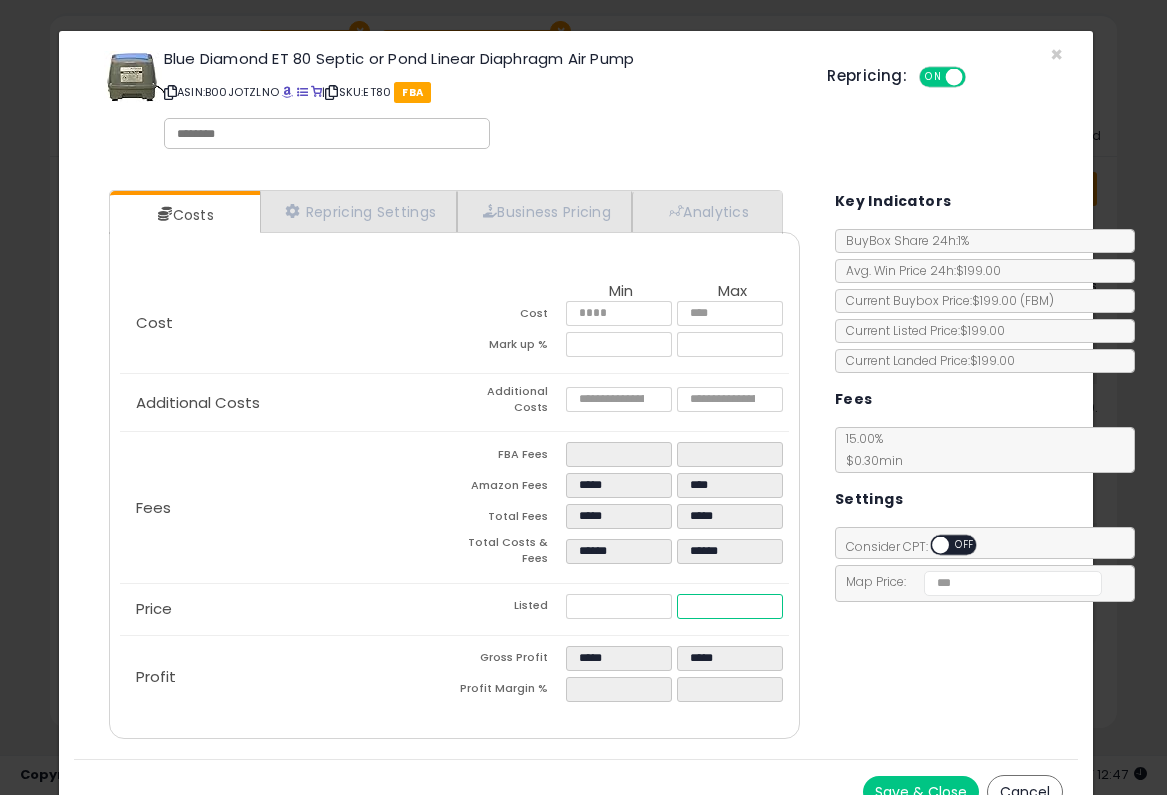 type on "****" 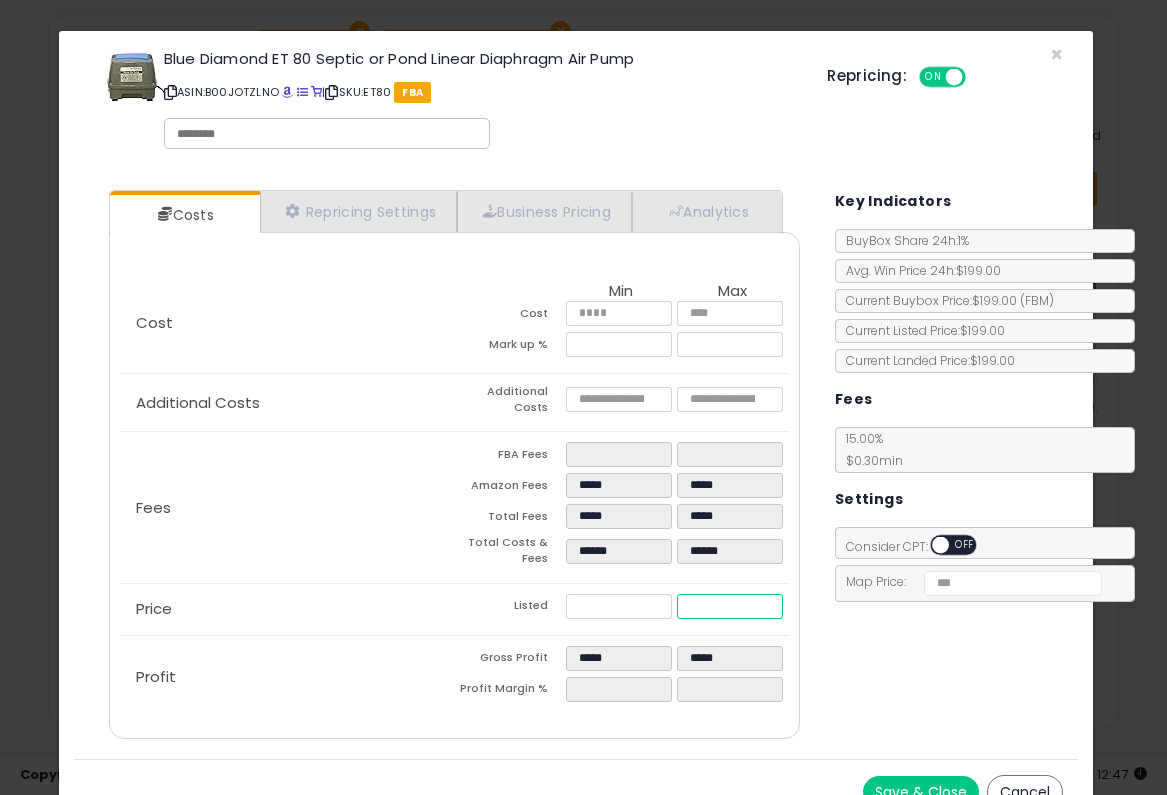 type on "******" 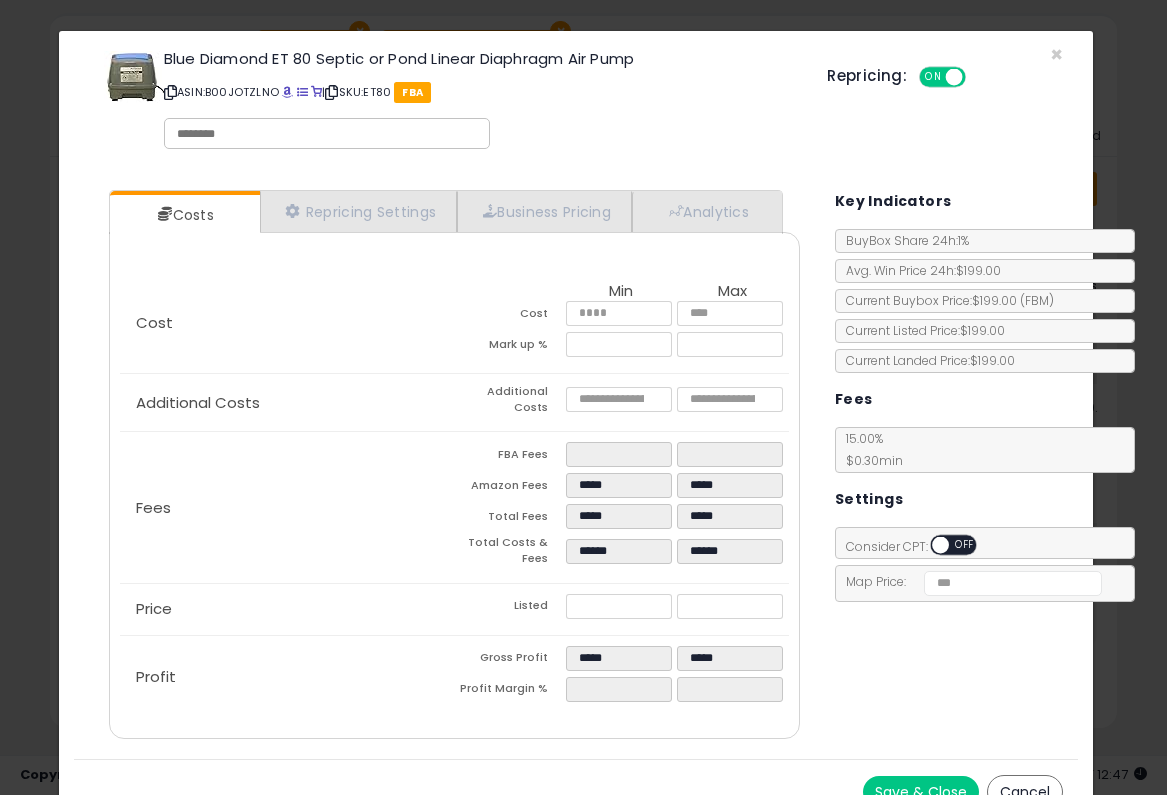 type on "*****" 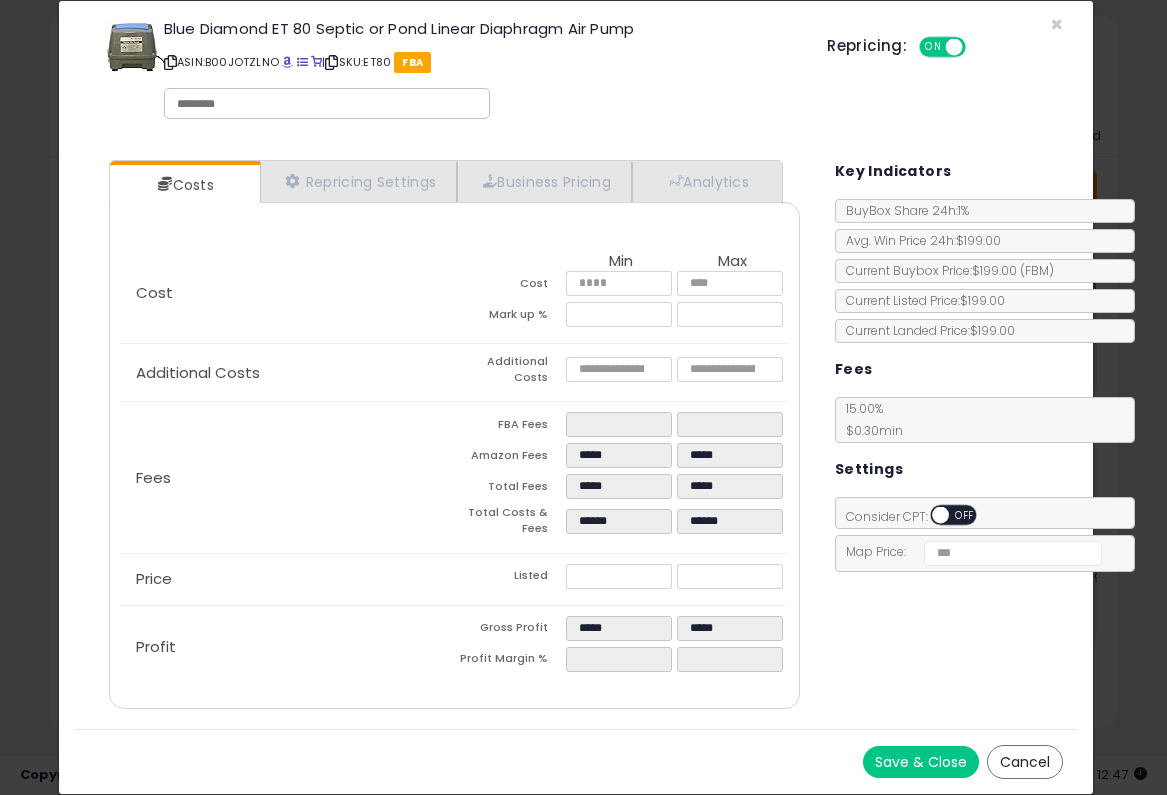 click on "Save & Close" at bounding box center [921, 762] 